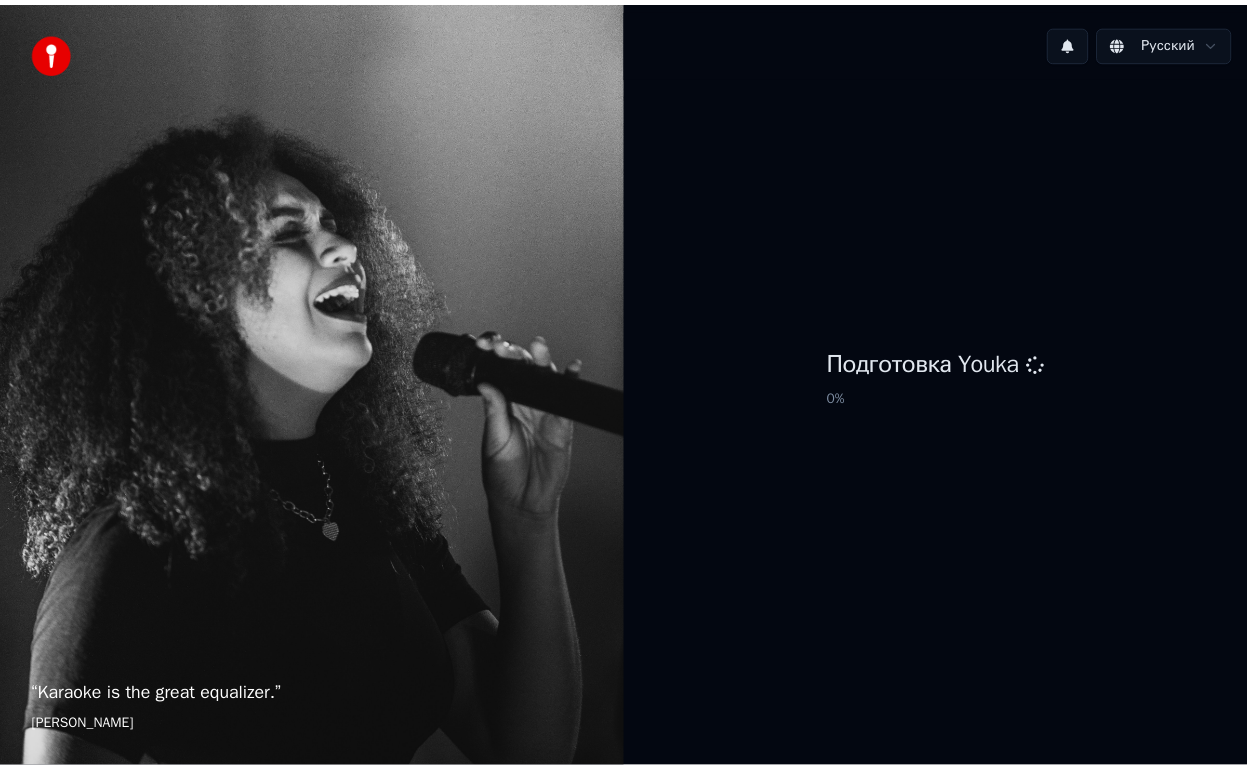 scroll, scrollTop: 0, scrollLeft: 0, axis: both 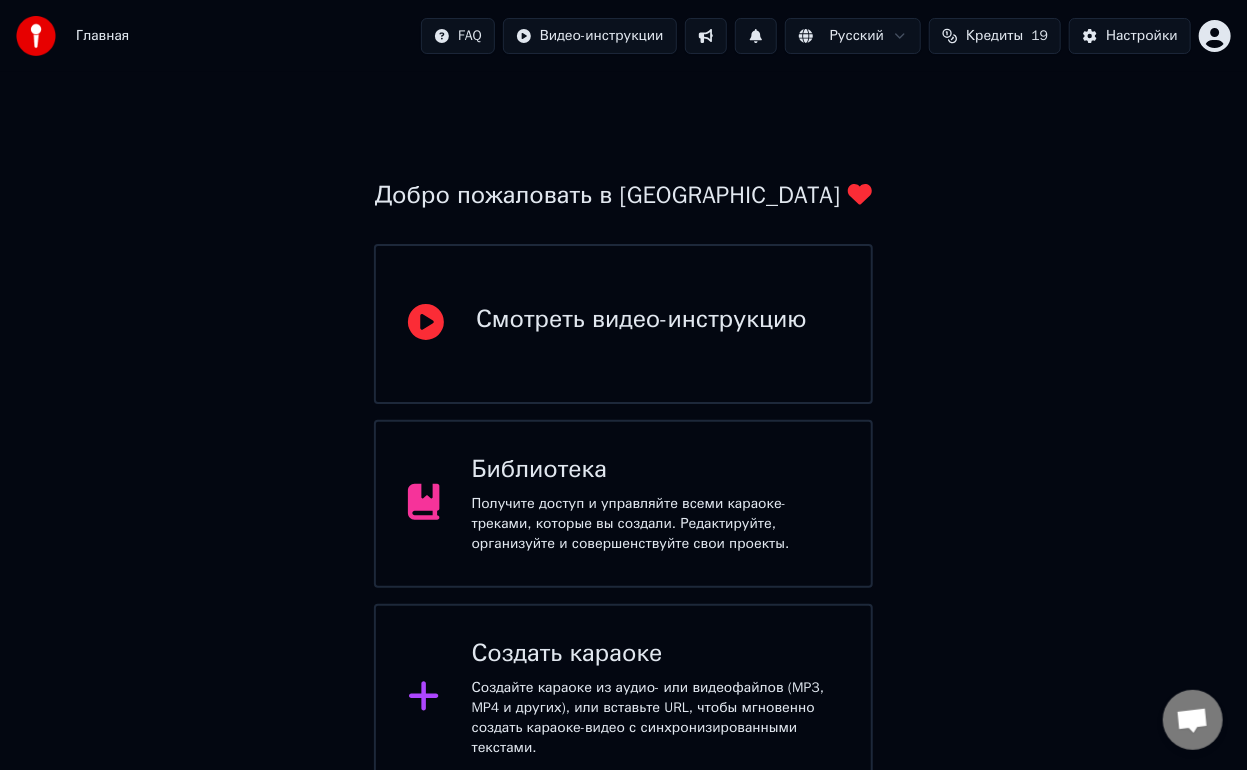click on "Получите доступ и управляйте всеми караоке-треками, которые вы создали. Редактируйте, организуйте и совершенствуйте свои проекты." at bounding box center (655, 524) 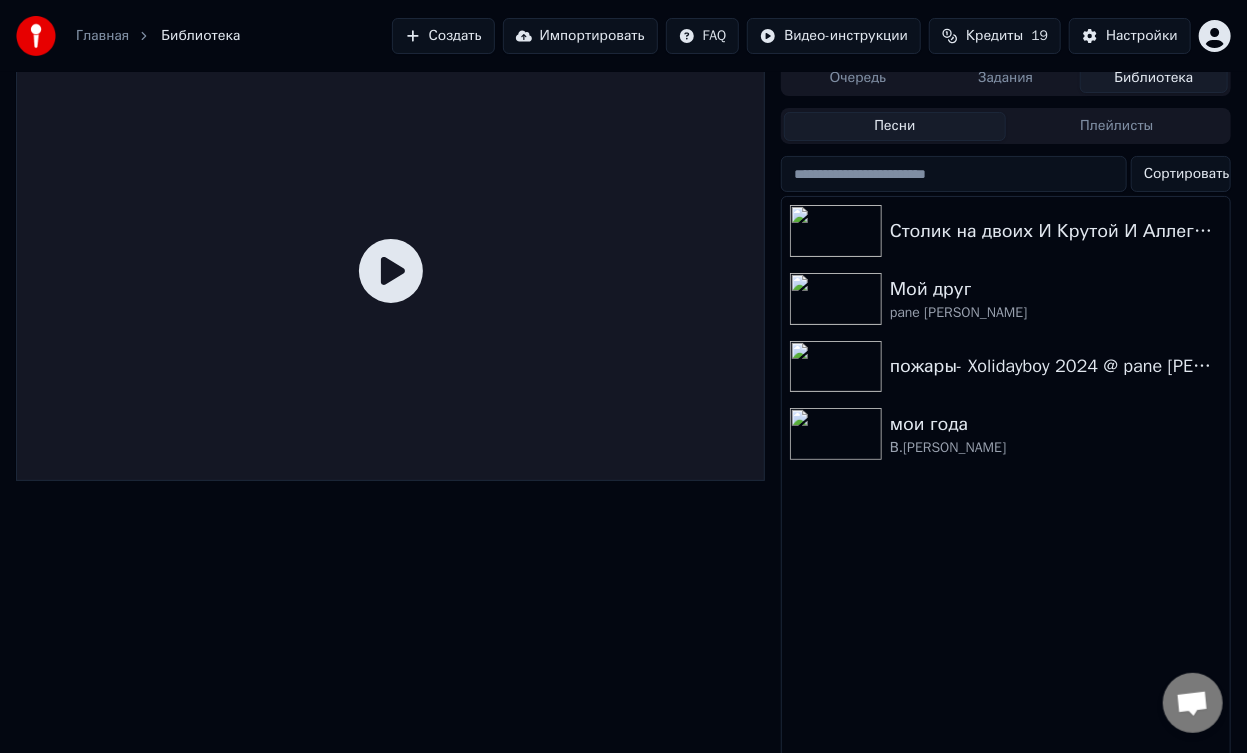 click on "Создать" at bounding box center [443, 36] 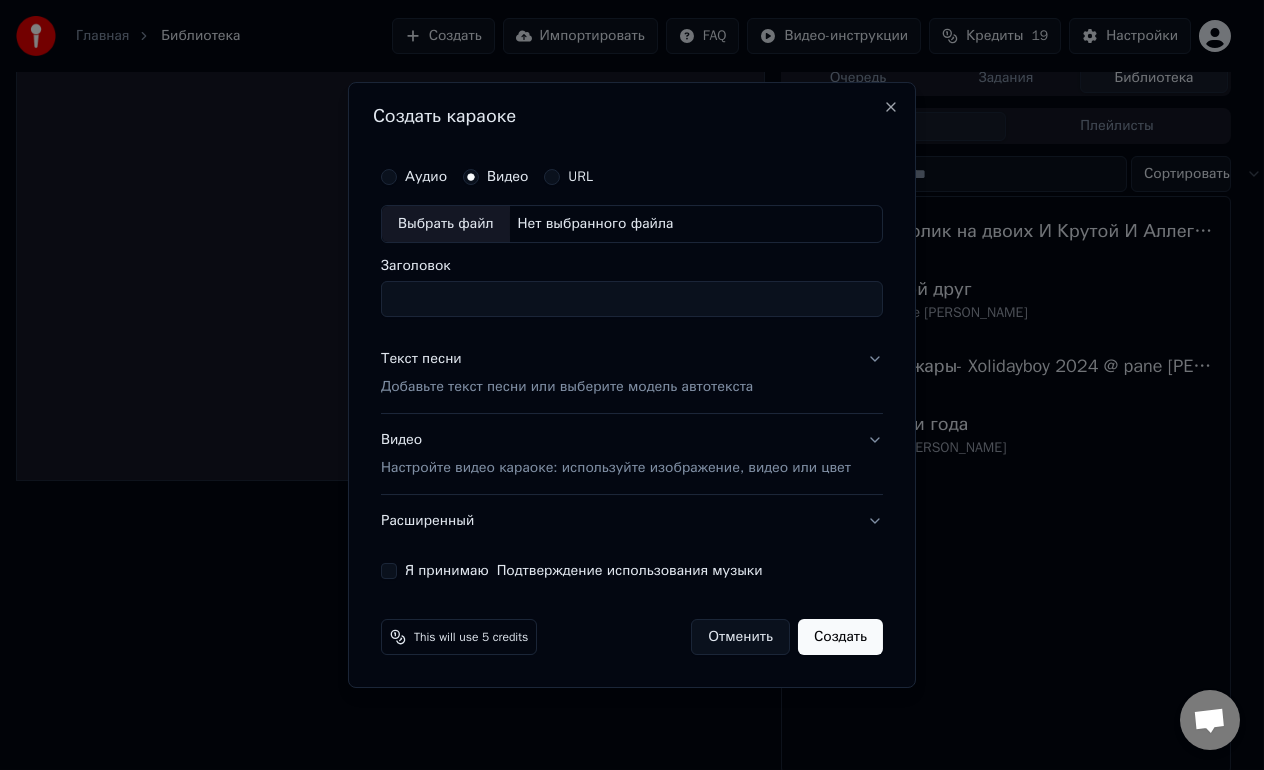 click on "Аудио" at bounding box center [426, 177] 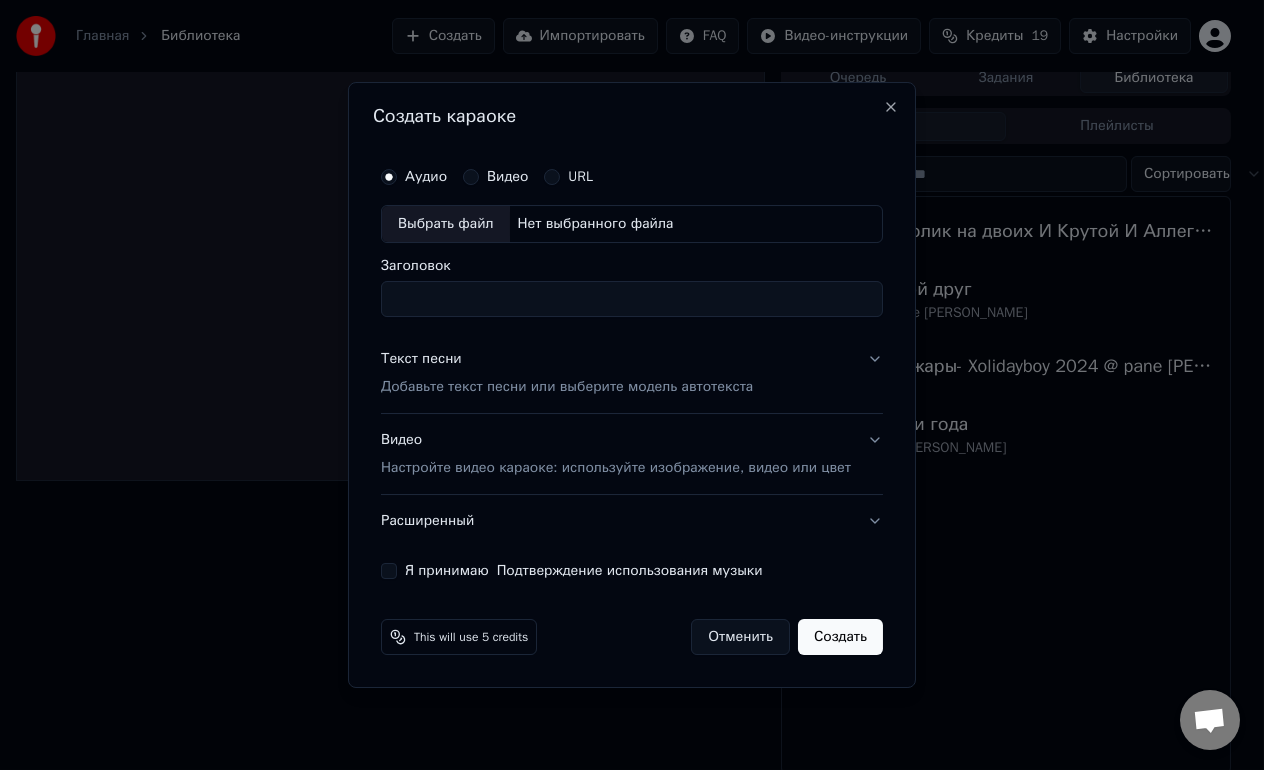 click on "Выбрать файл" at bounding box center (446, 224) 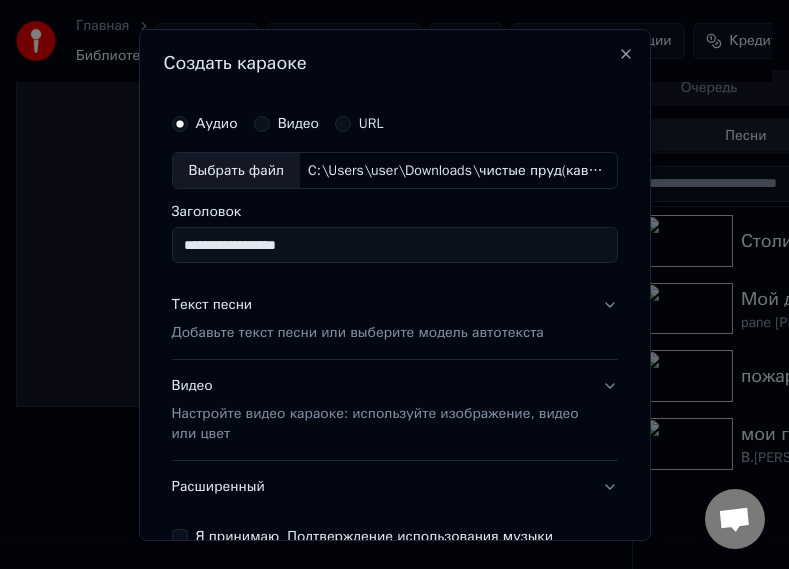 click on "Текст песни Добавьте текст песни или выберите модель автотекста" at bounding box center (395, 319) 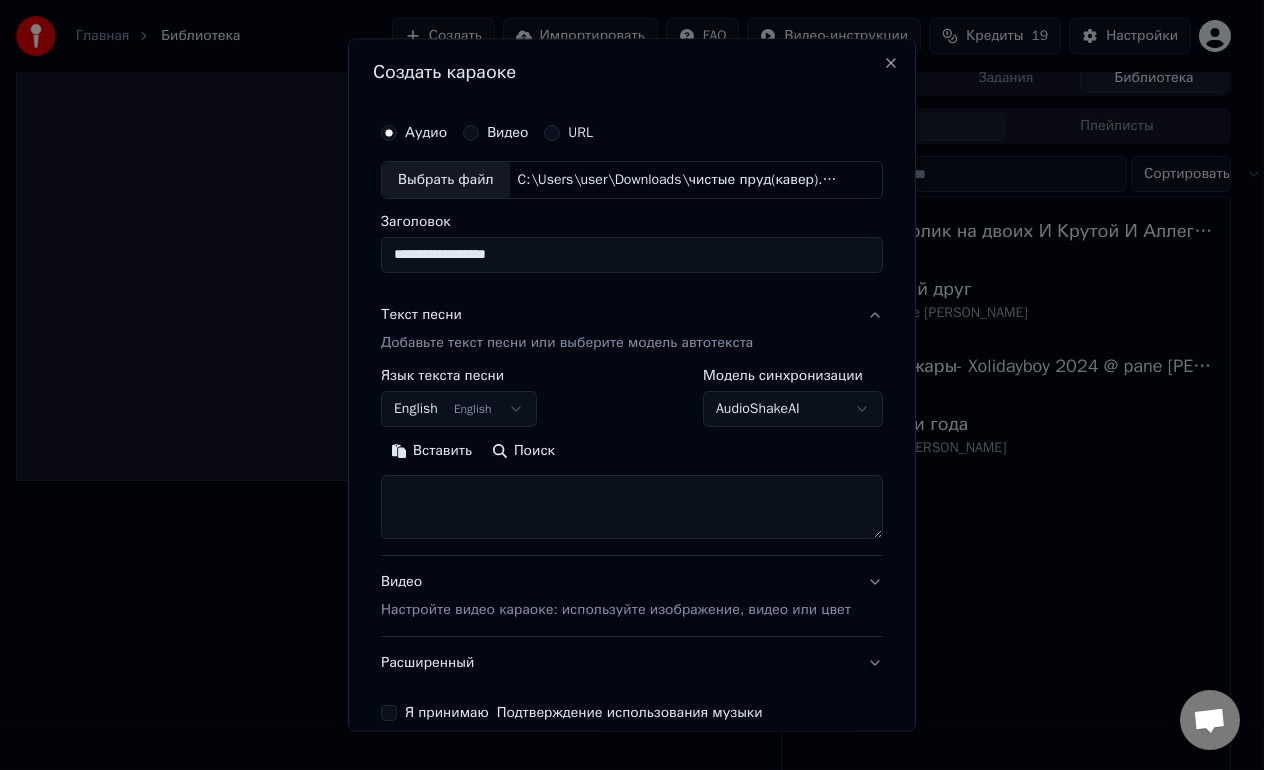 click on "Текст песни" at bounding box center (421, 315) 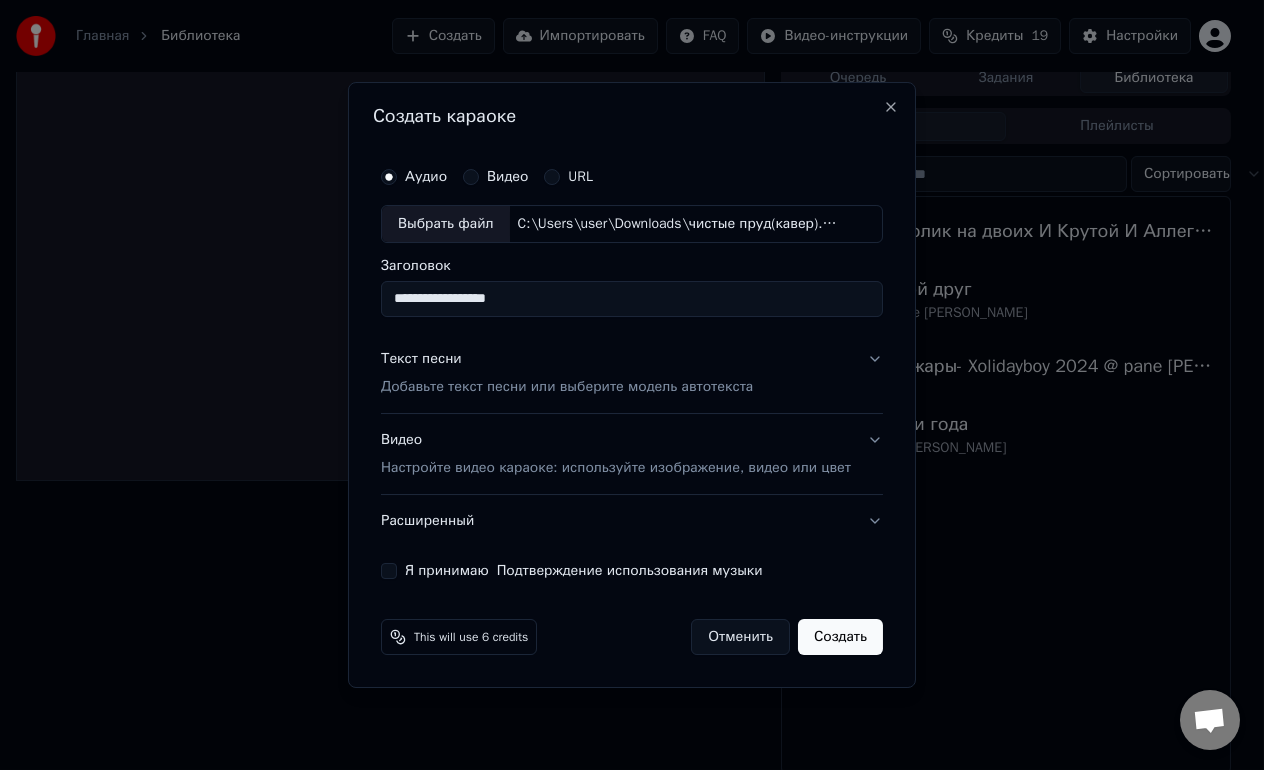 click on "Текст песни" at bounding box center (421, 359) 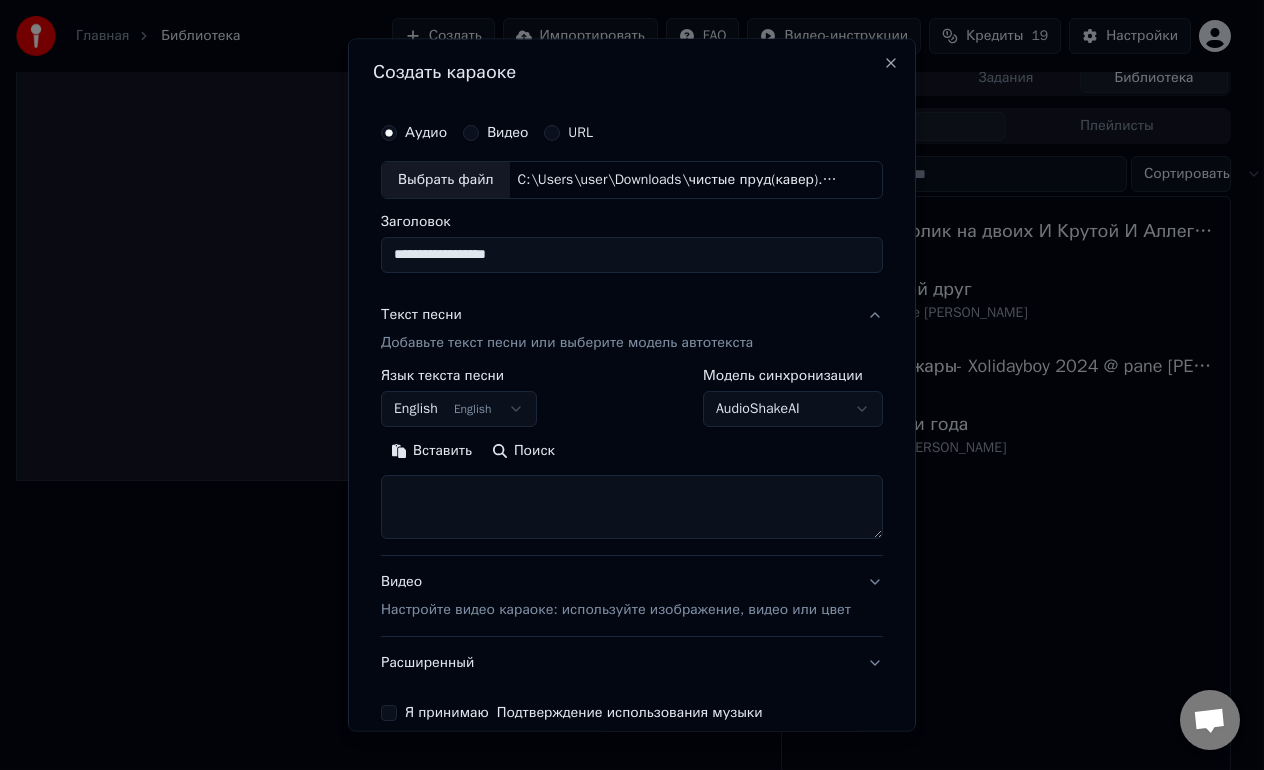 click on "English English" at bounding box center [459, 409] 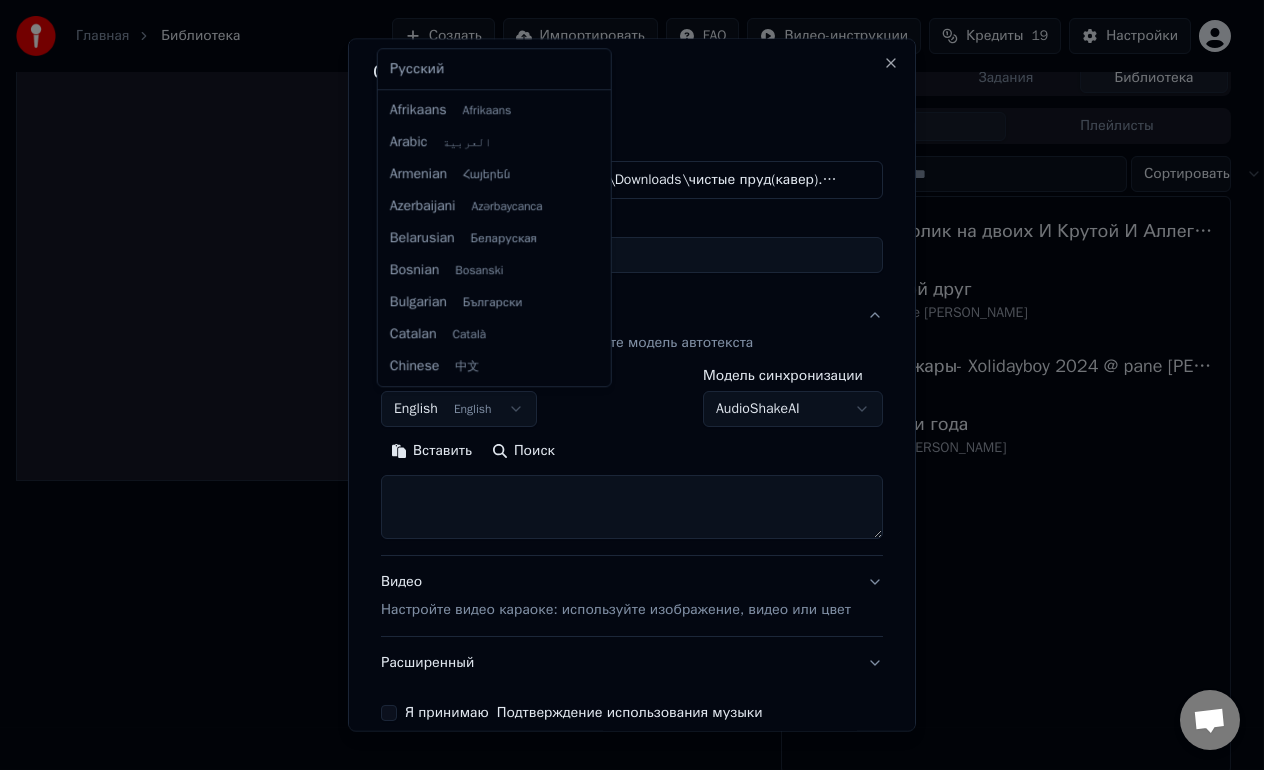 scroll, scrollTop: 160, scrollLeft: 0, axis: vertical 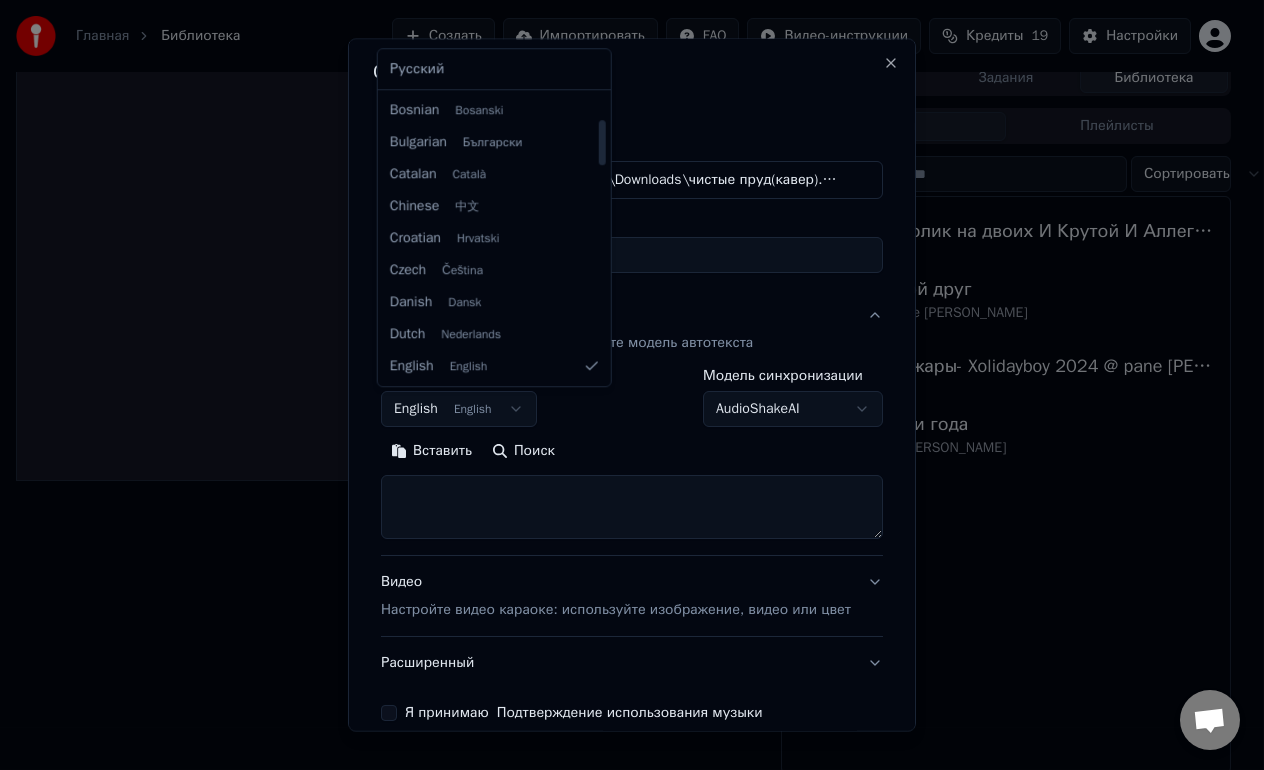select on "**" 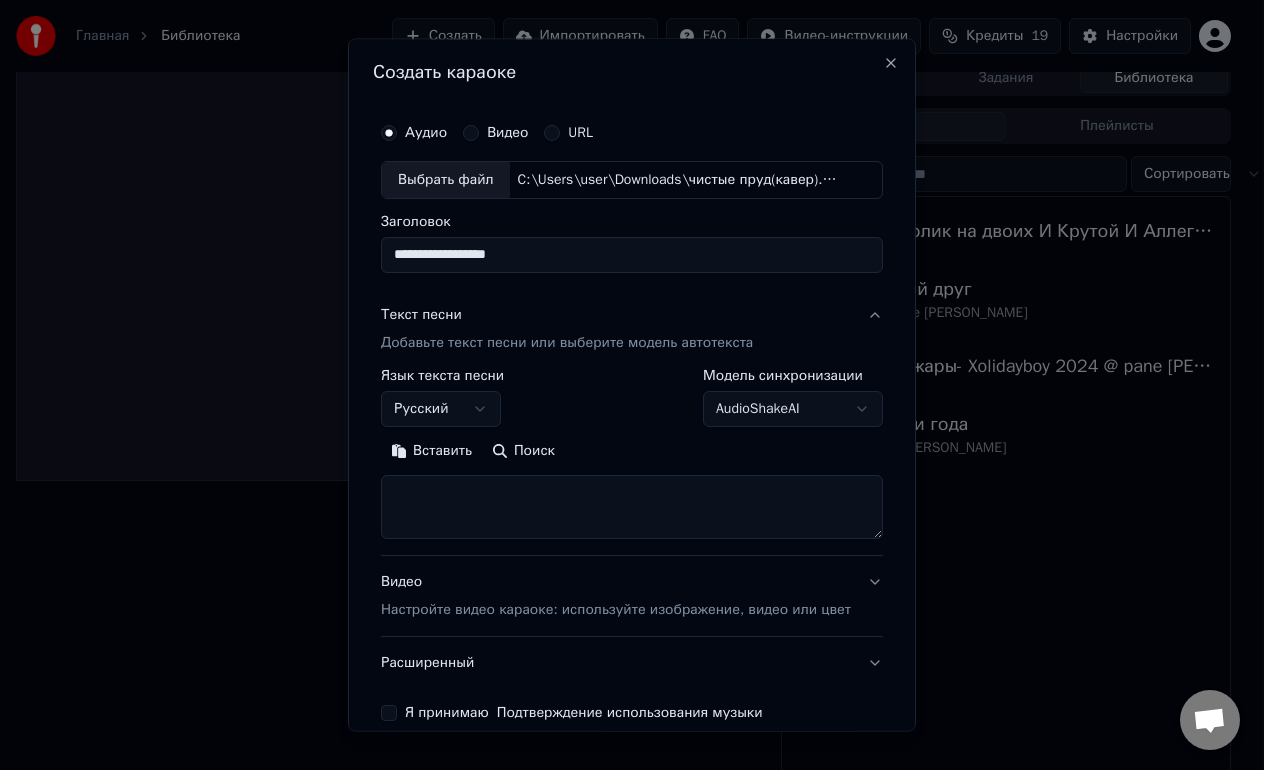 click on "Вставить" at bounding box center [431, 451] 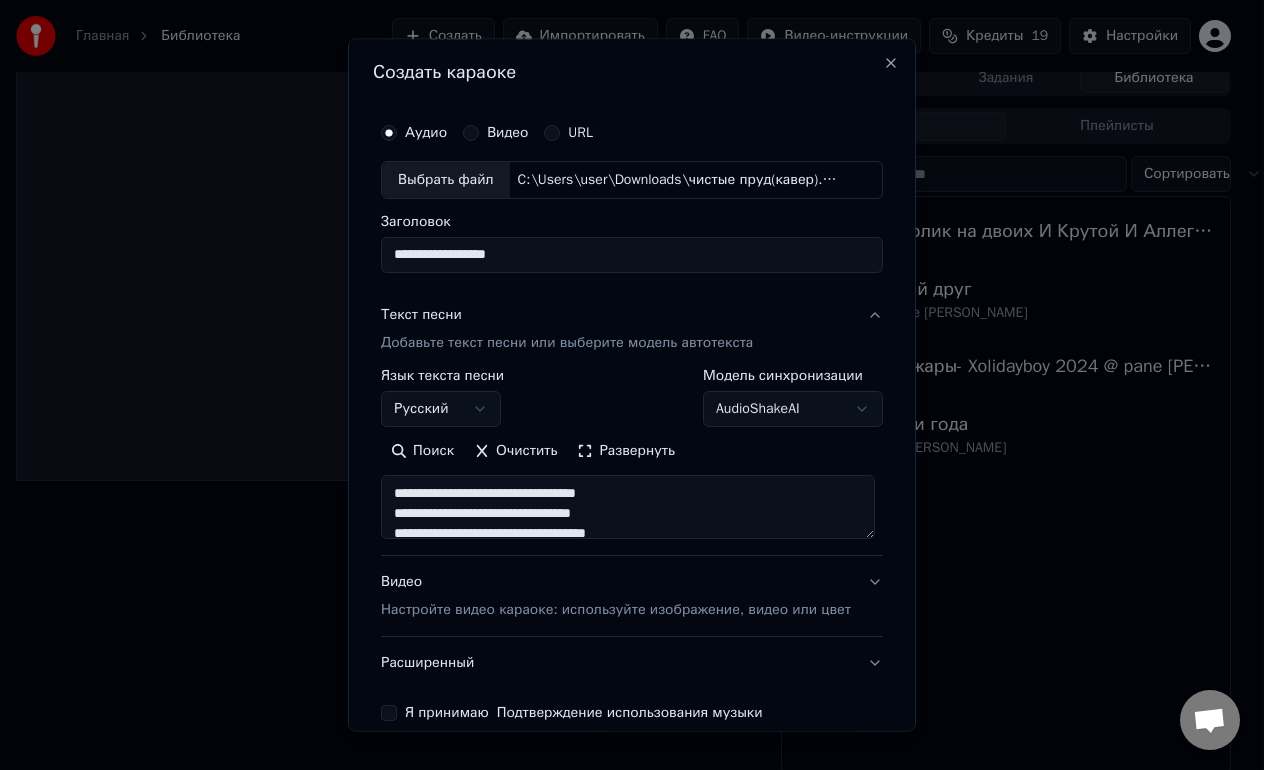 click on "Развернуть" at bounding box center [626, 451] 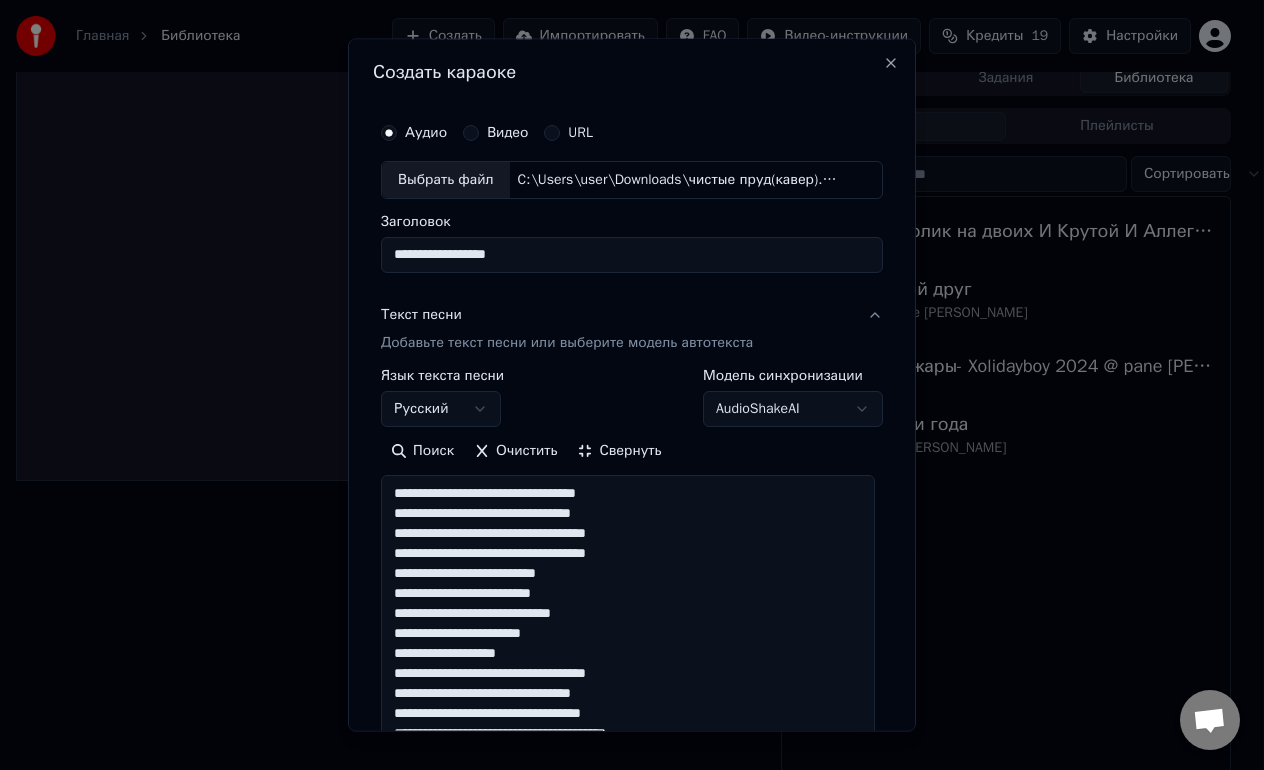 click at bounding box center [628, 843] 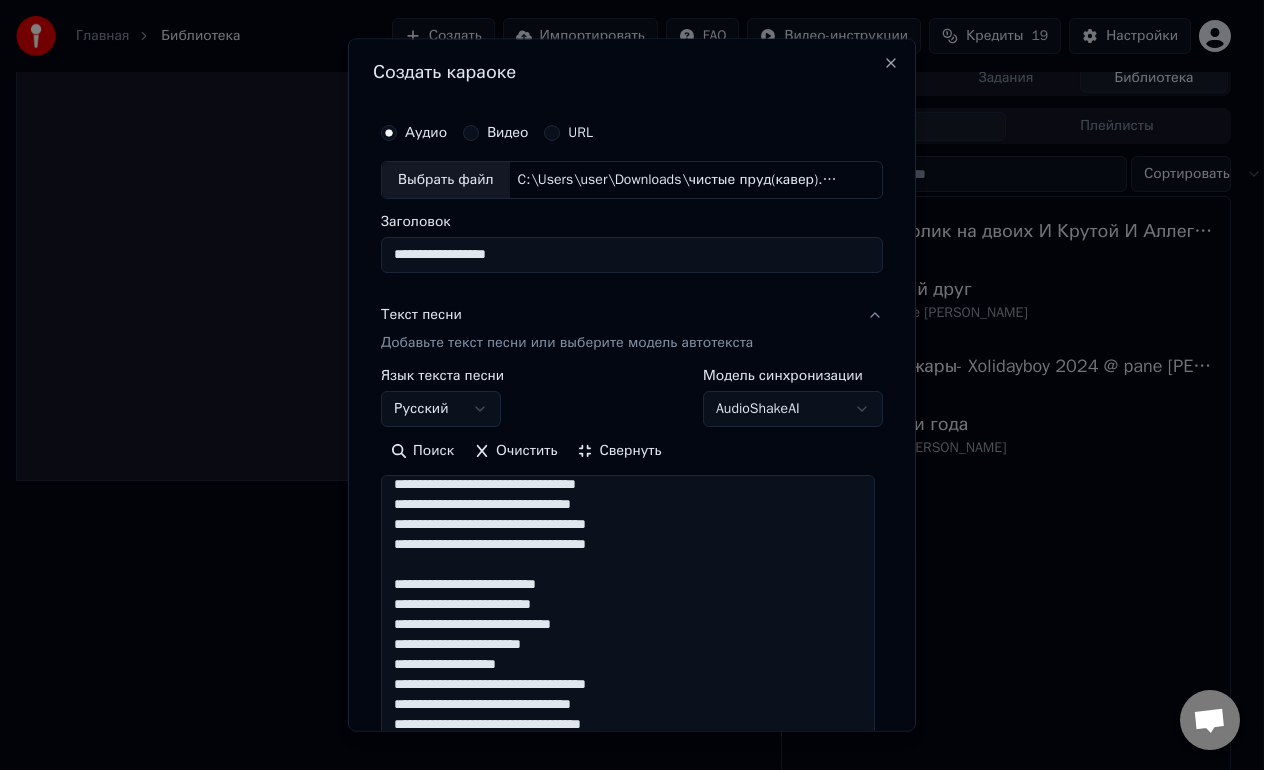 scroll, scrollTop: 21, scrollLeft: 0, axis: vertical 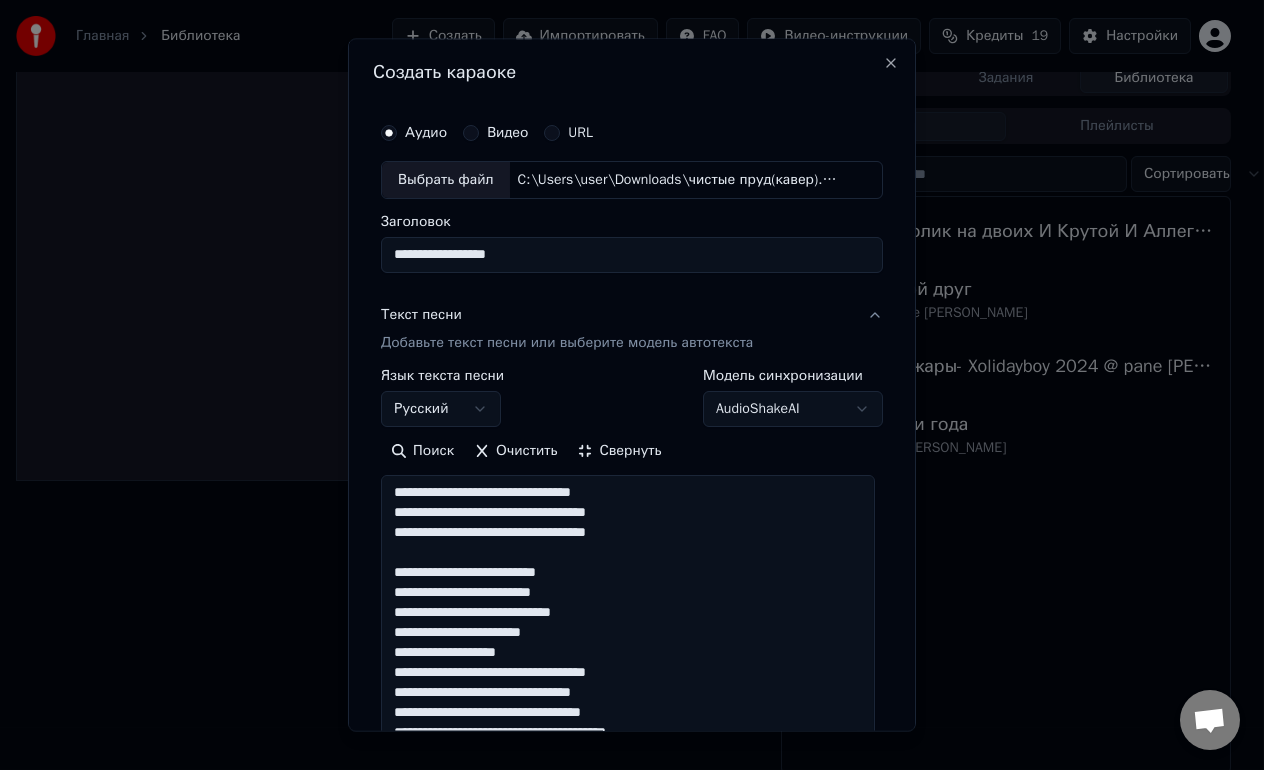click at bounding box center (628, 843) 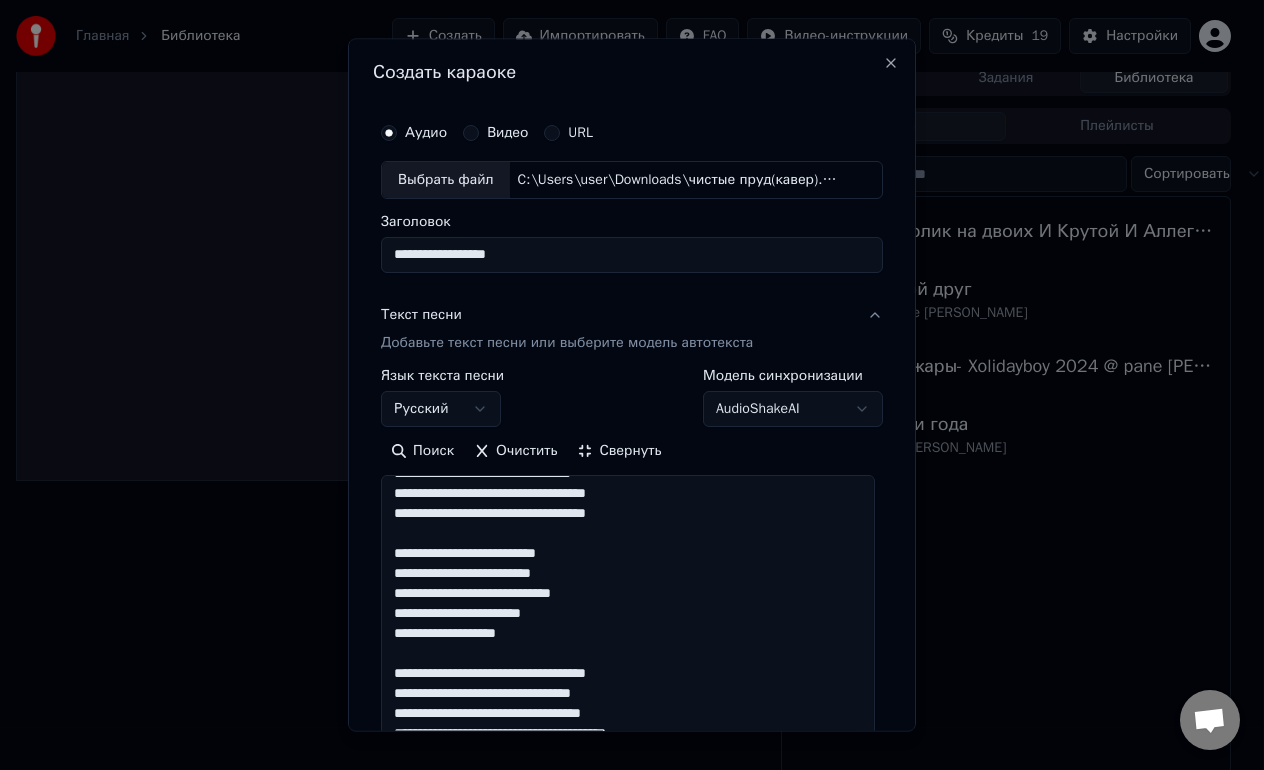 scroll, scrollTop: 41, scrollLeft: 0, axis: vertical 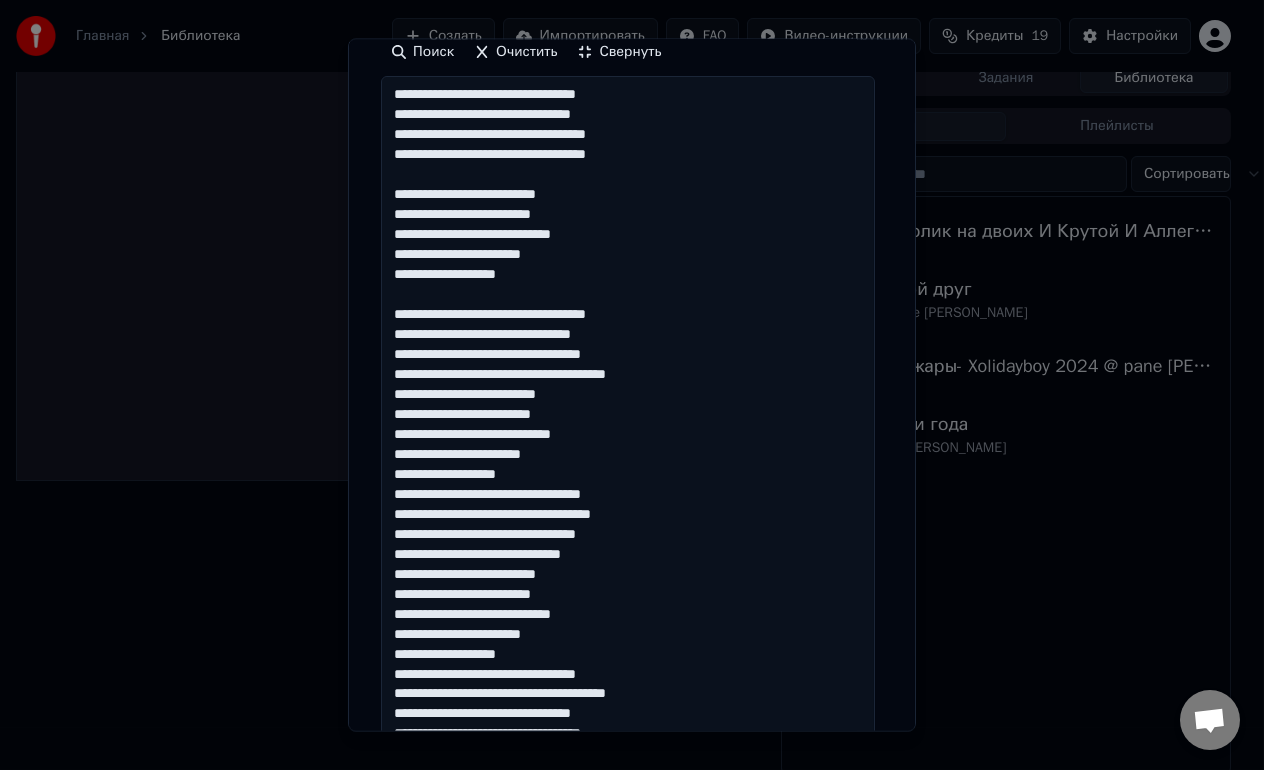 click at bounding box center (628, 443) 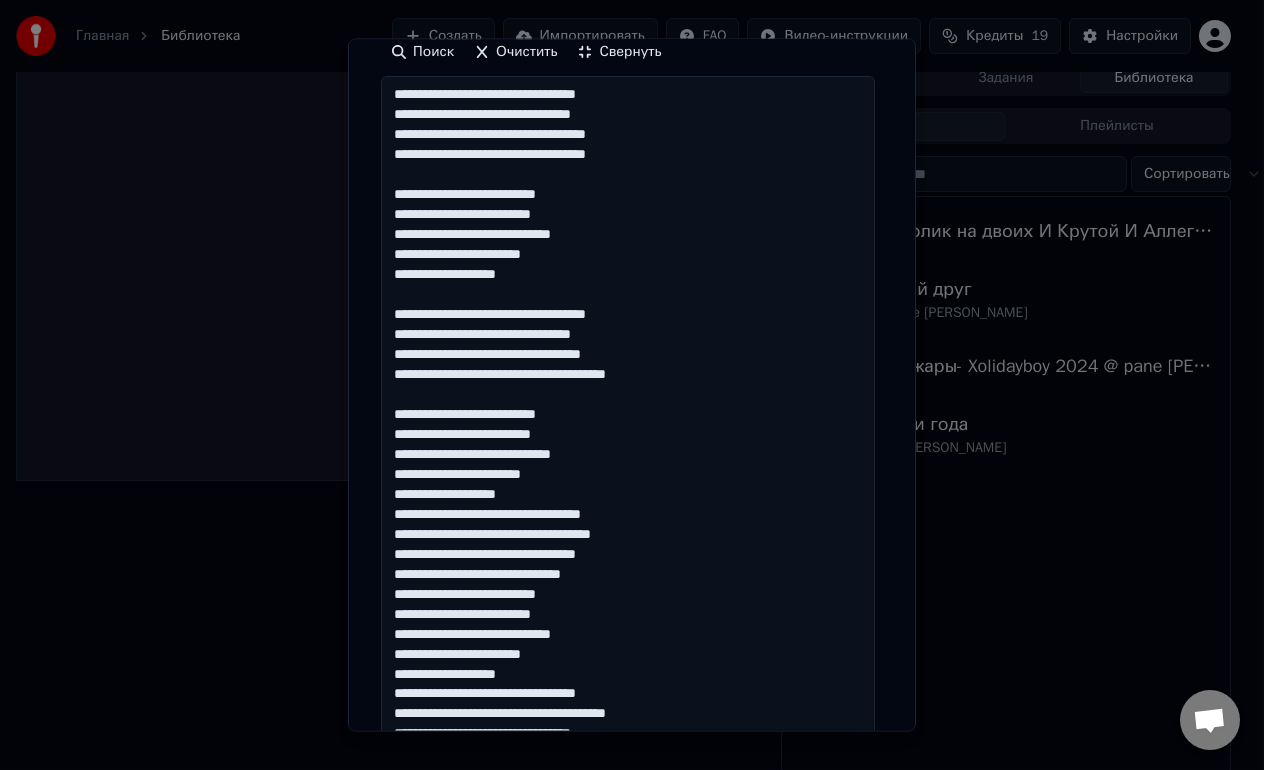click at bounding box center (628, 443) 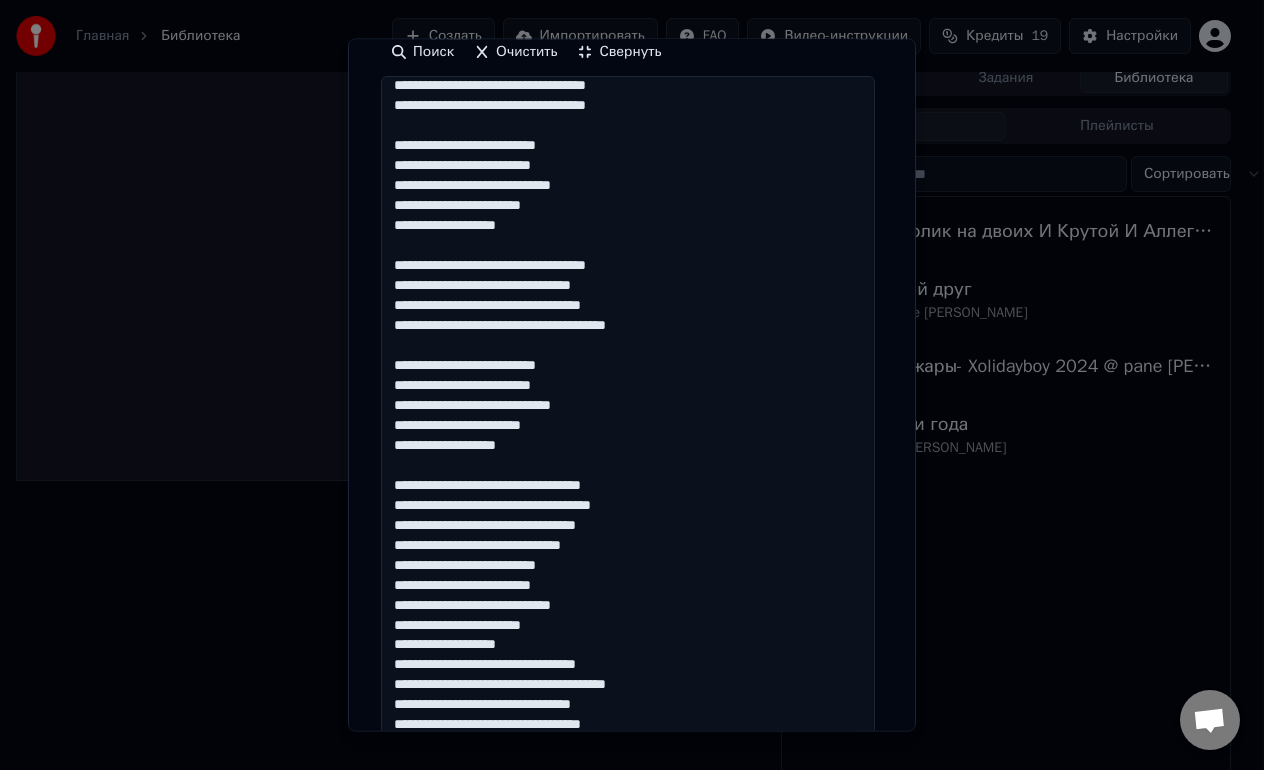 scroll, scrollTop: 81, scrollLeft: 0, axis: vertical 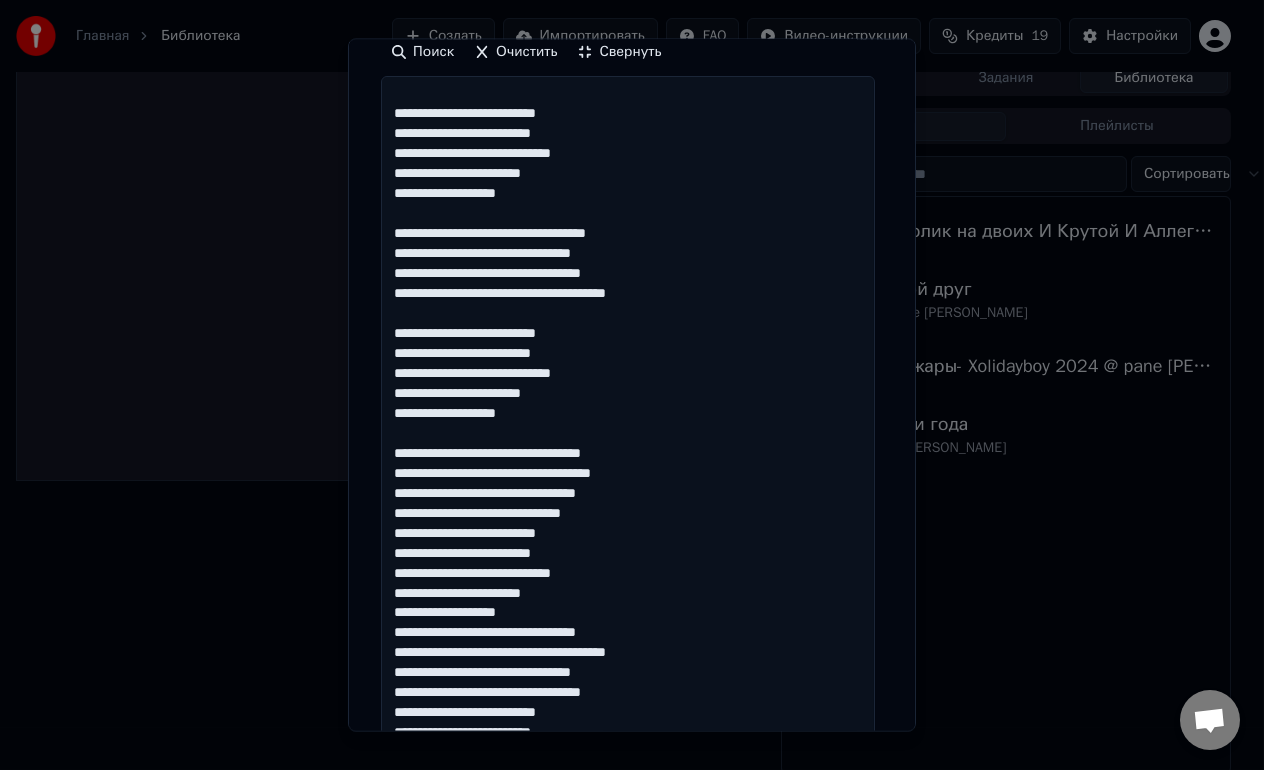 click at bounding box center (628, 443) 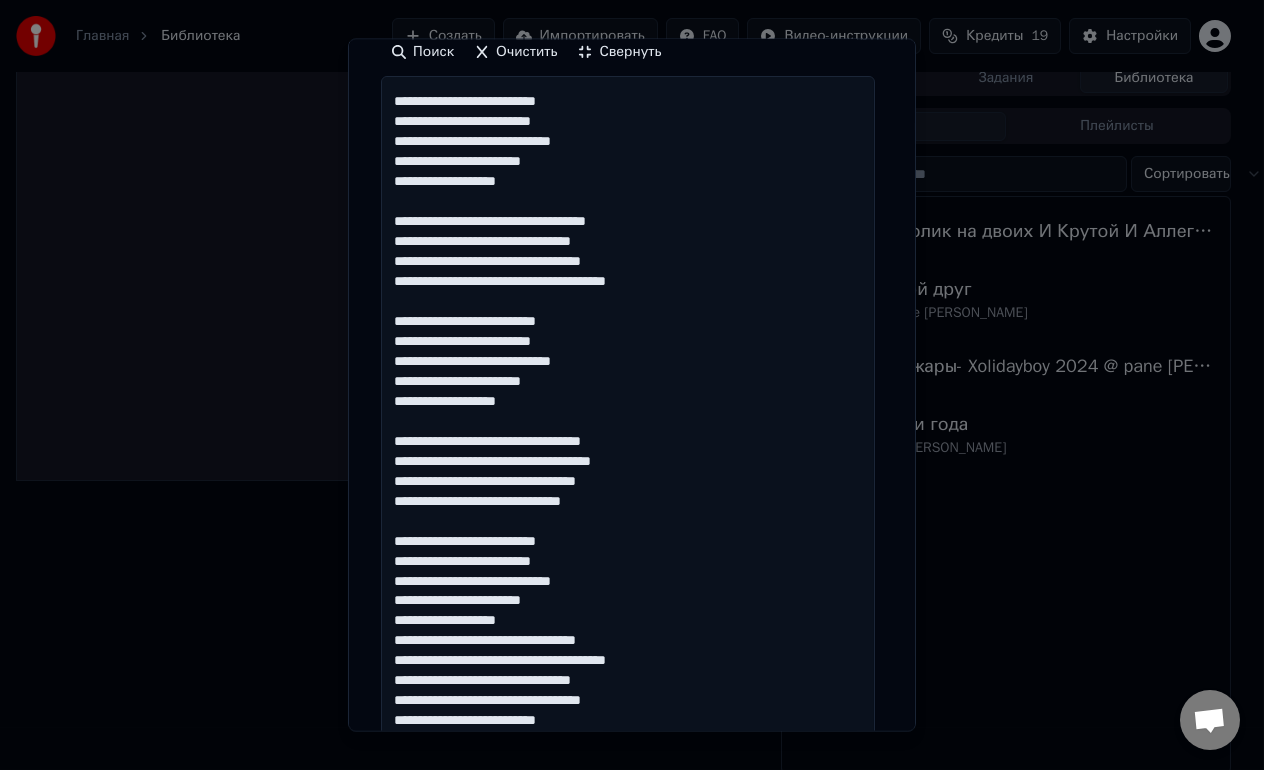 scroll, scrollTop: 101, scrollLeft: 0, axis: vertical 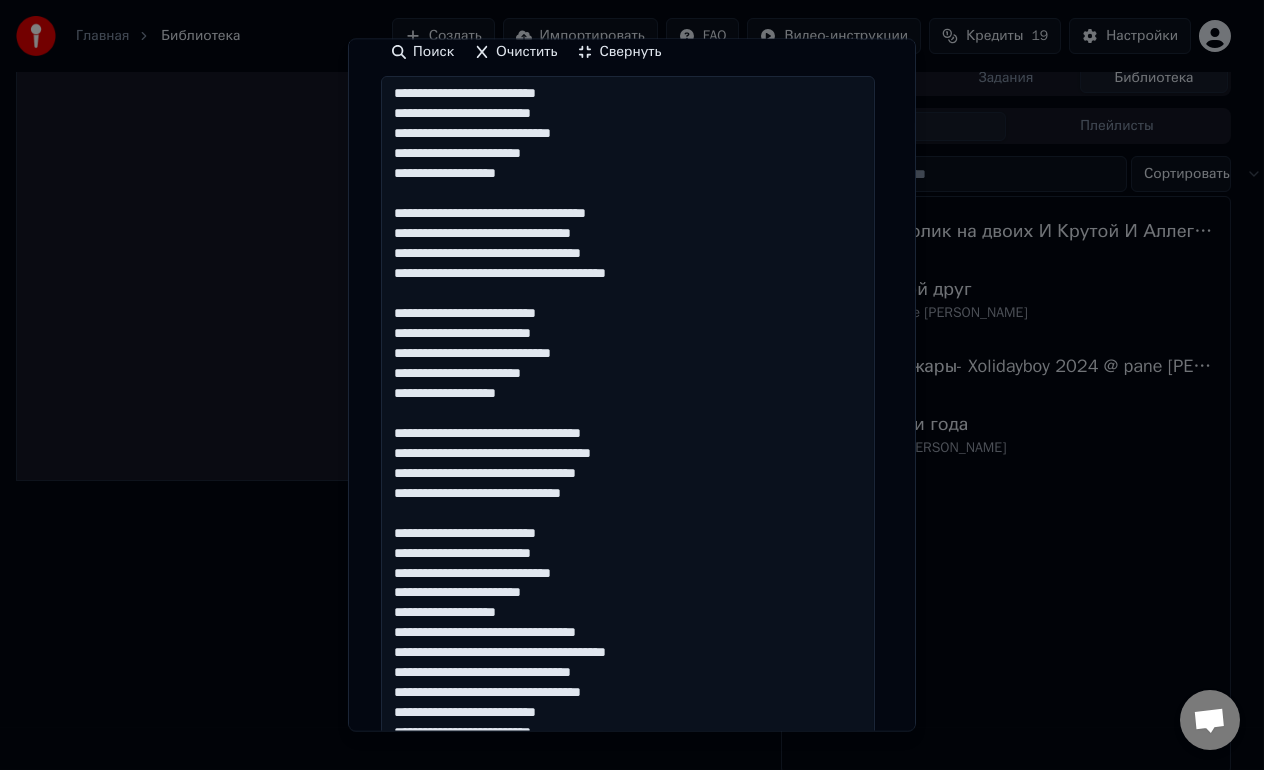click at bounding box center [628, 443] 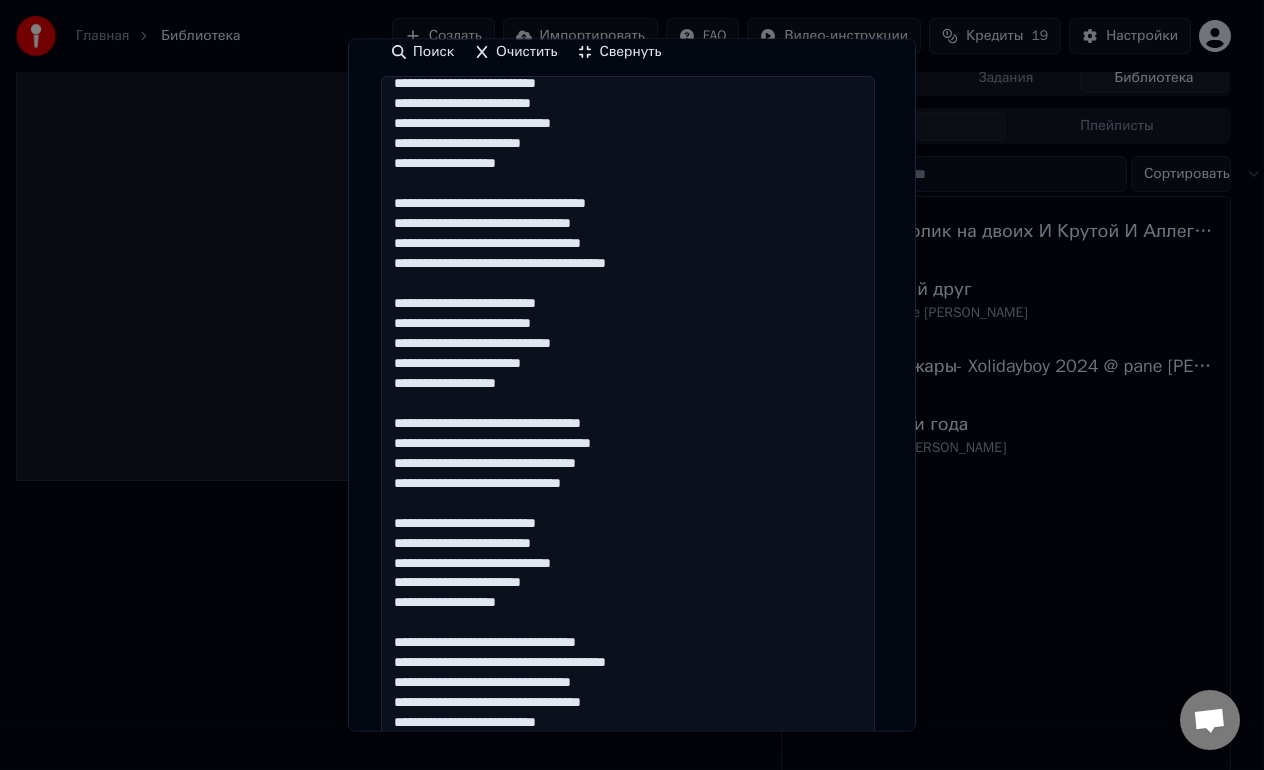 scroll, scrollTop: 121, scrollLeft: 0, axis: vertical 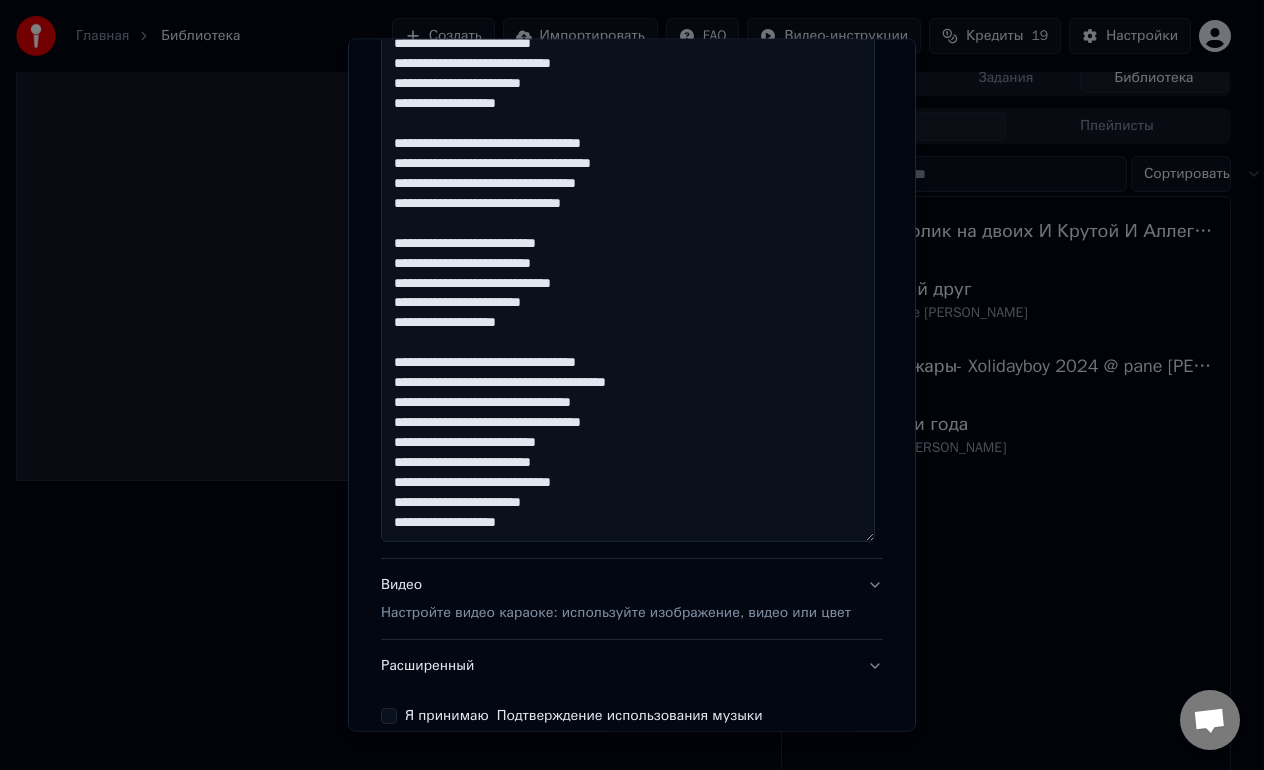 click at bounding box center (628, 173) 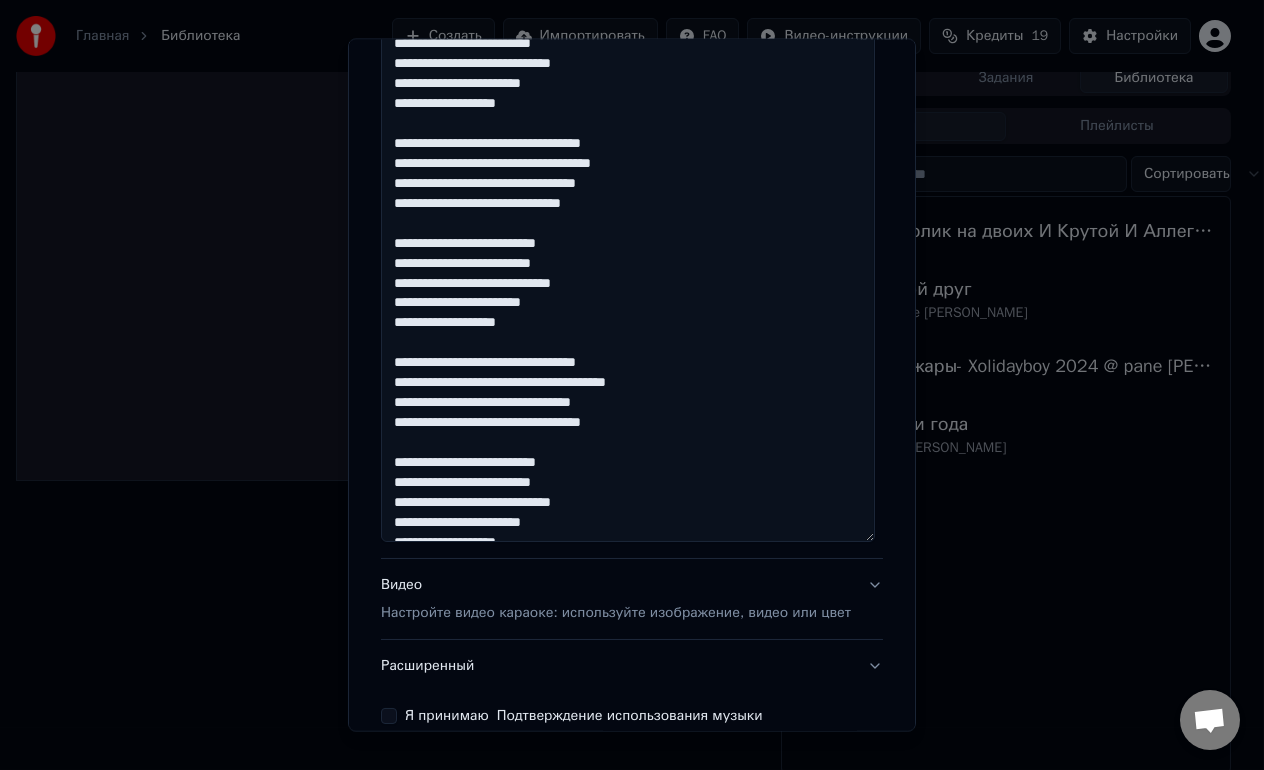 scroll, scrollTop: 141, scrollLeft: 0, axis: vertical 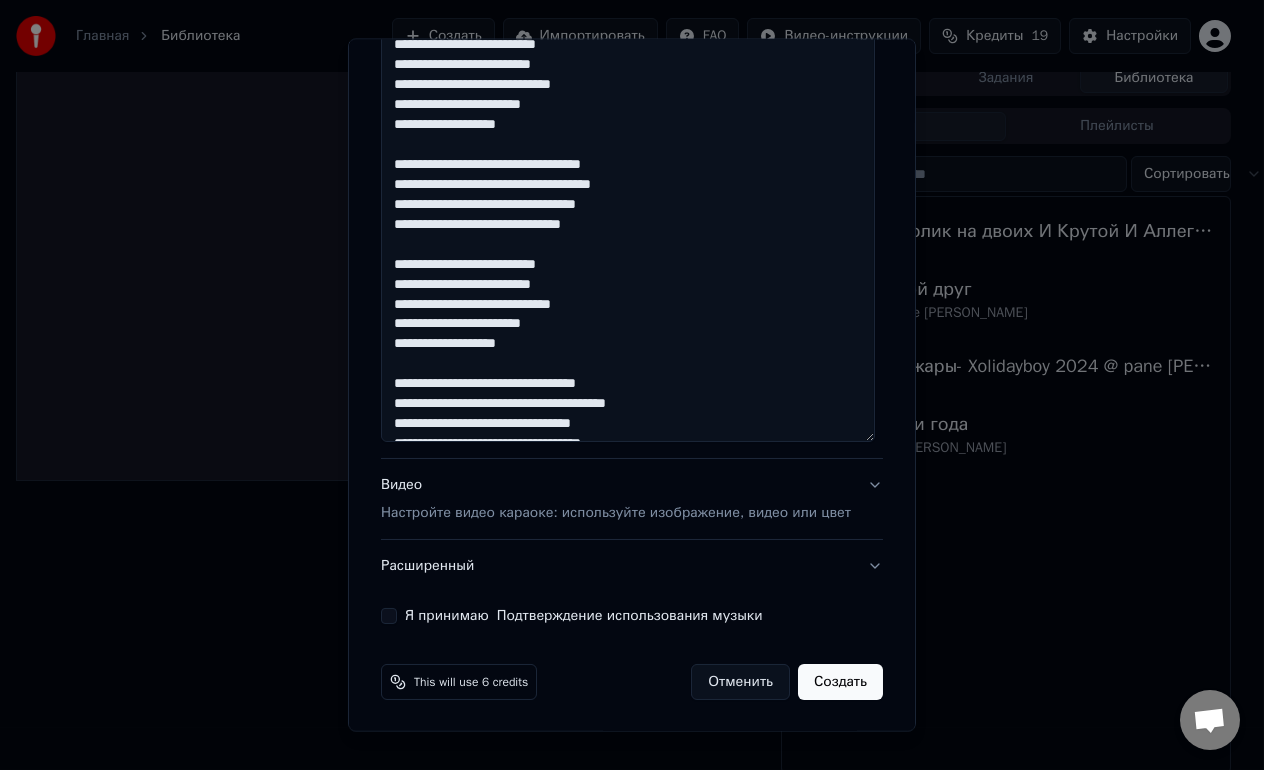 type on "**********" 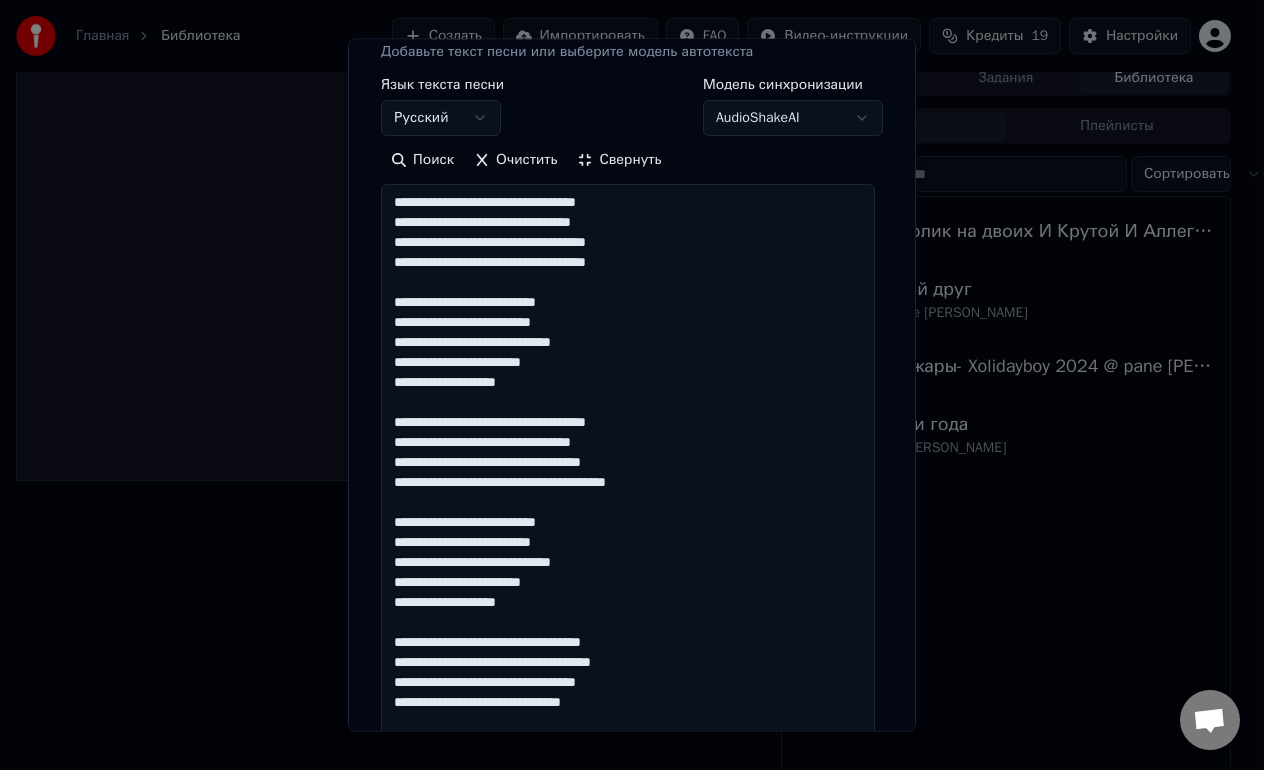 scroll, scrollTop: 300, scrollLeft: 0, axis: vertical 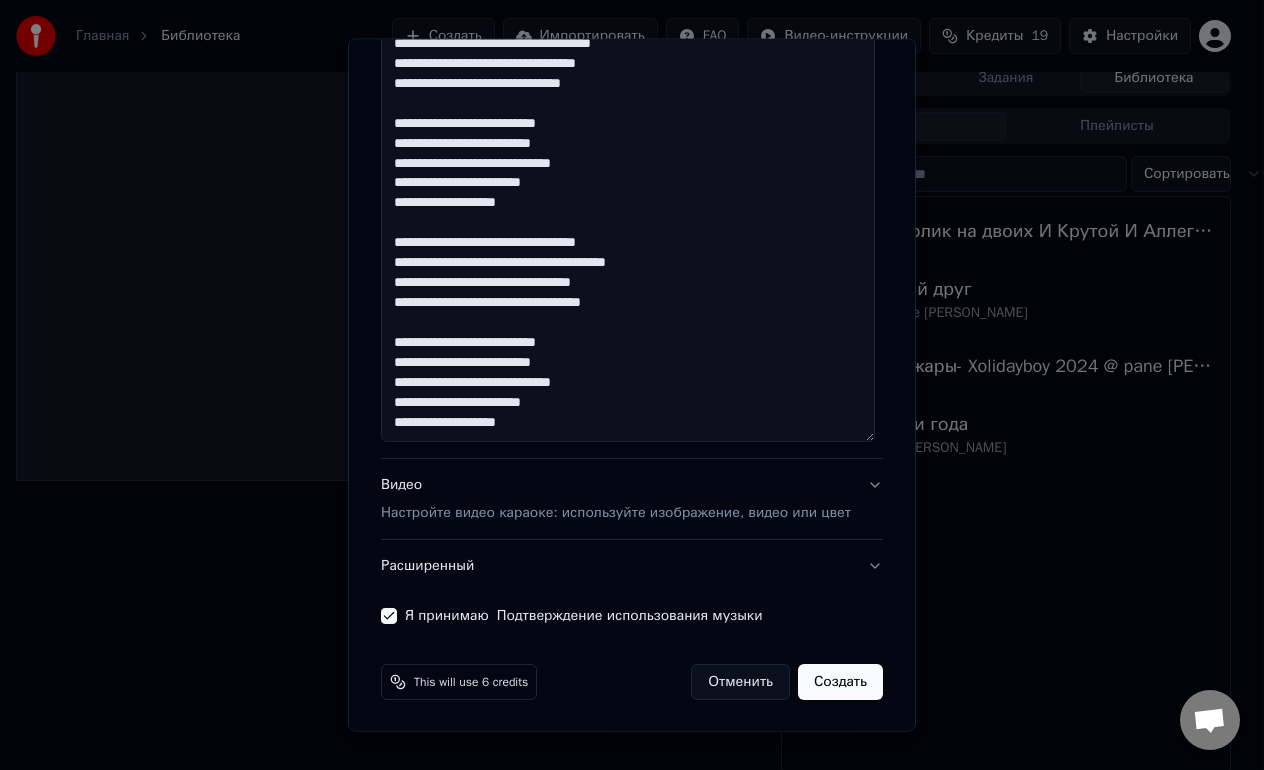 click on "Создать" at bounding box center [840, 681] 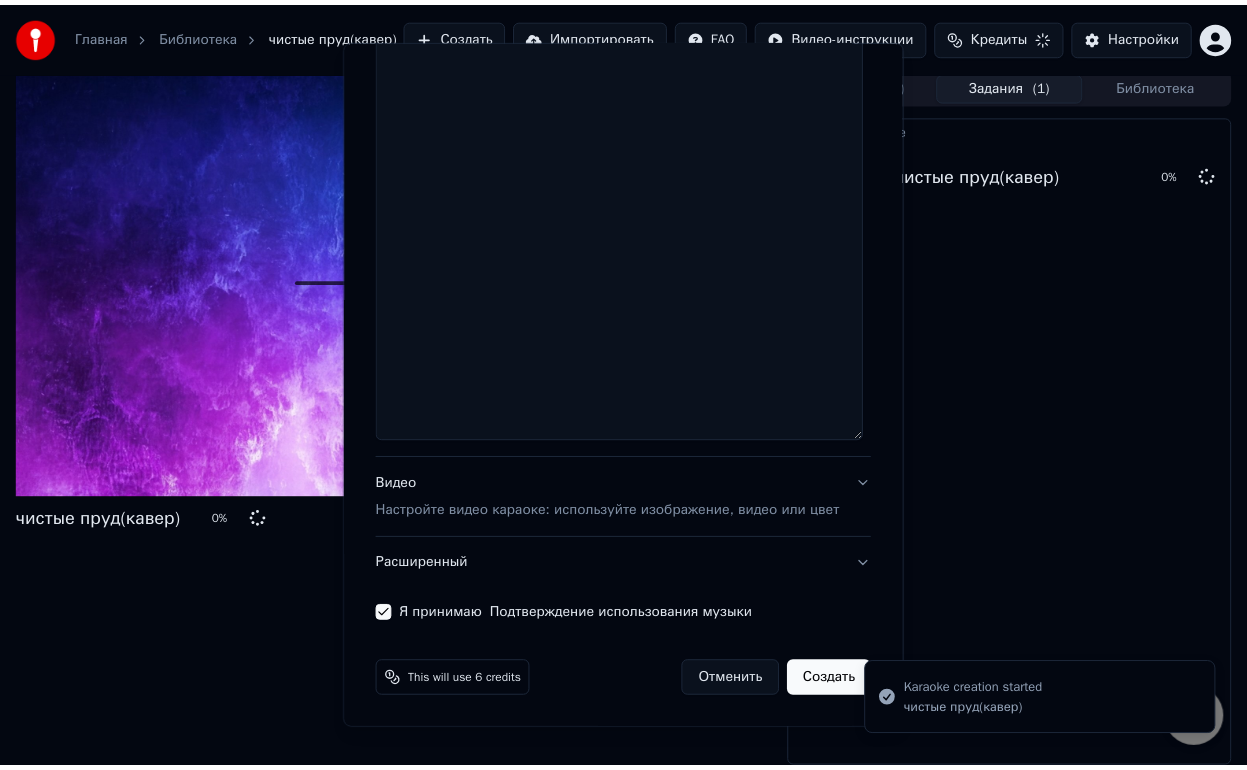 scroll, scrollTop: 4, scrollLeft: 0, axis: vertical 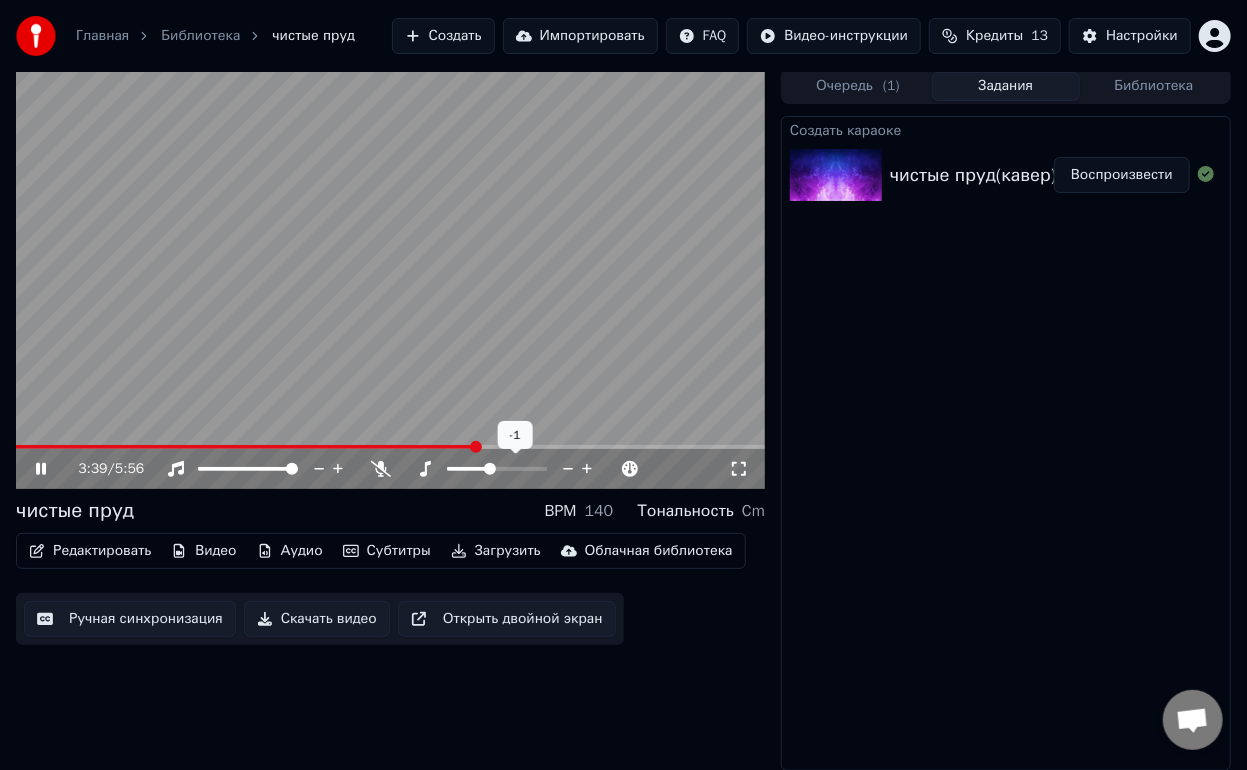 click at bounding box center (490, 469) 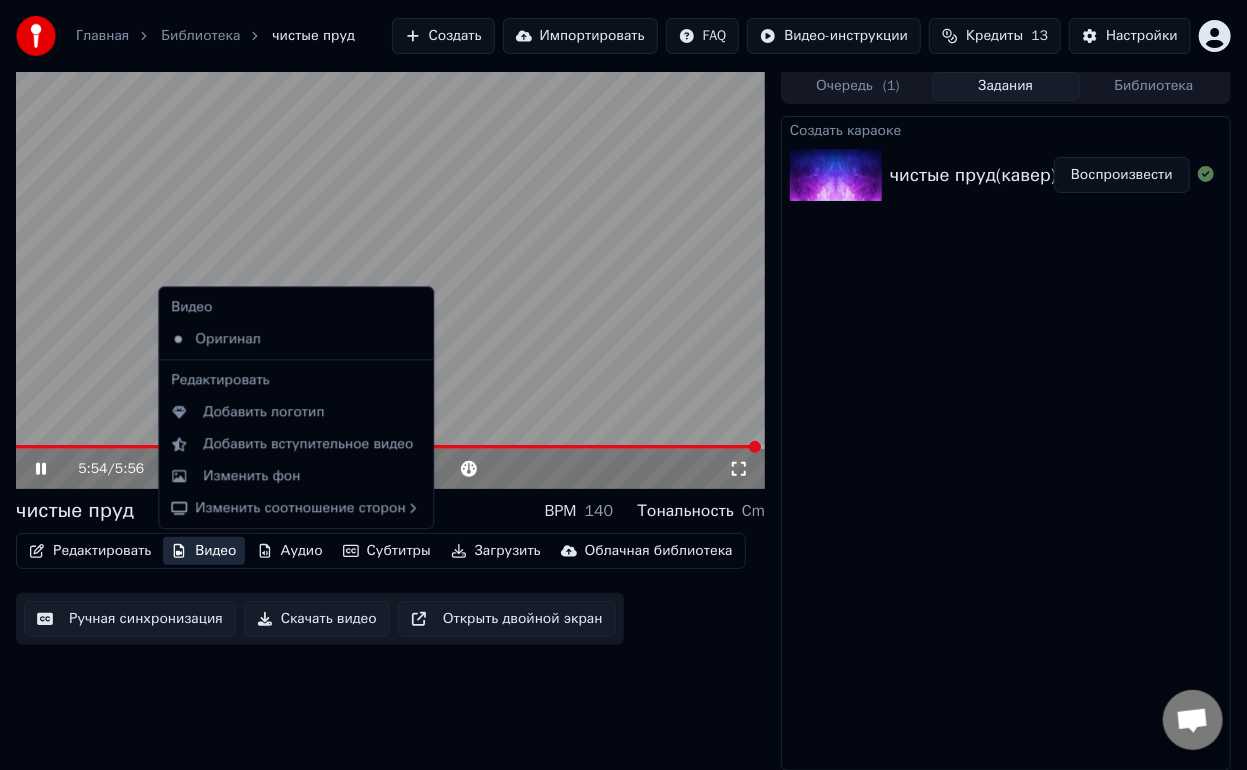 click on "Видео" at bounding box center [203, 551] 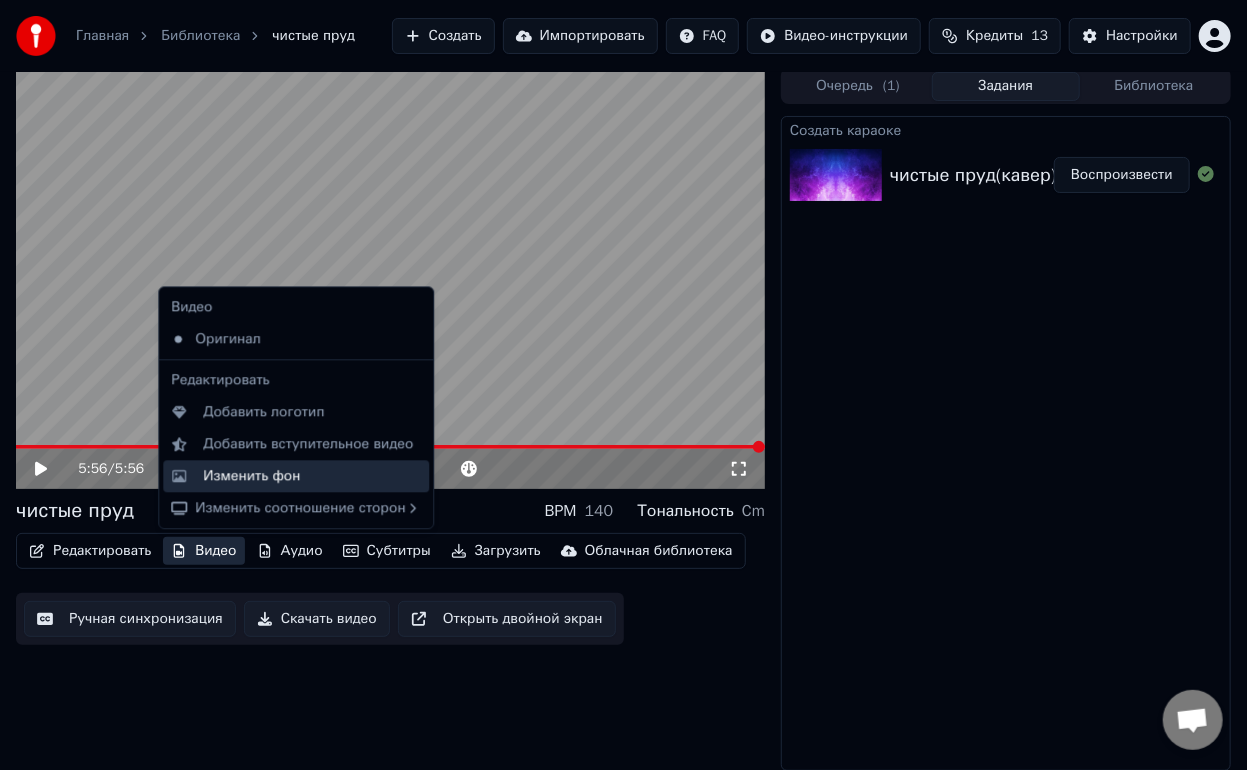 click on "Изменить фон" at bounding box center [251, 476] 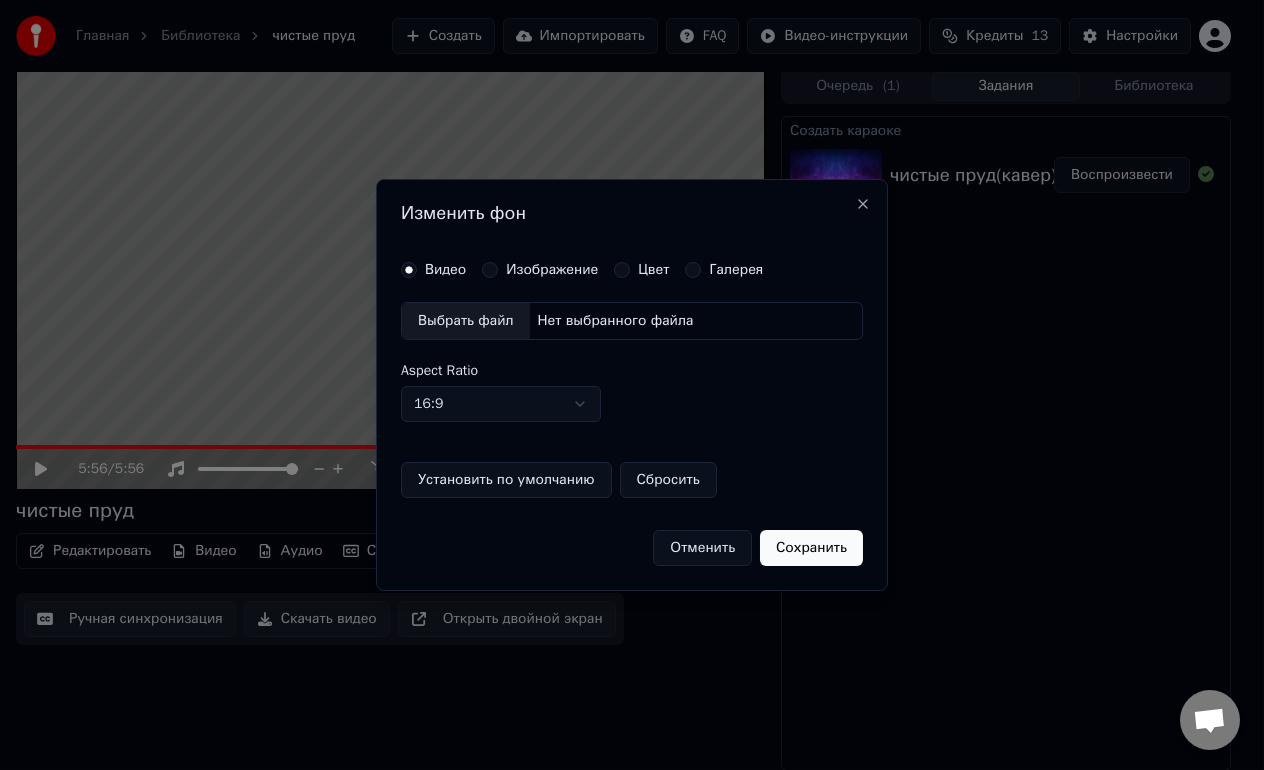 click on "Изображение" at bounding box center (552, 270) 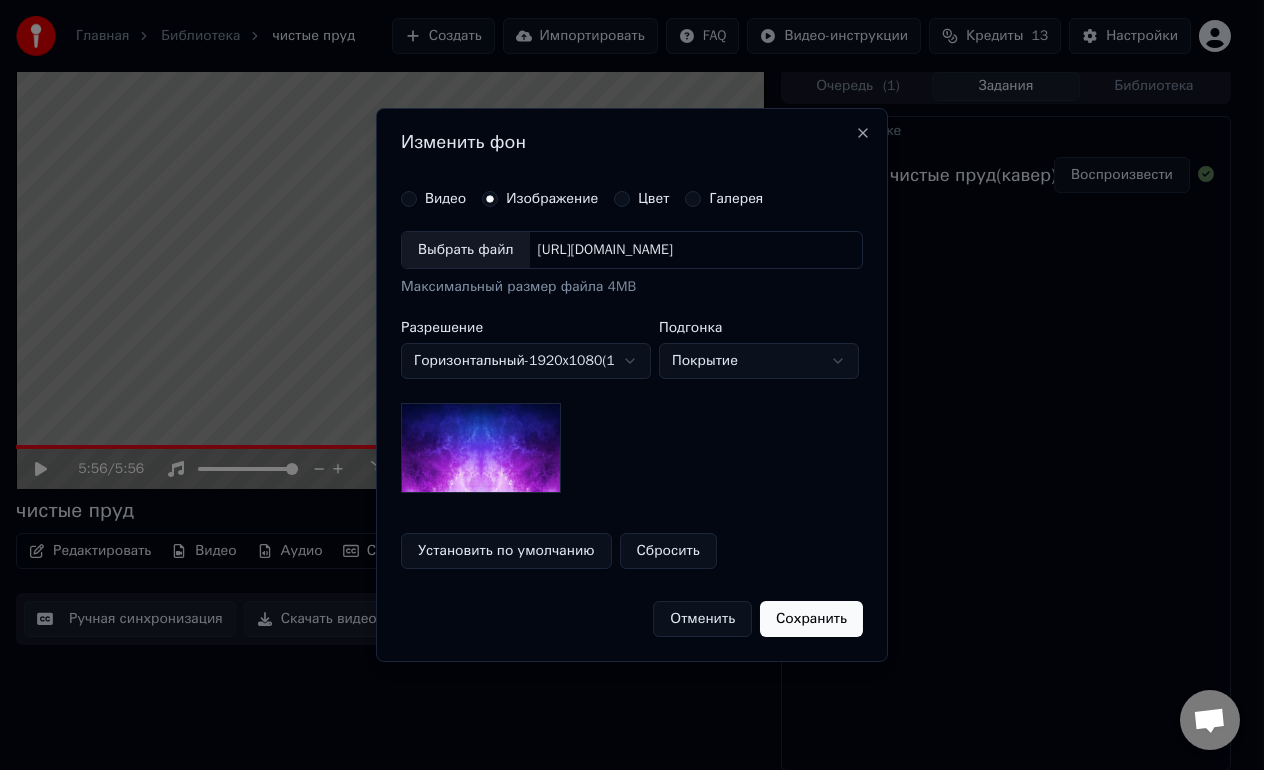 click on "Галерея" at bounding box center (736, 199) 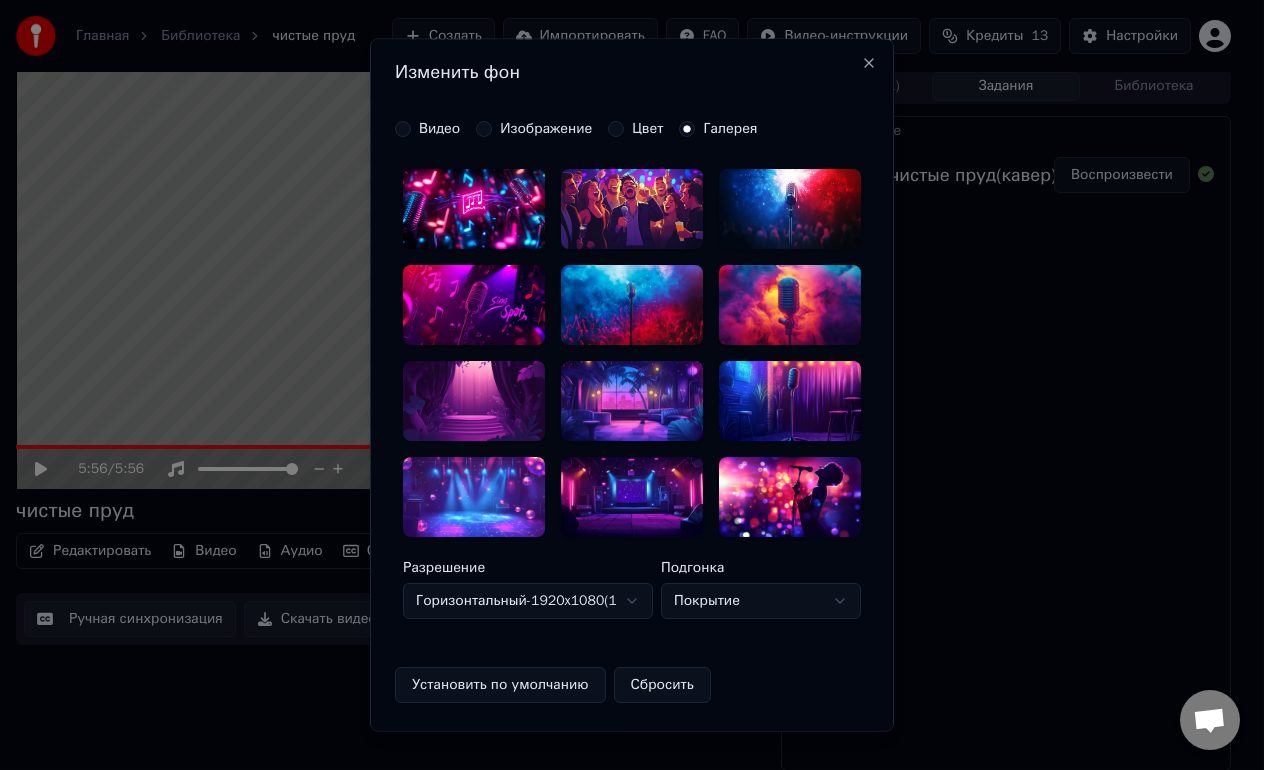 click at bounding box center (474, 497) 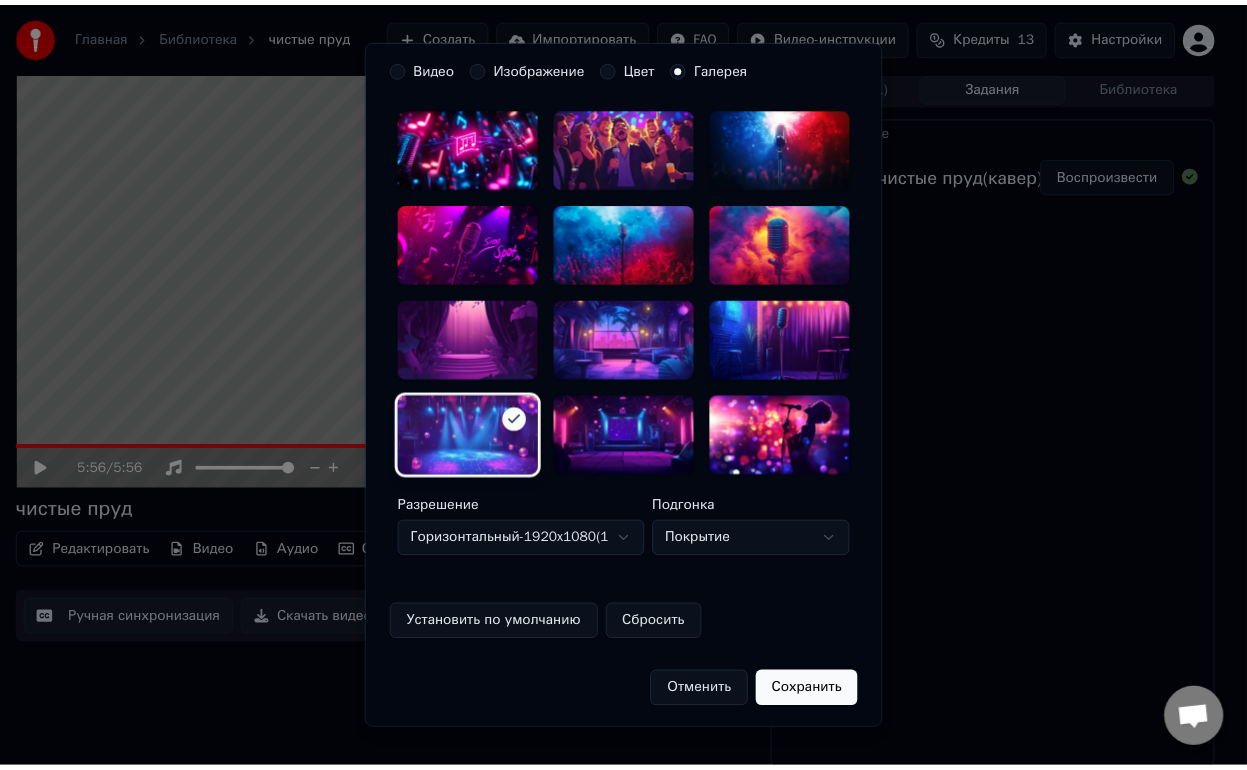 scroll, scrollTop: 64, scrollLeft: 0, axis: vertical 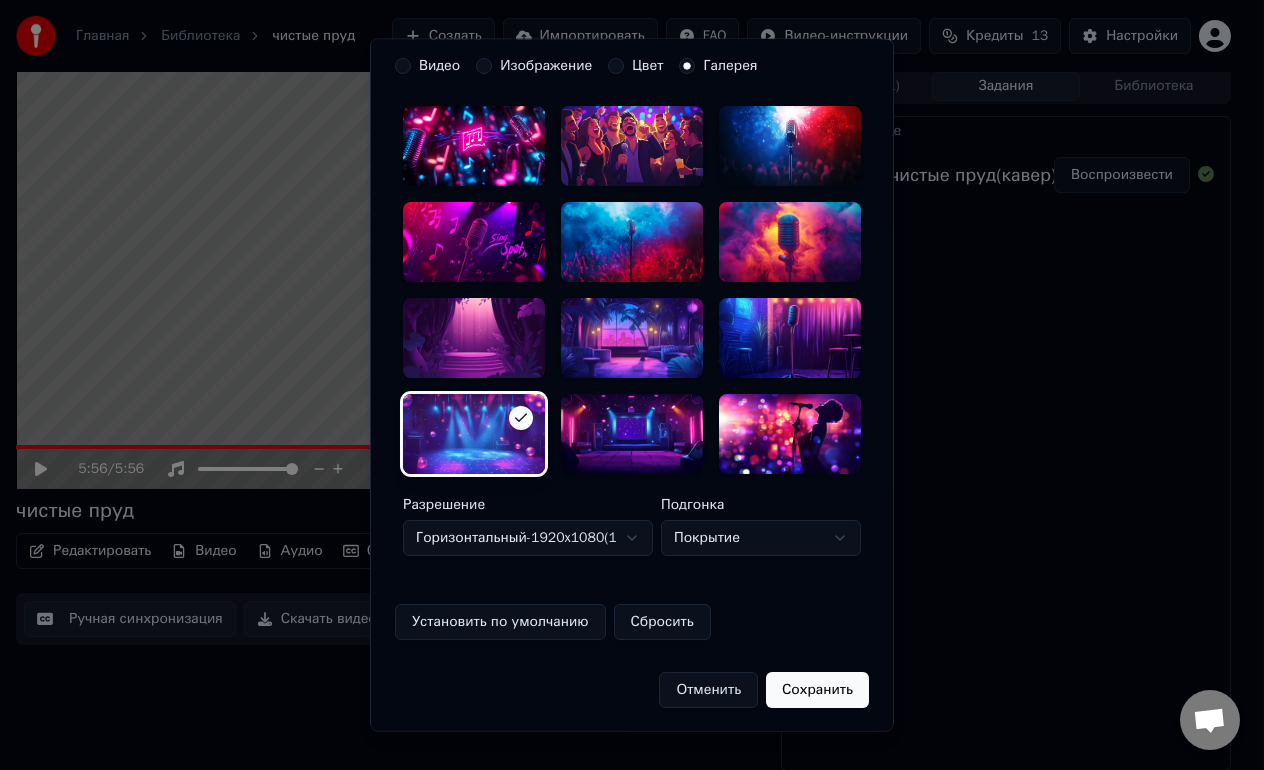 click on "Сохранить" at bounding box center (817, 689) 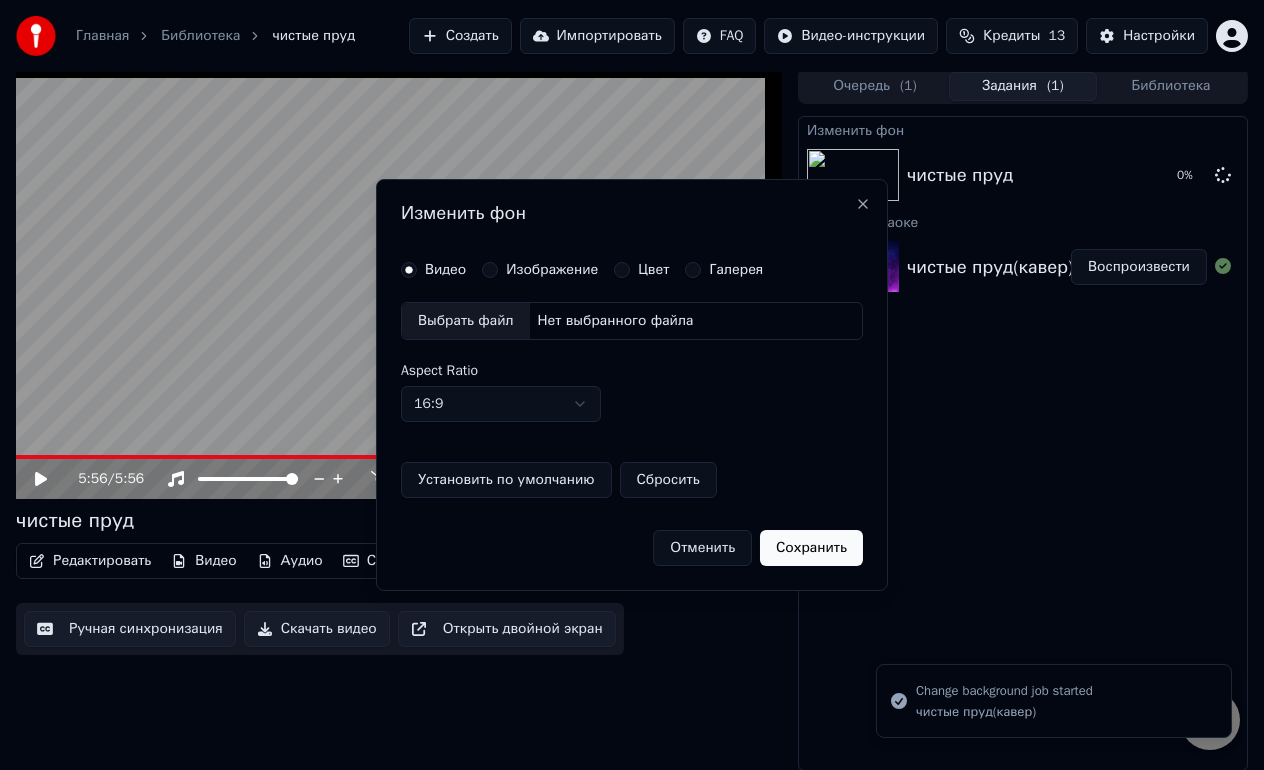 scroll, scrollTop: 0, scrollLeft: 0, axis: both 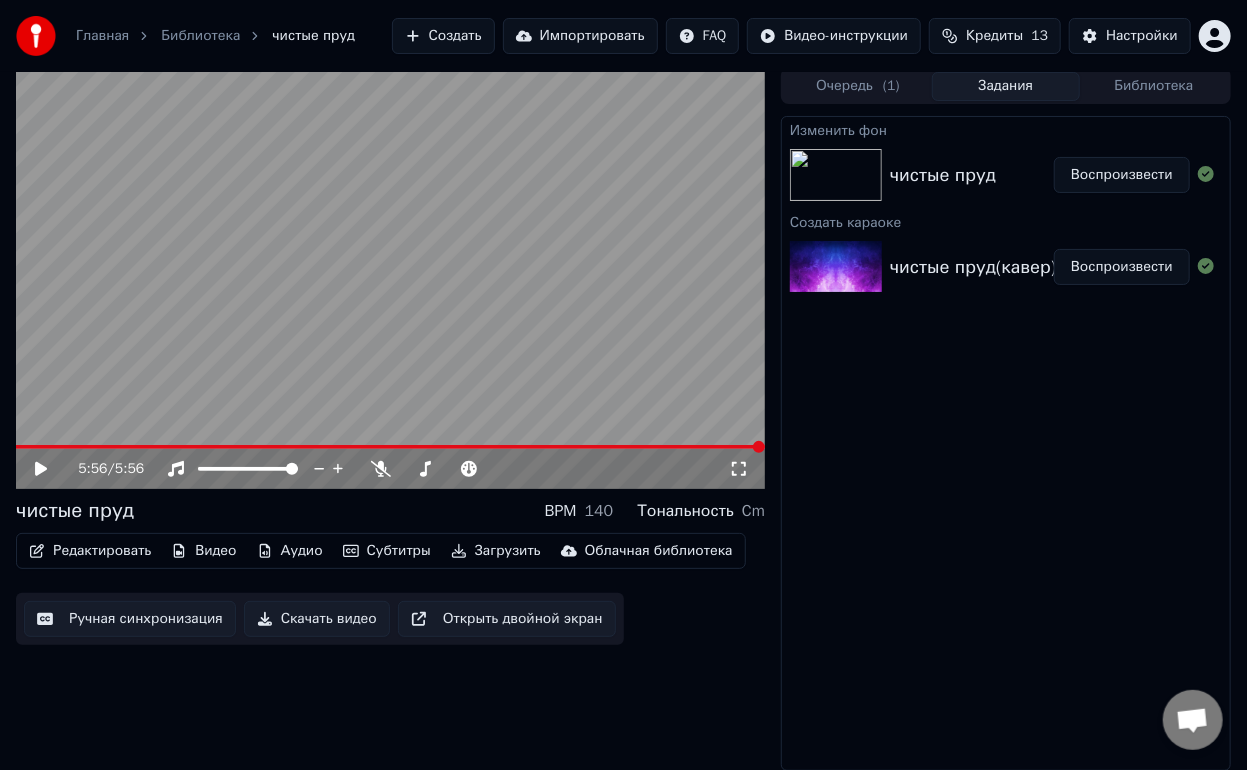 click on "Воспроизвести" at bounding box center (1122, 175) 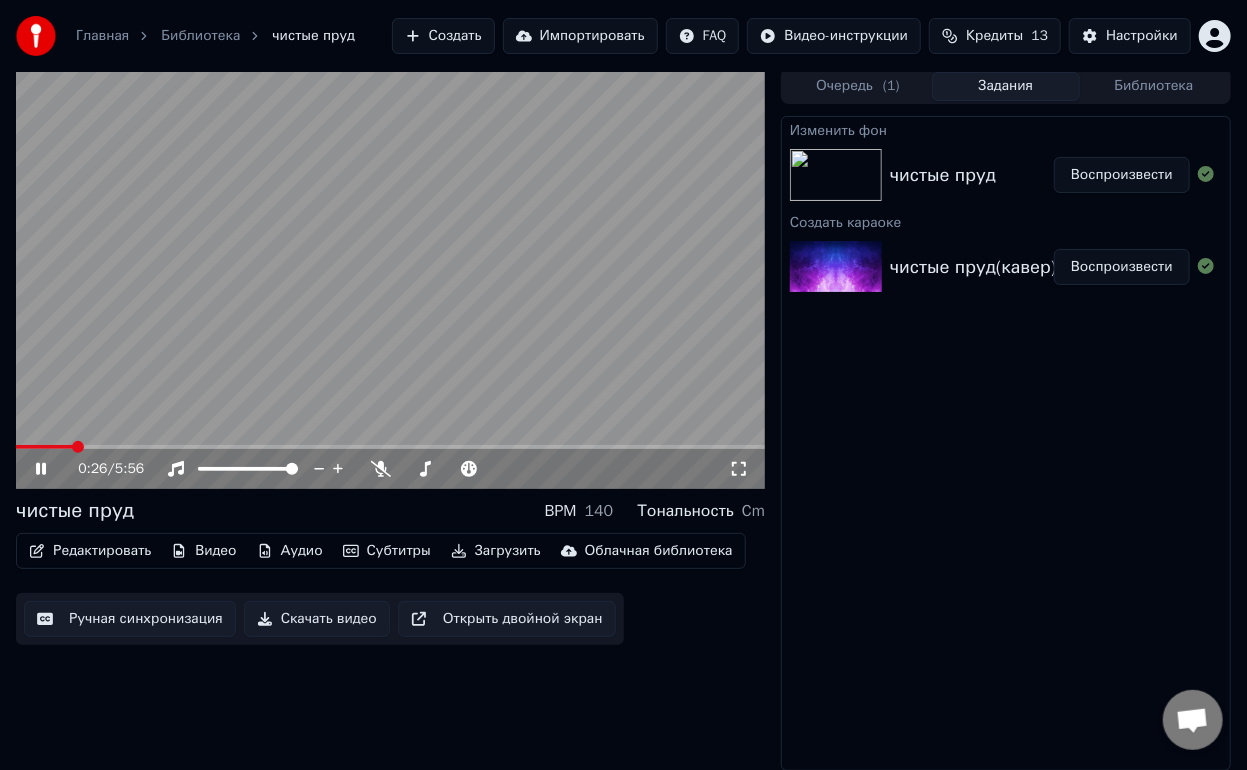 click on "Создать" at bounding box center [443, 36] 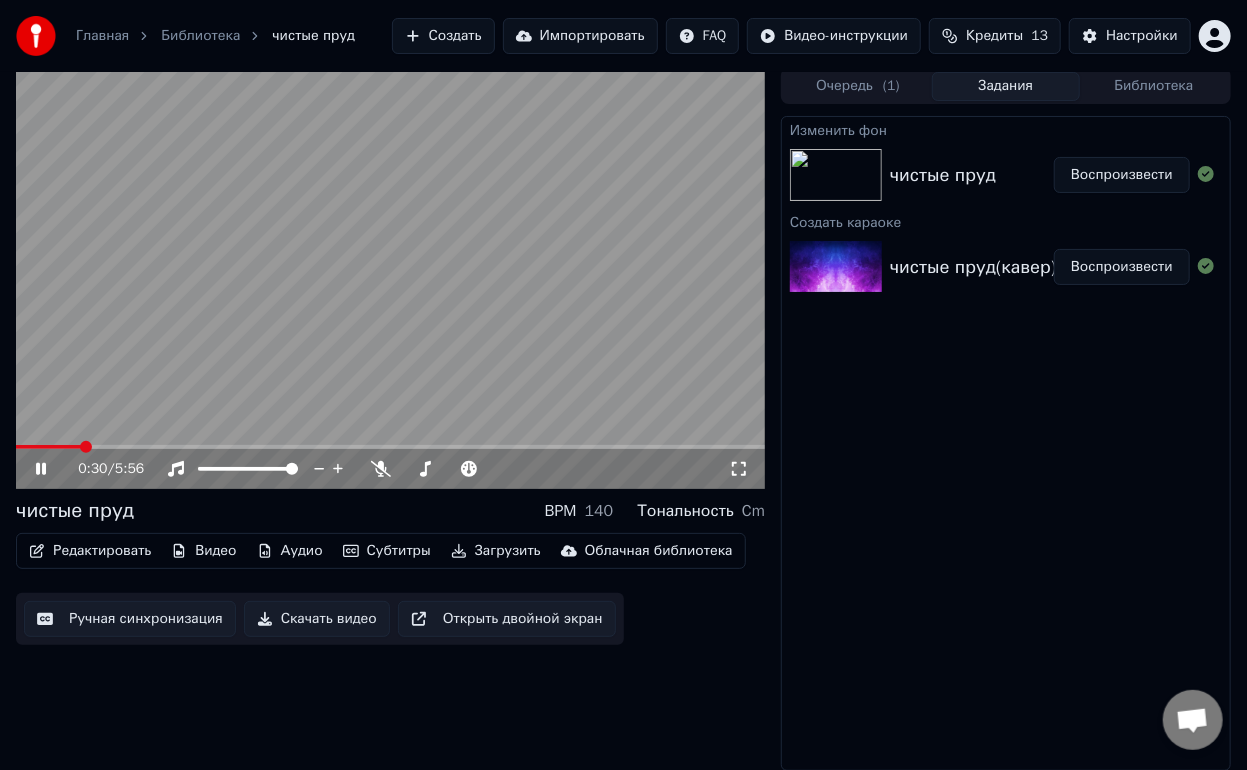 click 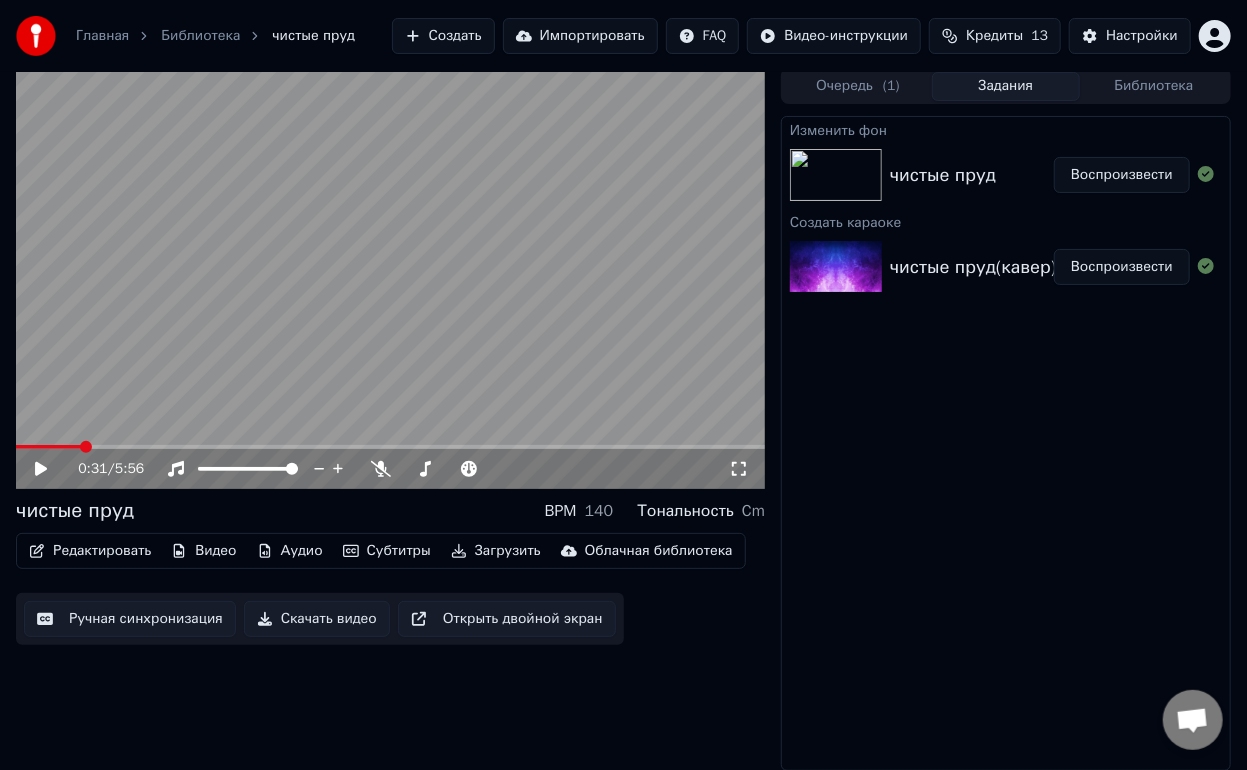 click on "Создать" at bounding box center (443, 36) 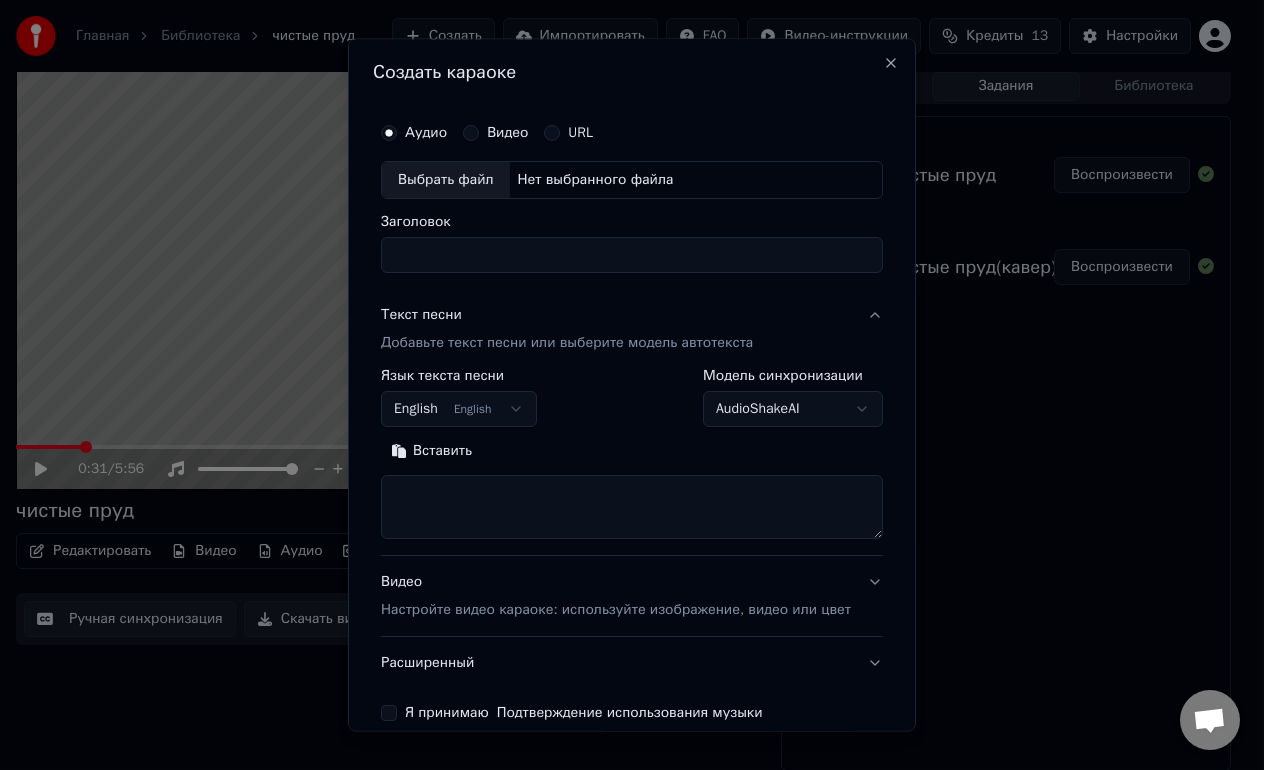 click on "Аудио" at bounding box center [426, 134] 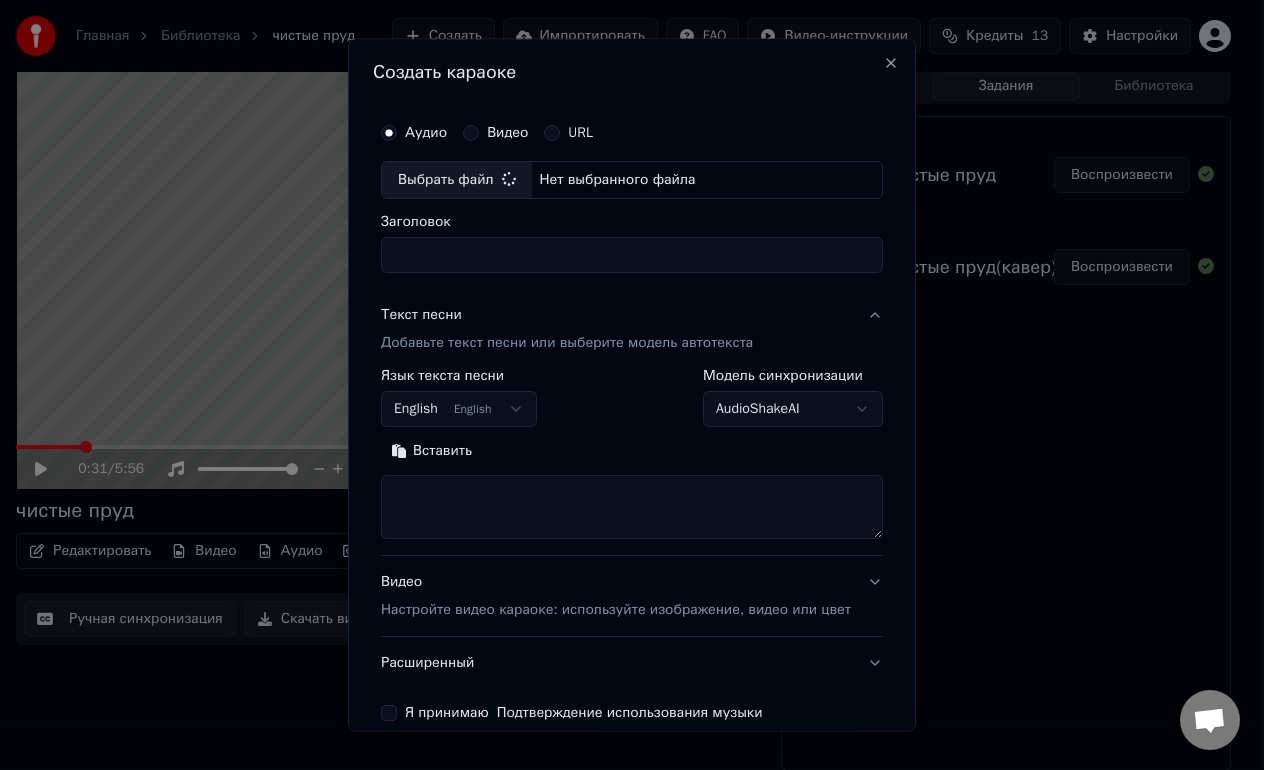 type on "**********" 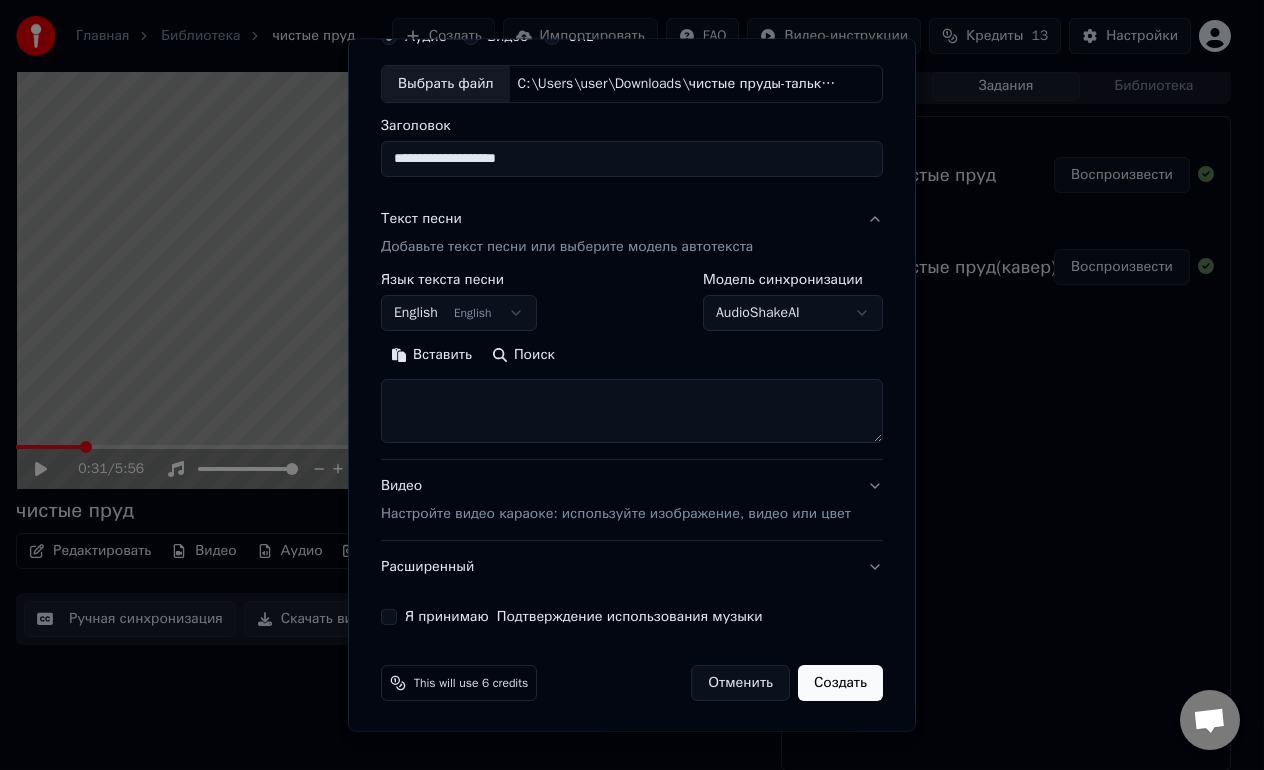 scroll, scrollTop: 98, scrollLeft: 0, axis: vertical 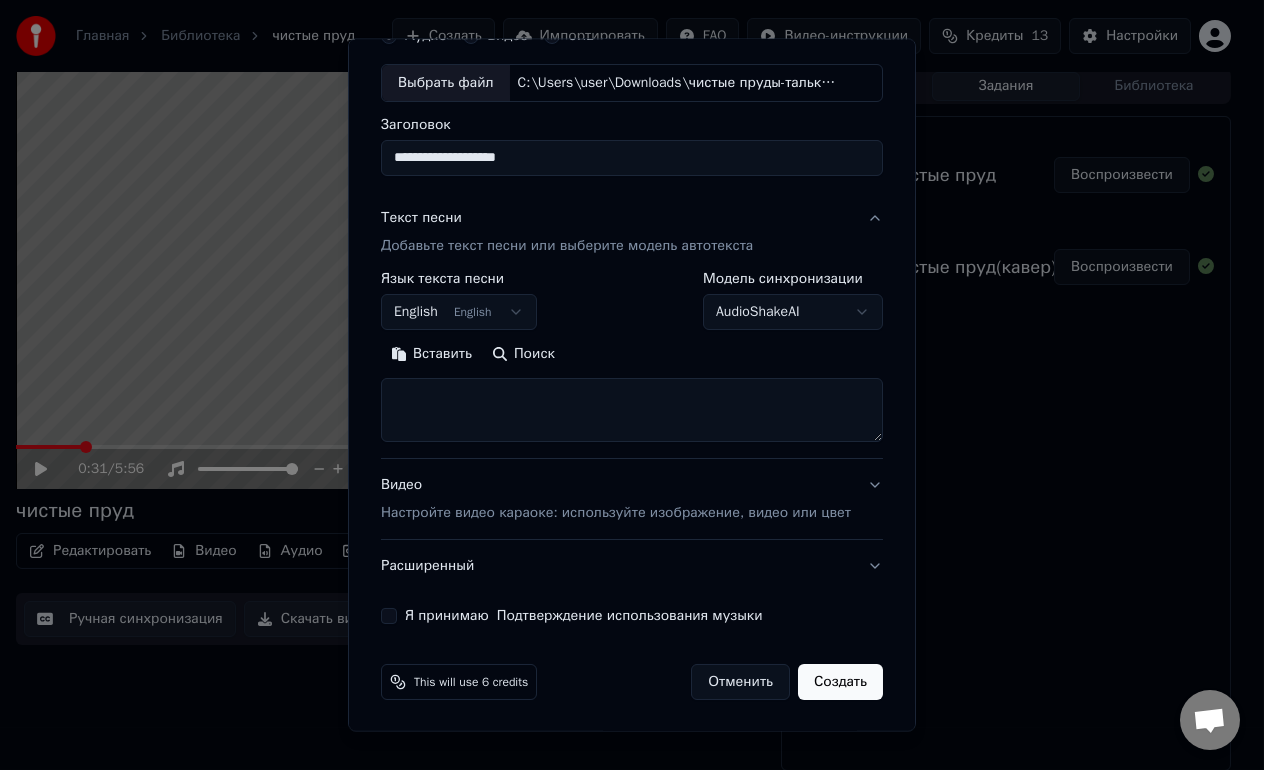 click on "Вставить" at bounding box center [431, 353] 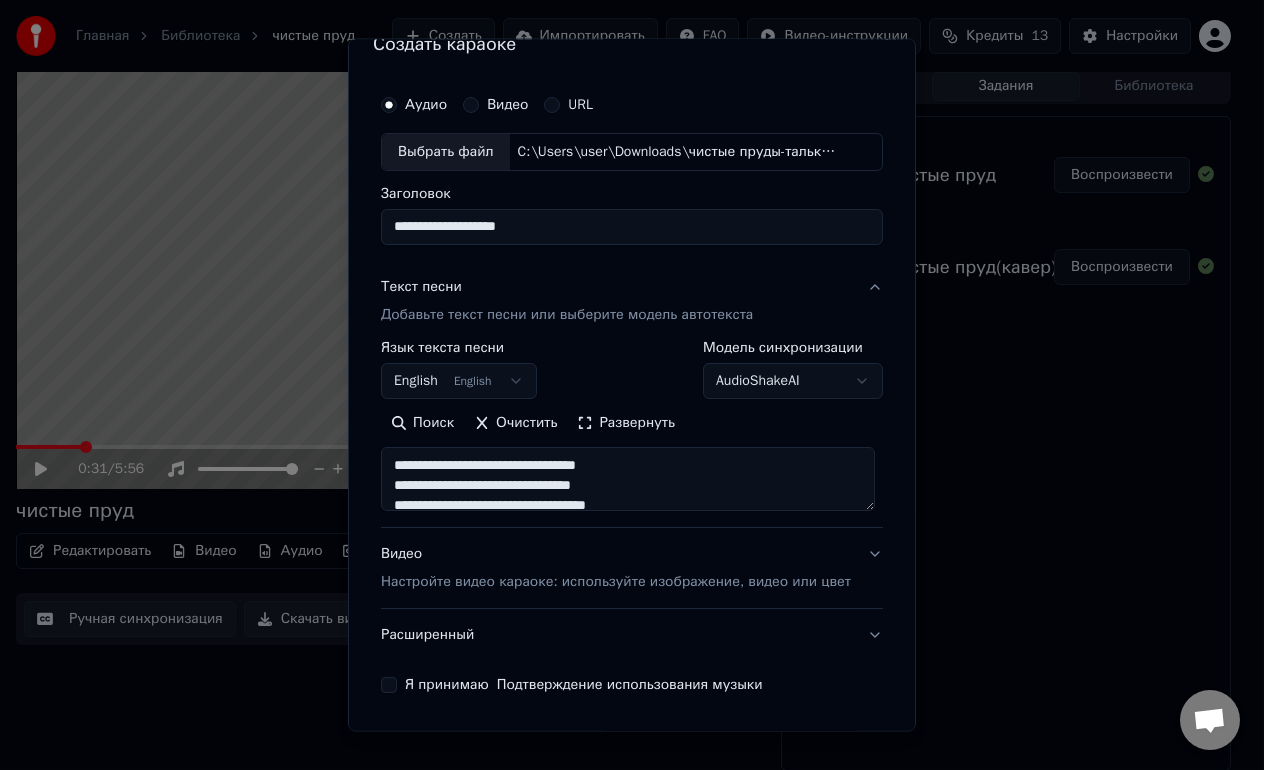scroll, scrollTop: 0, scrollLeft: 0, axis: both 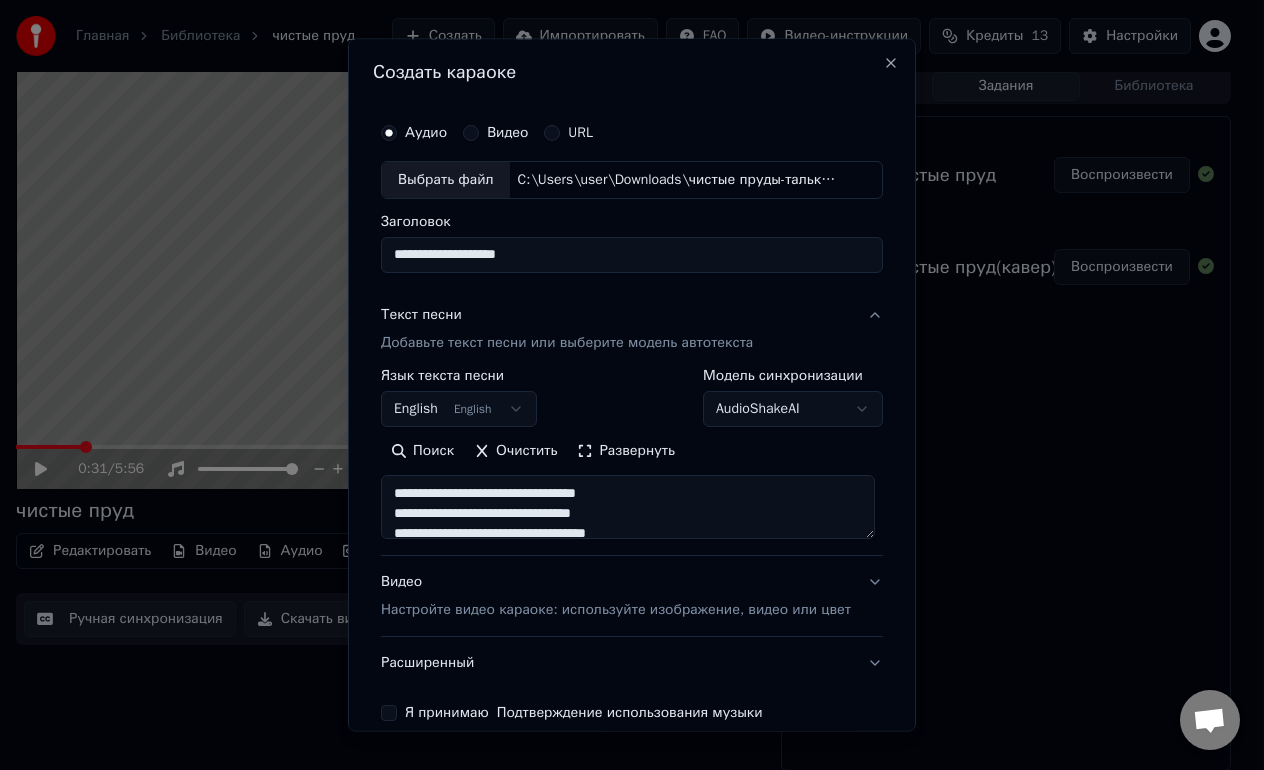 click on "Развернуть" at bounding box center (626, 451) 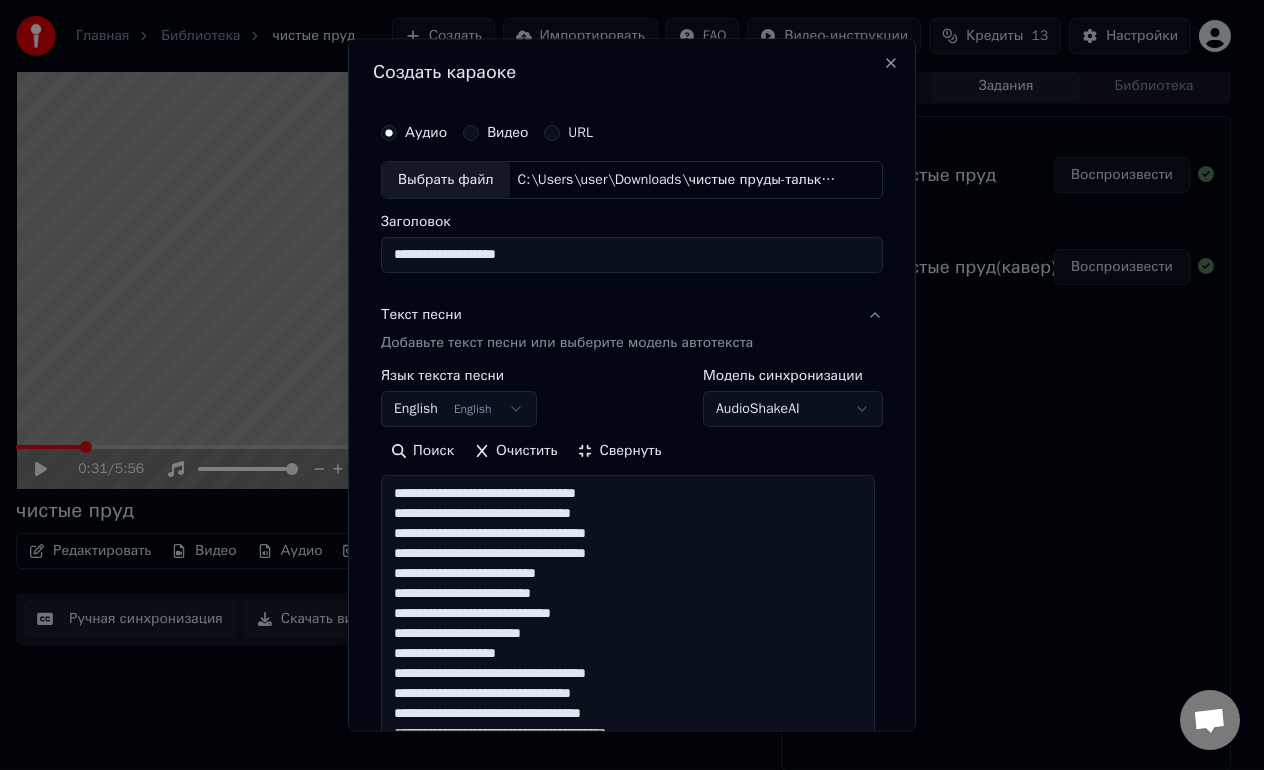 scroll, scrollTop: 1, scrollLeft: 0, axis: vertical 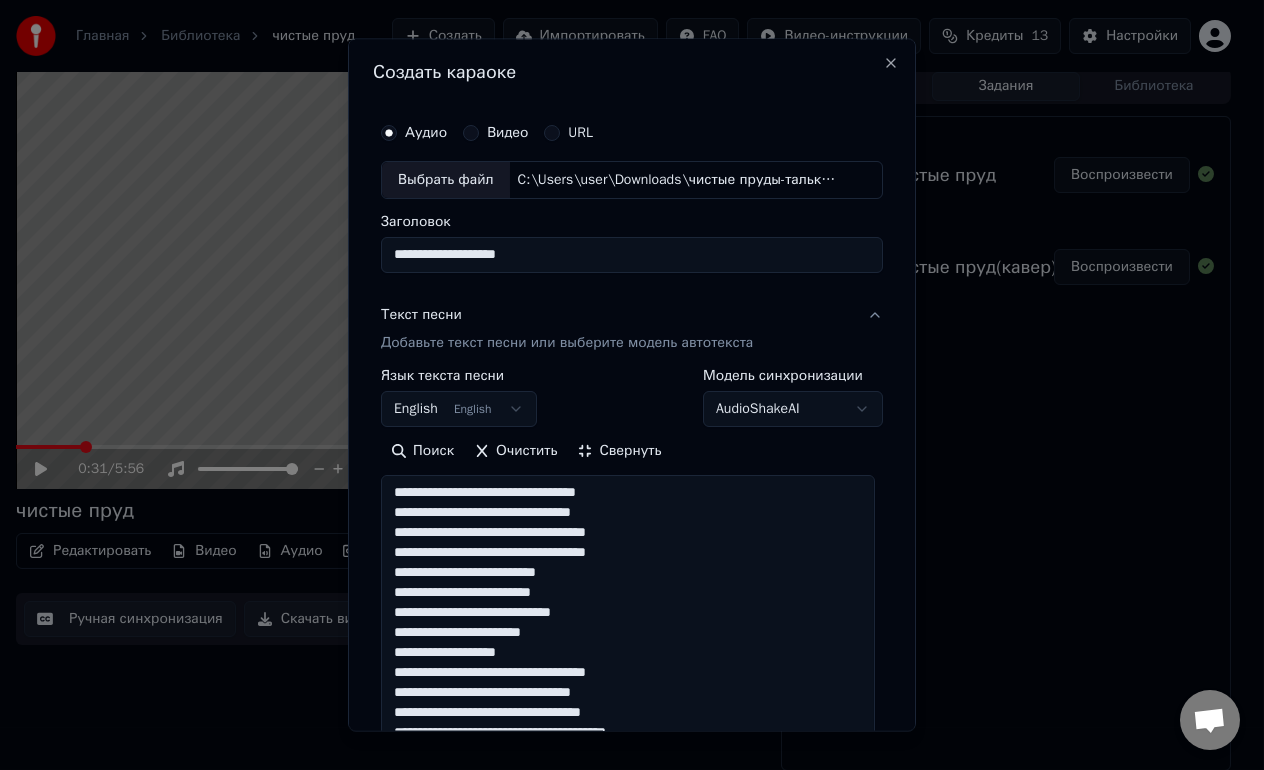 click at bounding box center (628, 843) 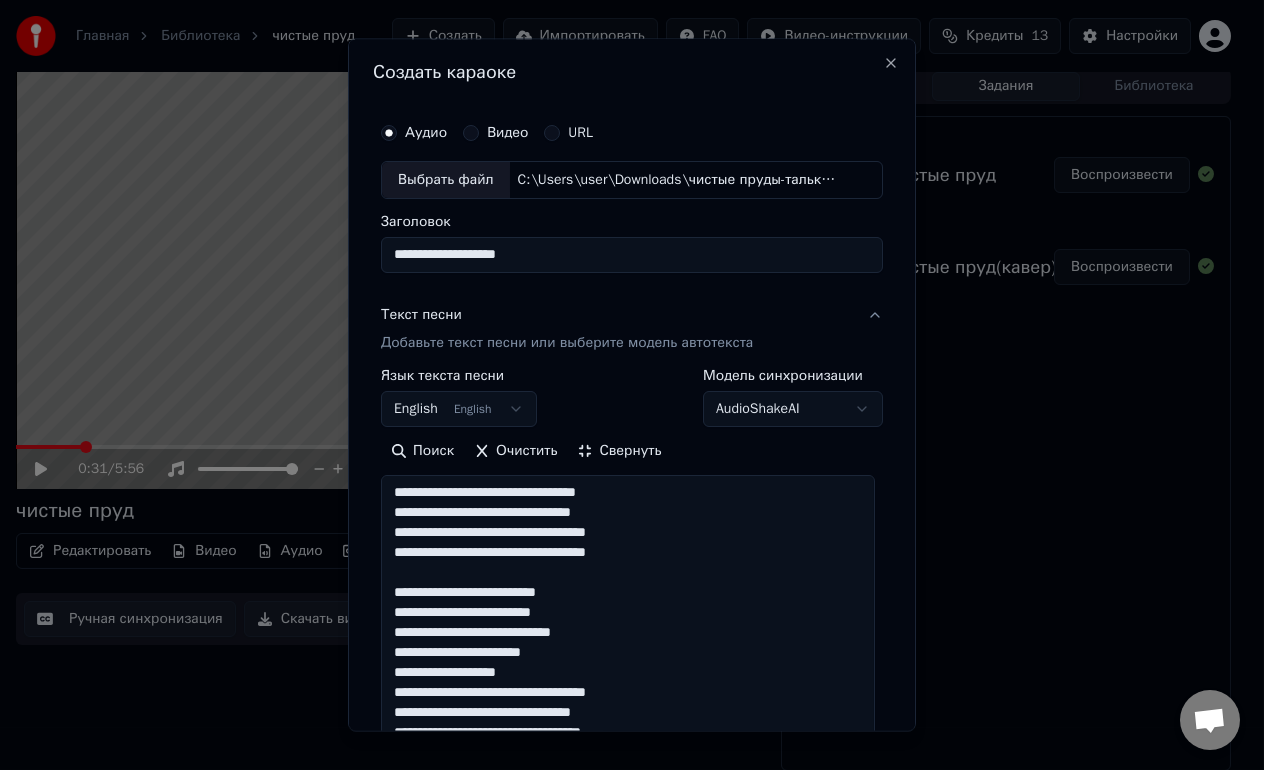 scroll, scrollTop: 21, scrollLeft: 0, axis: vertical 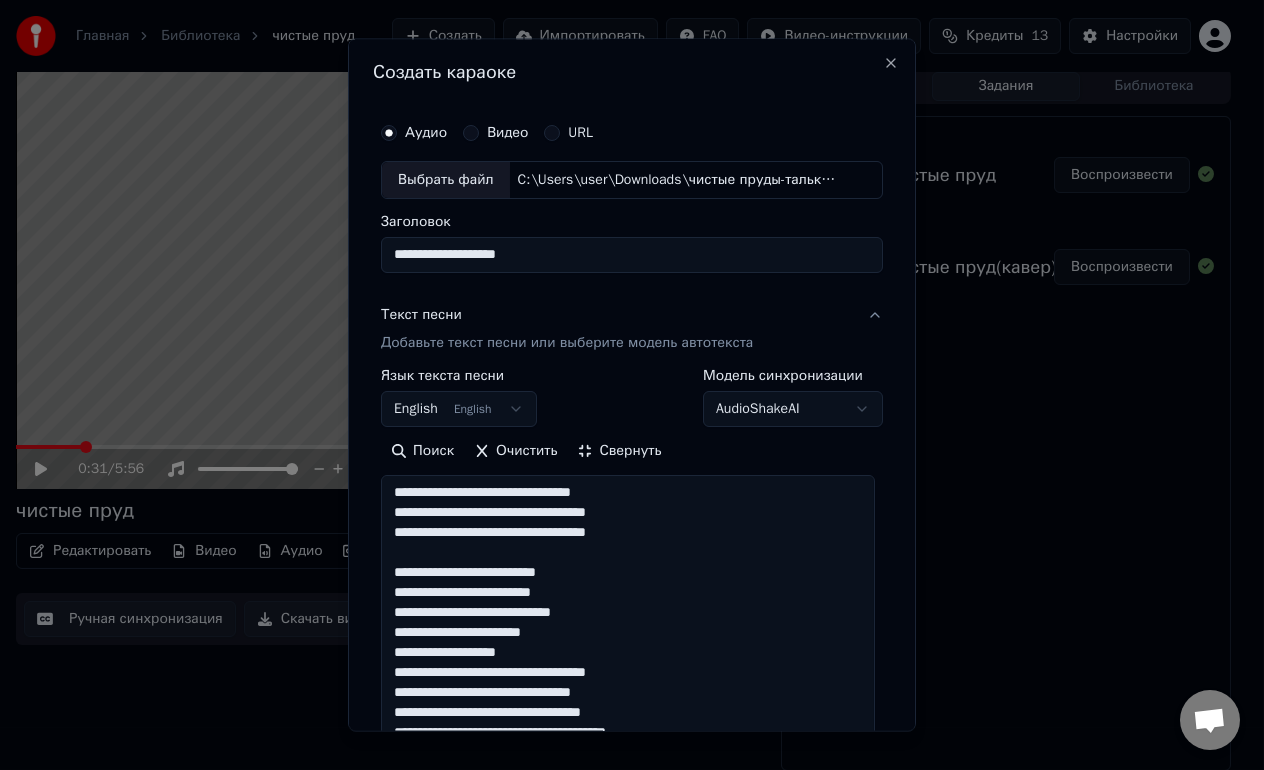 click at bounding box center (628, 843) 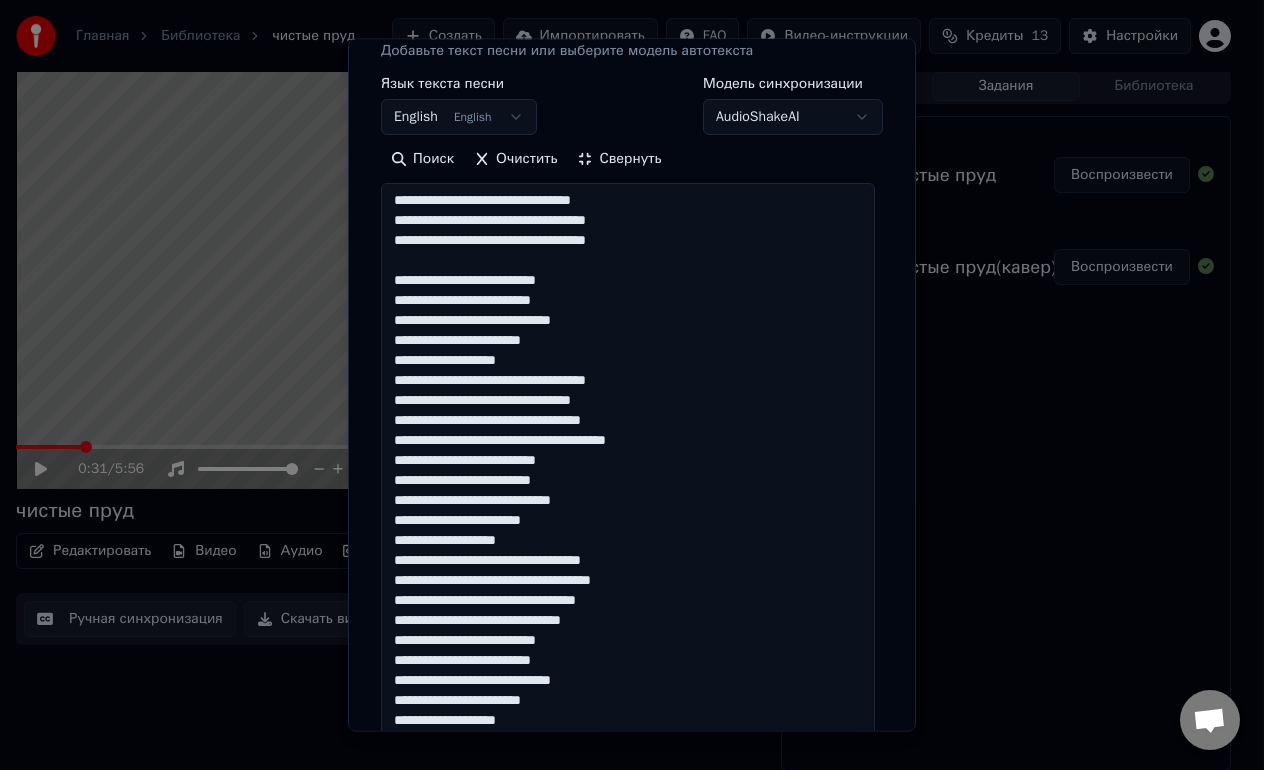 scroll, scrollTop: 297, scrollLeft: 0, axis: vertical 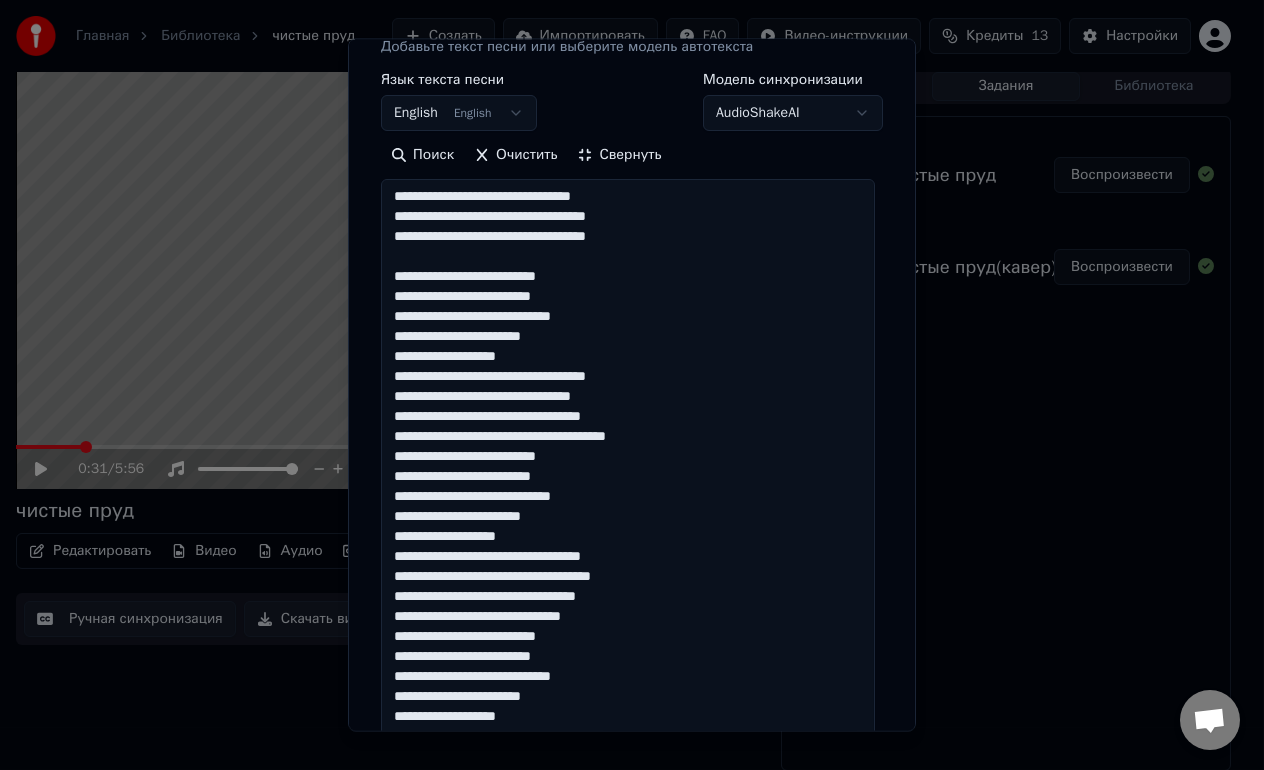 click at bounding box center (628, 546) 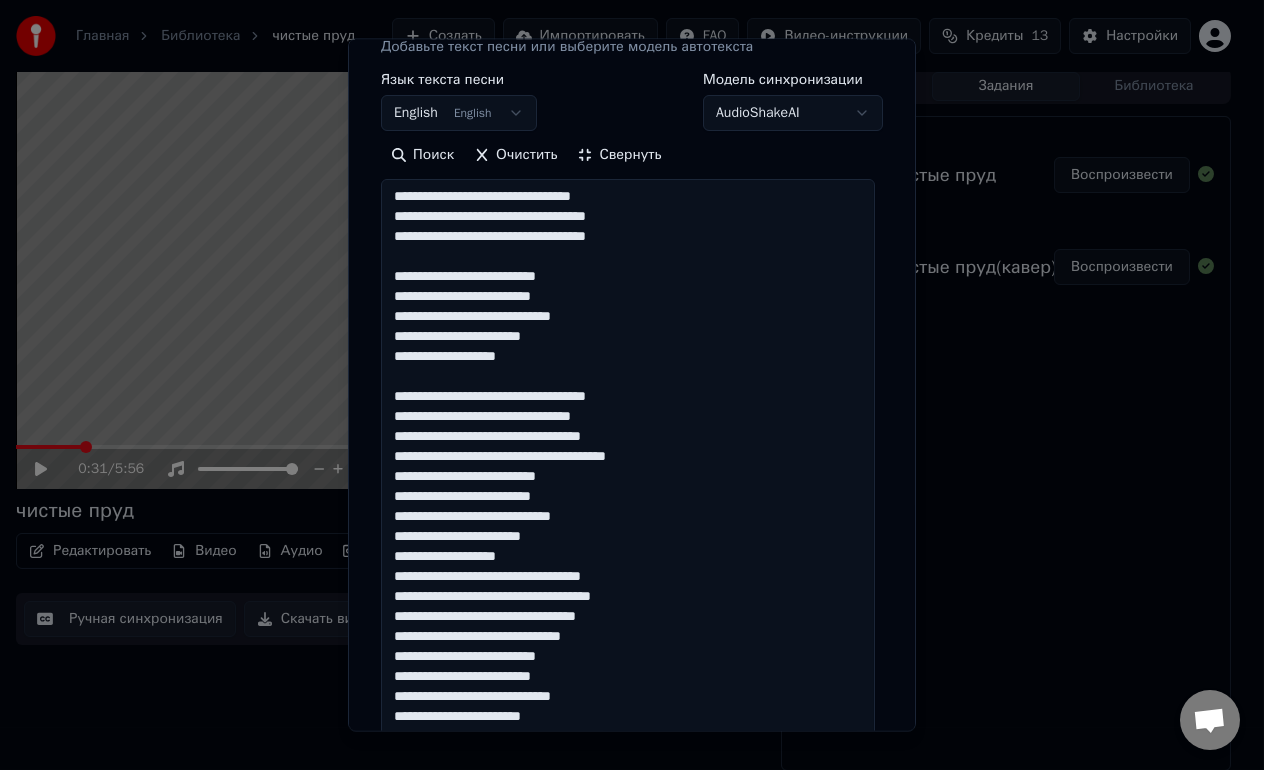 click at bounding box center [628, 546] 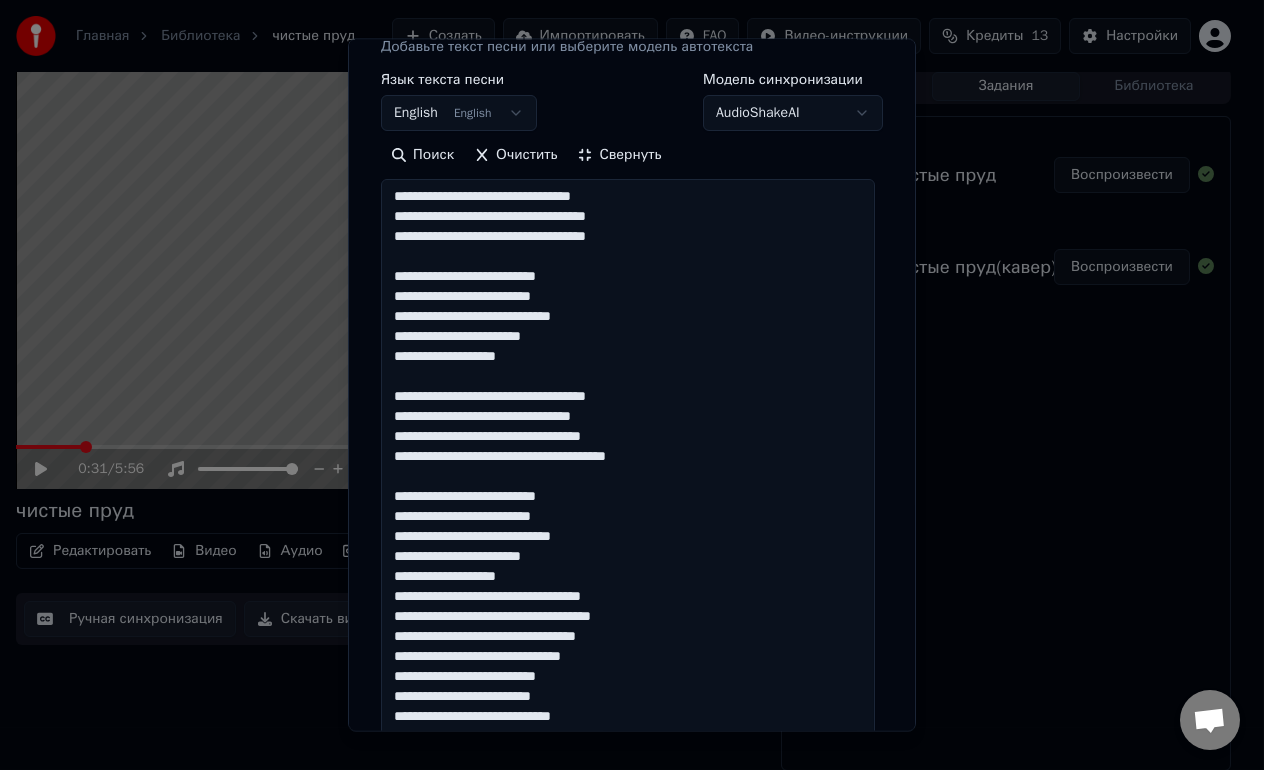 click at bounding box center [628, 546] 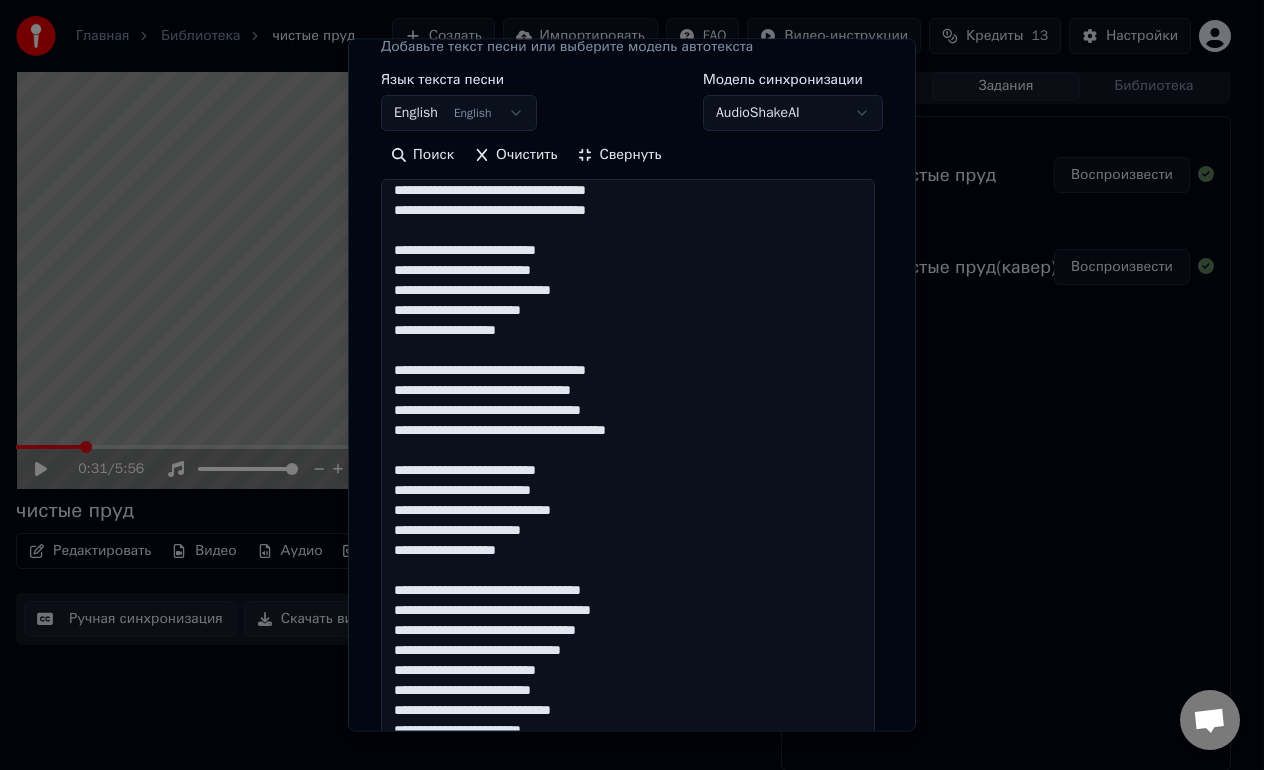 scroll, scrollTop: 81, scrollLeft: 0, axis: vertical 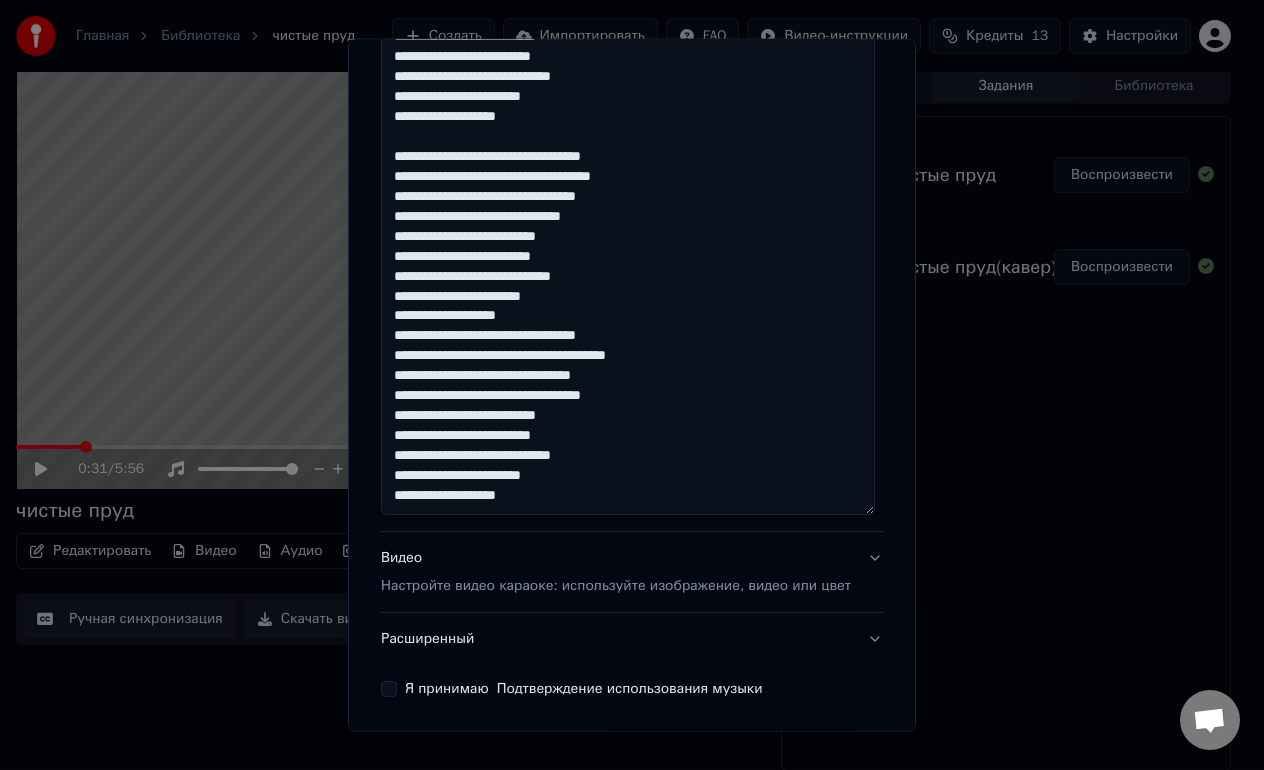 click at bounding box center (628, 146) 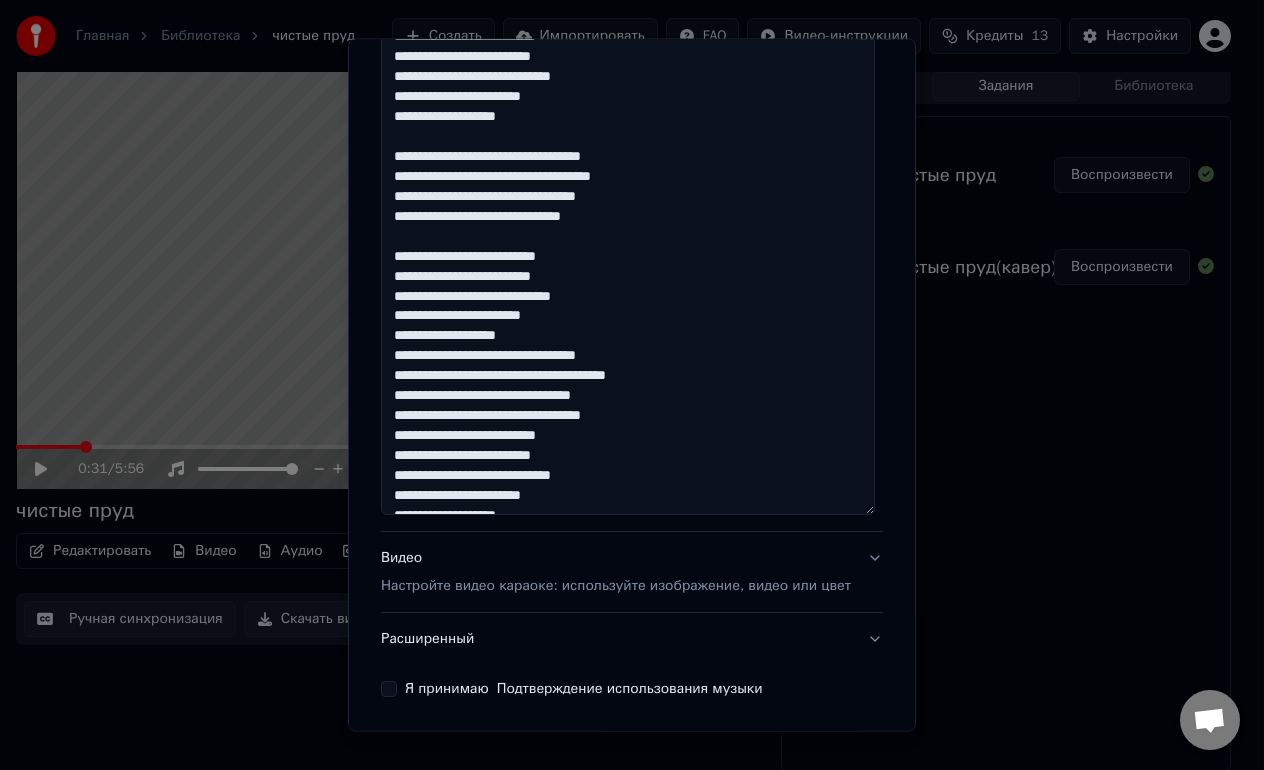 click at bounding box center [628, 146] 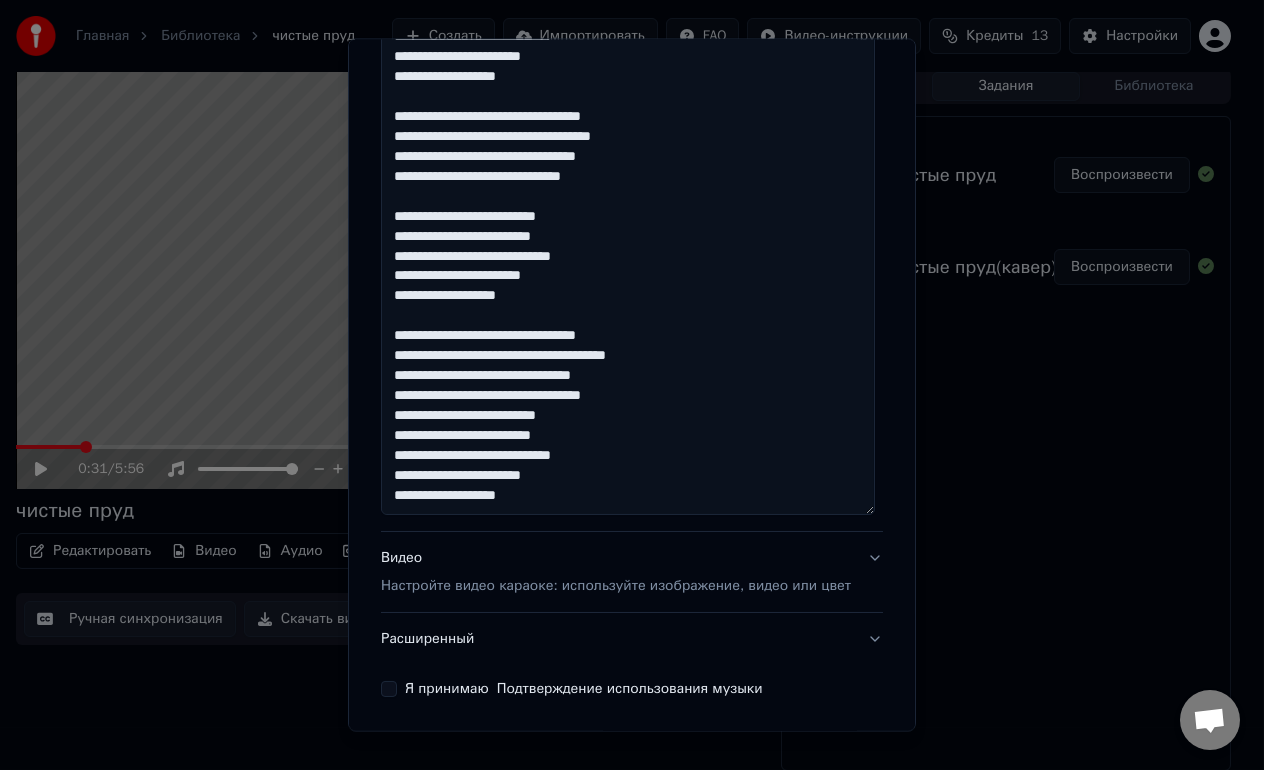 scroll, scrollTop: 121, scrollLeft: 0, axis: vertical 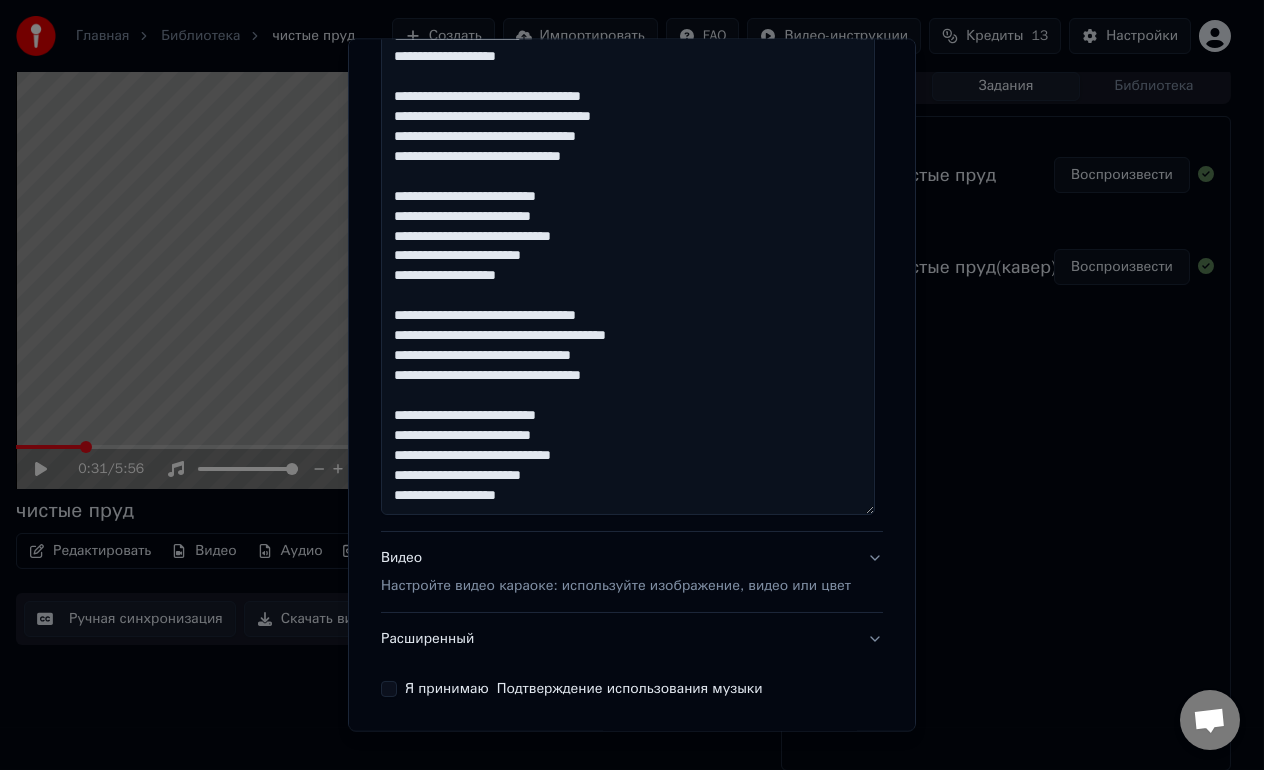 drag, startPoint x: 849, startPoint y: 367, endPoint x: 837, endPoint y: 435, distance: 69.050705 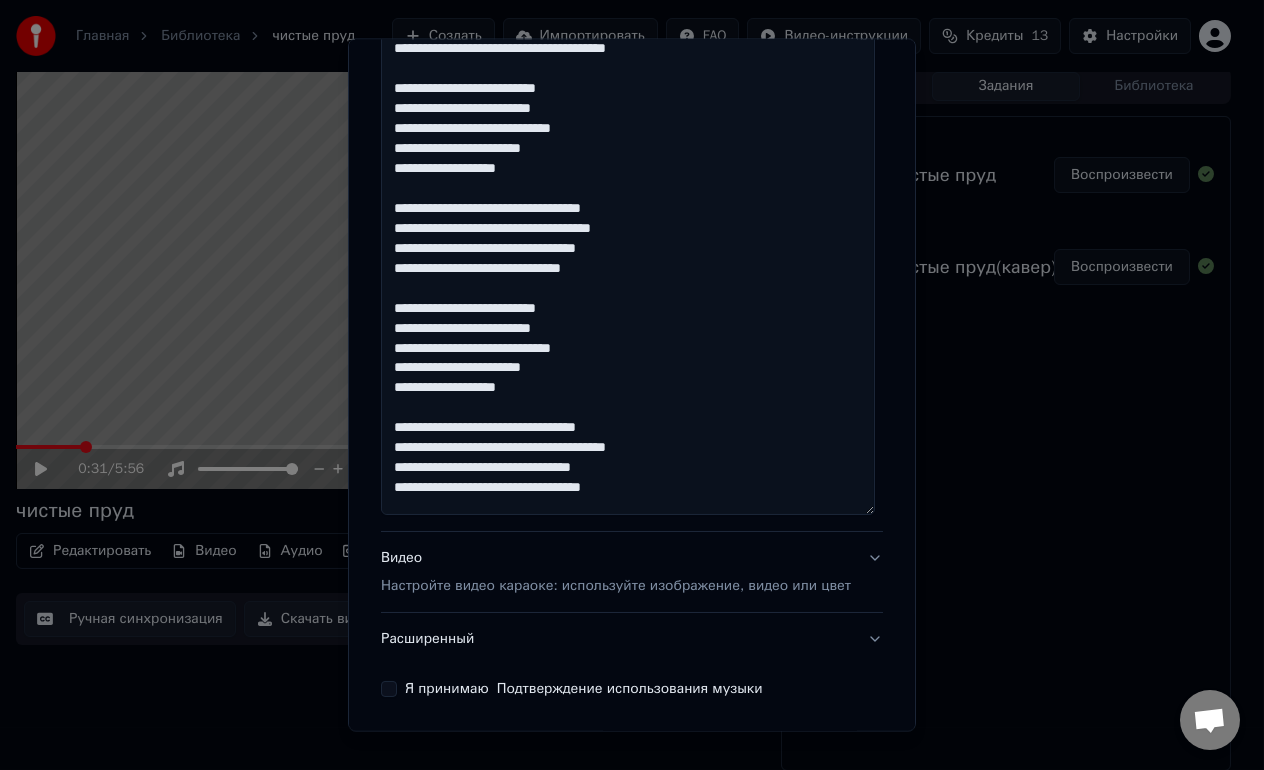 scroll, scrollTop: 0, scrollLeft: 0, axis: both 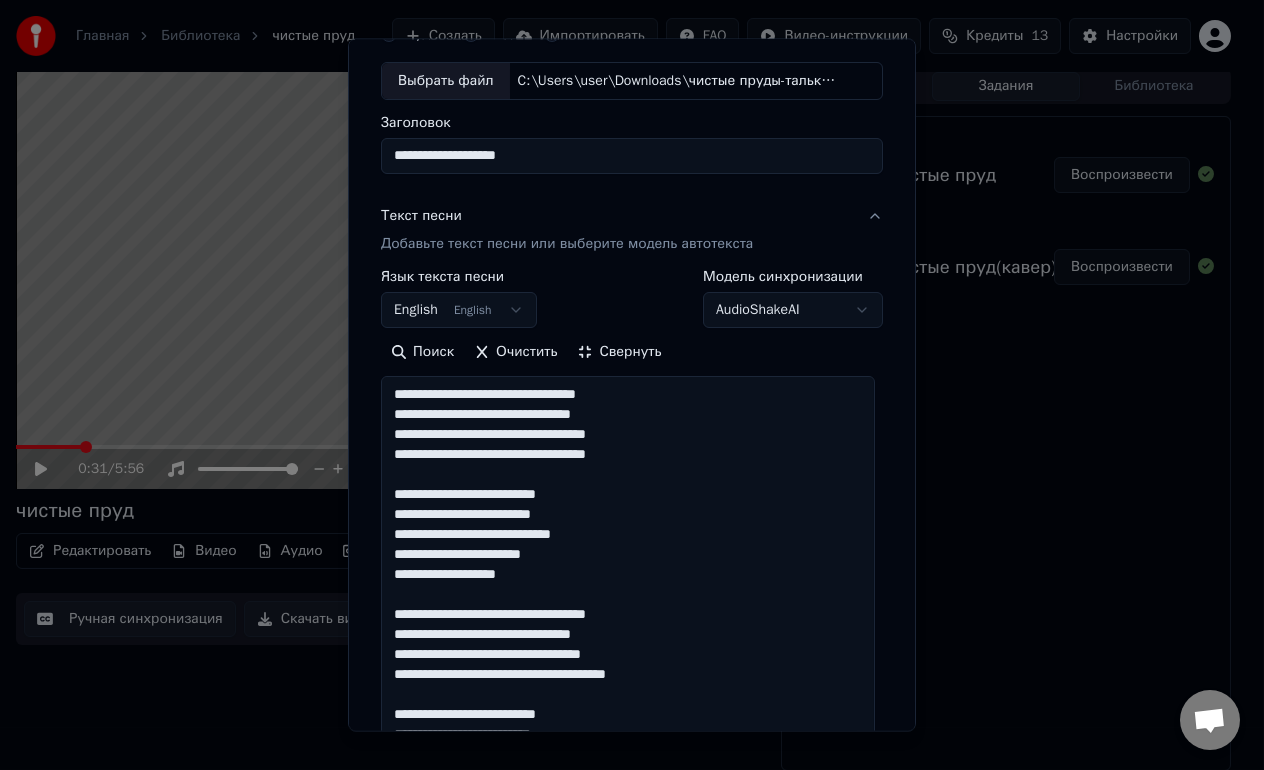 type on "**********" 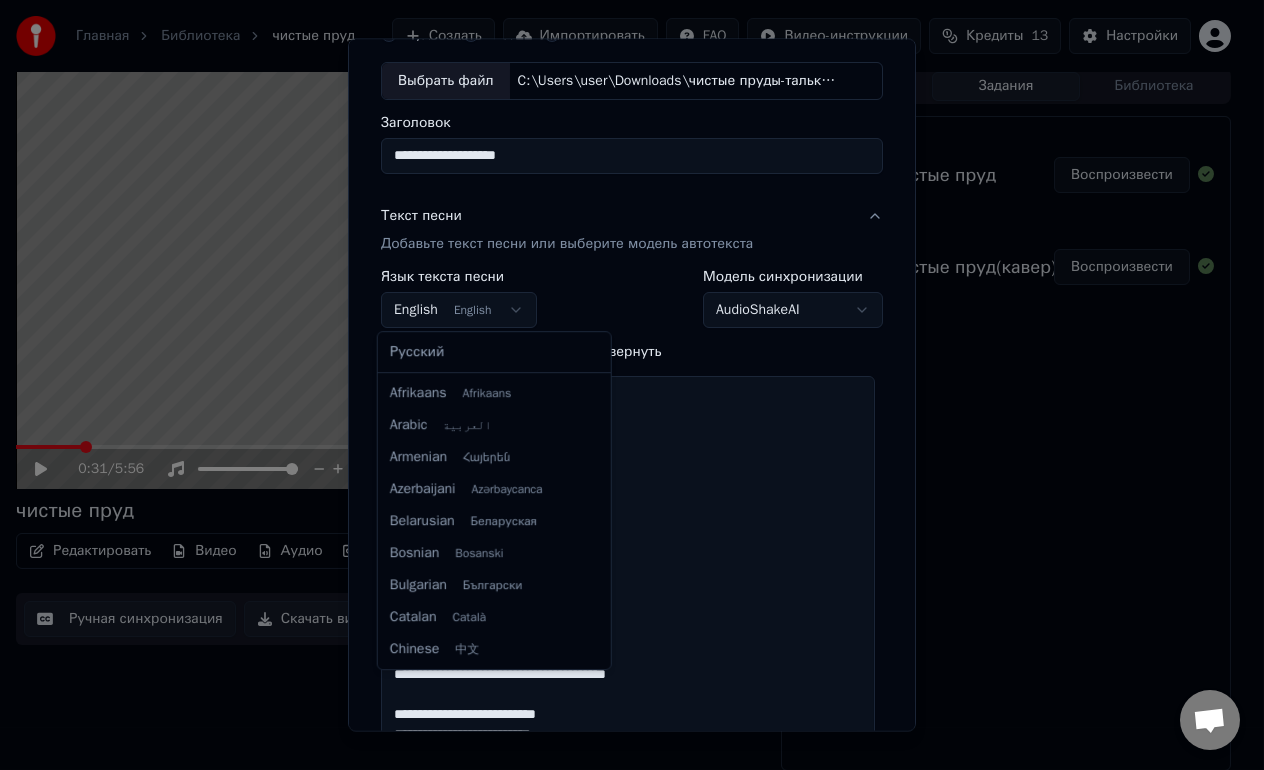click on "**********" at bounding box center [623, 381] 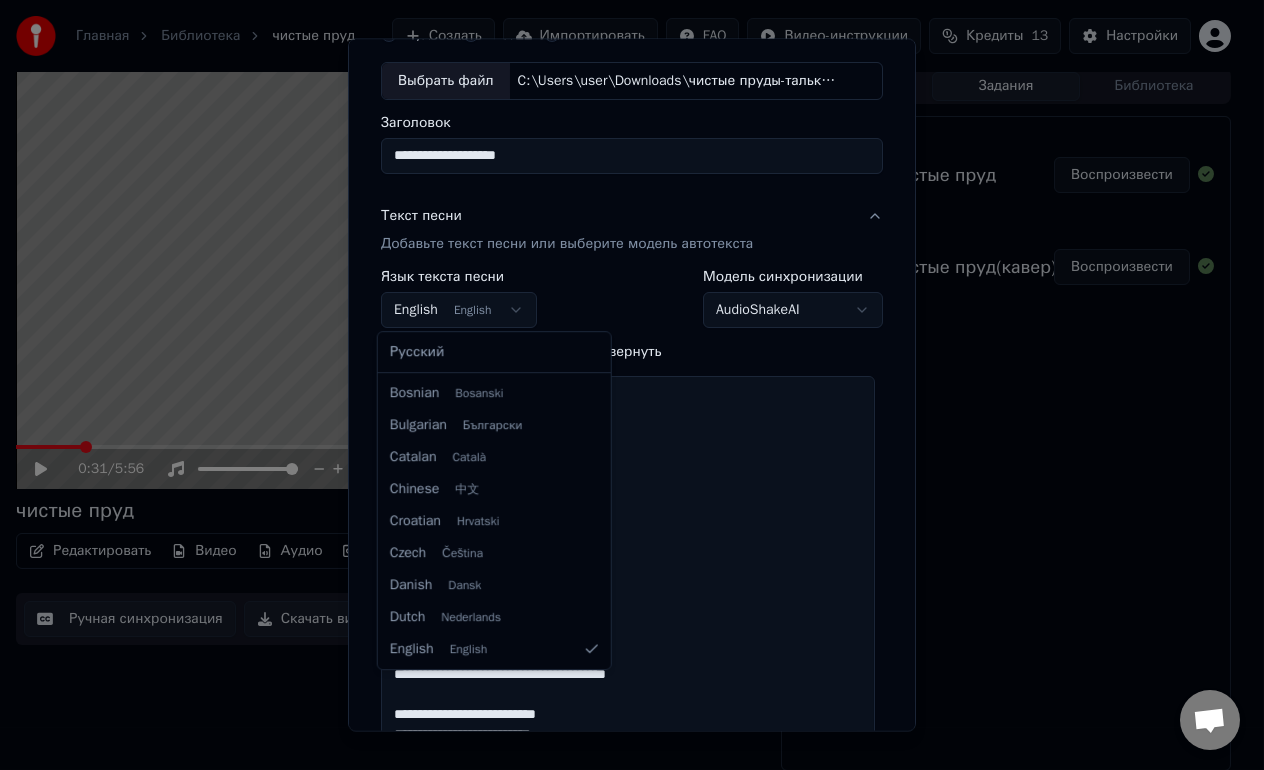 select on "**" 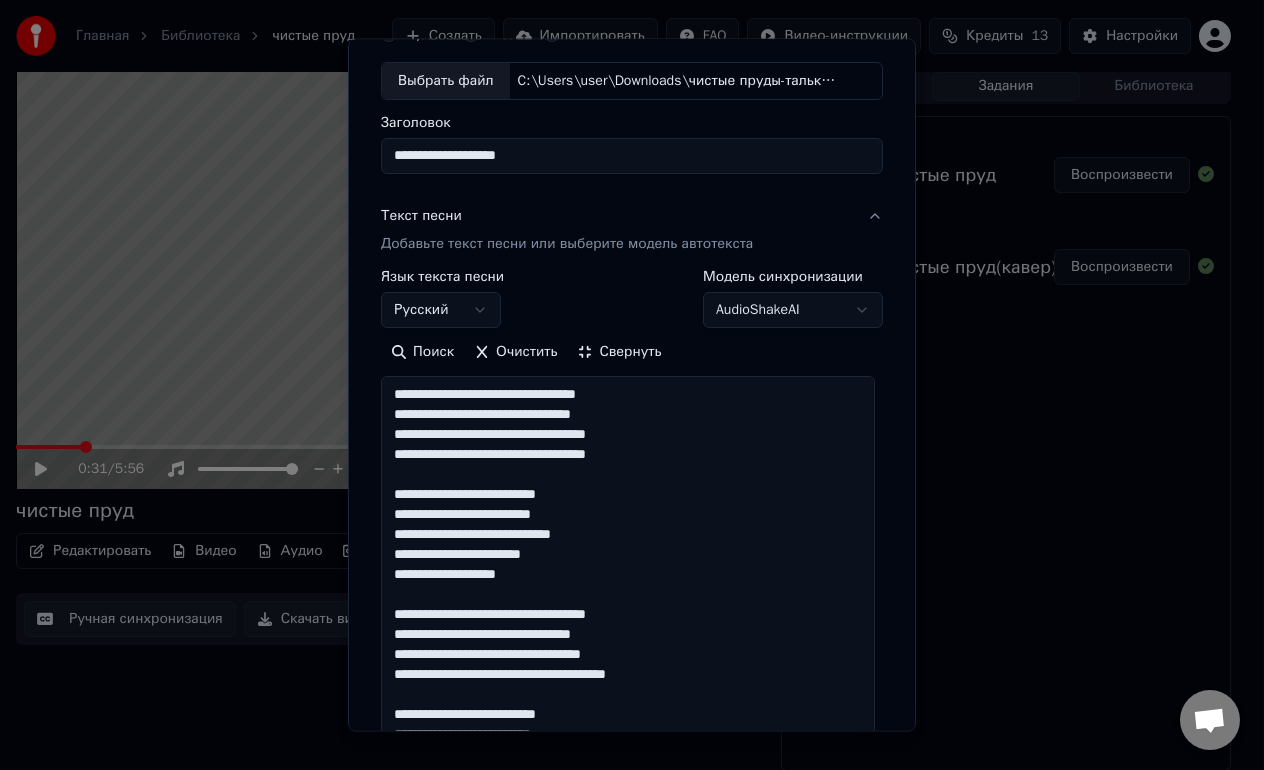 scroll, scrollTop: 200, scrollLeft: 0, axis: vertical 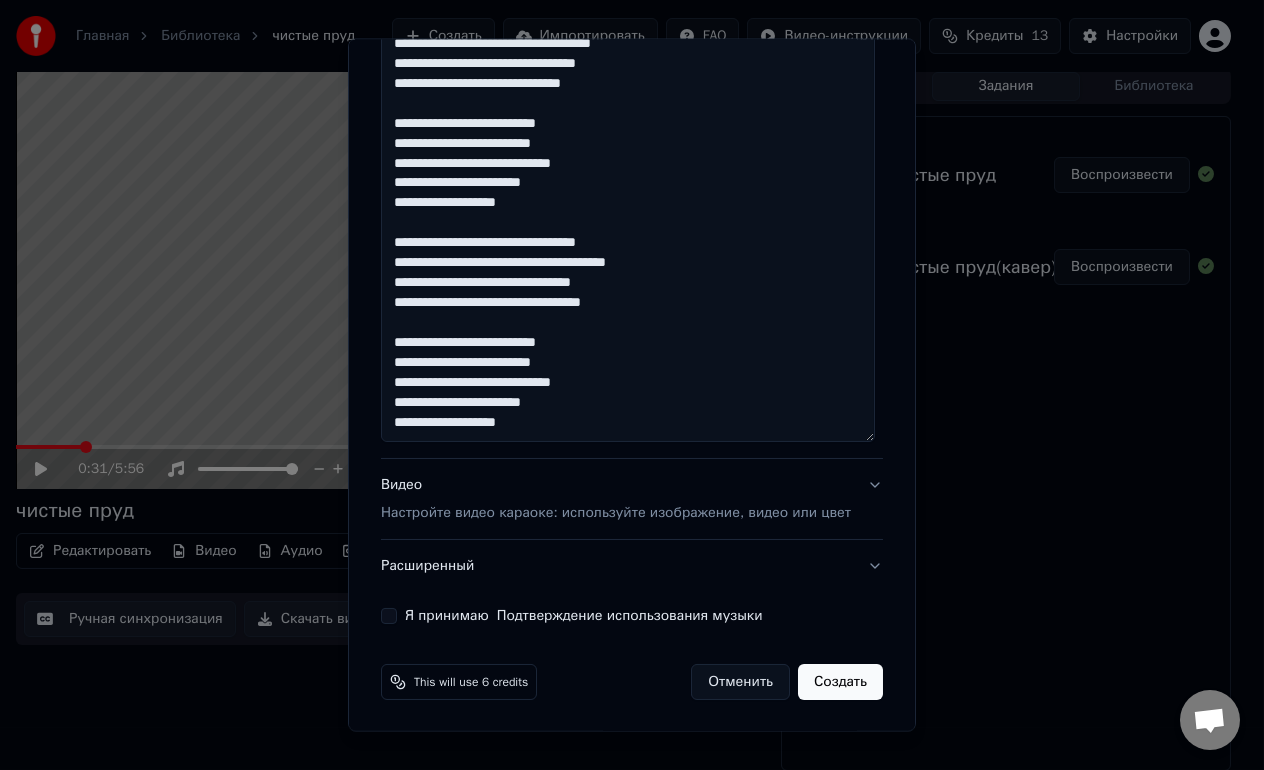 click on "**********" at bounding box center [632, -16] 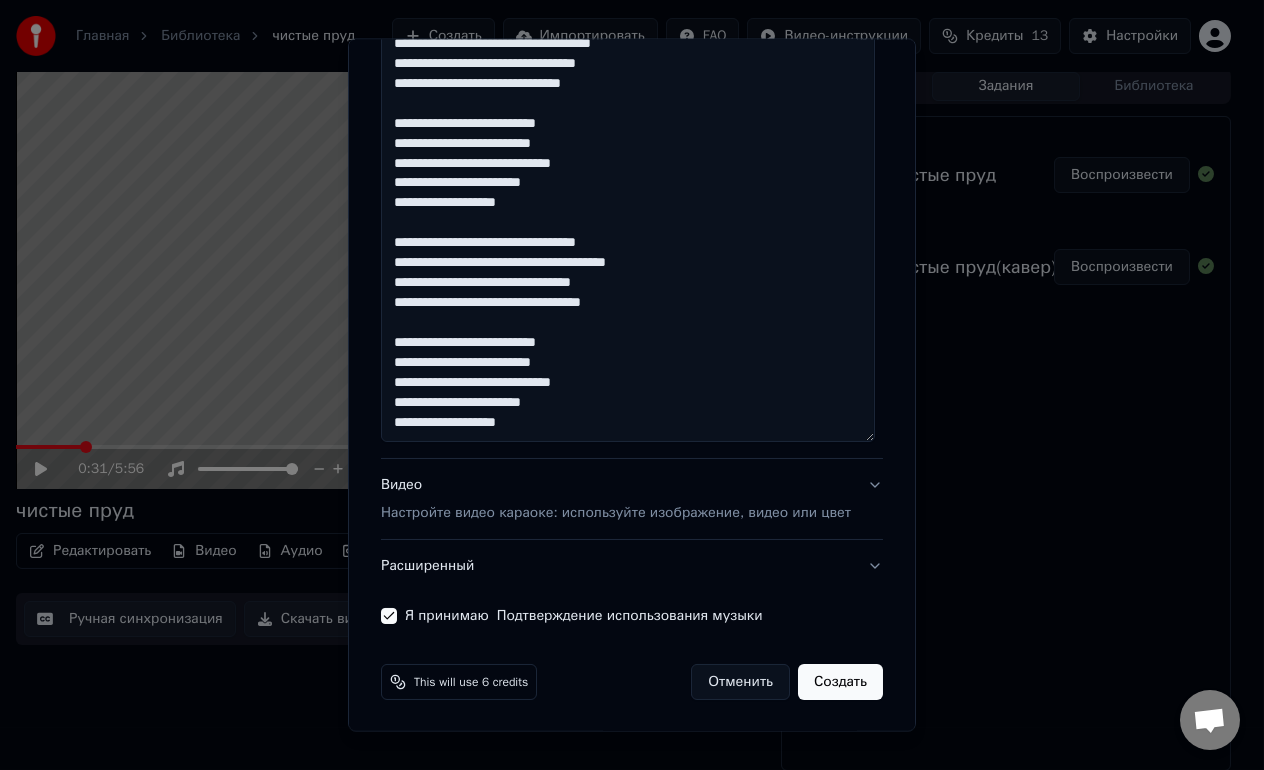 click on "Создать" at bounding box center [840, 681] 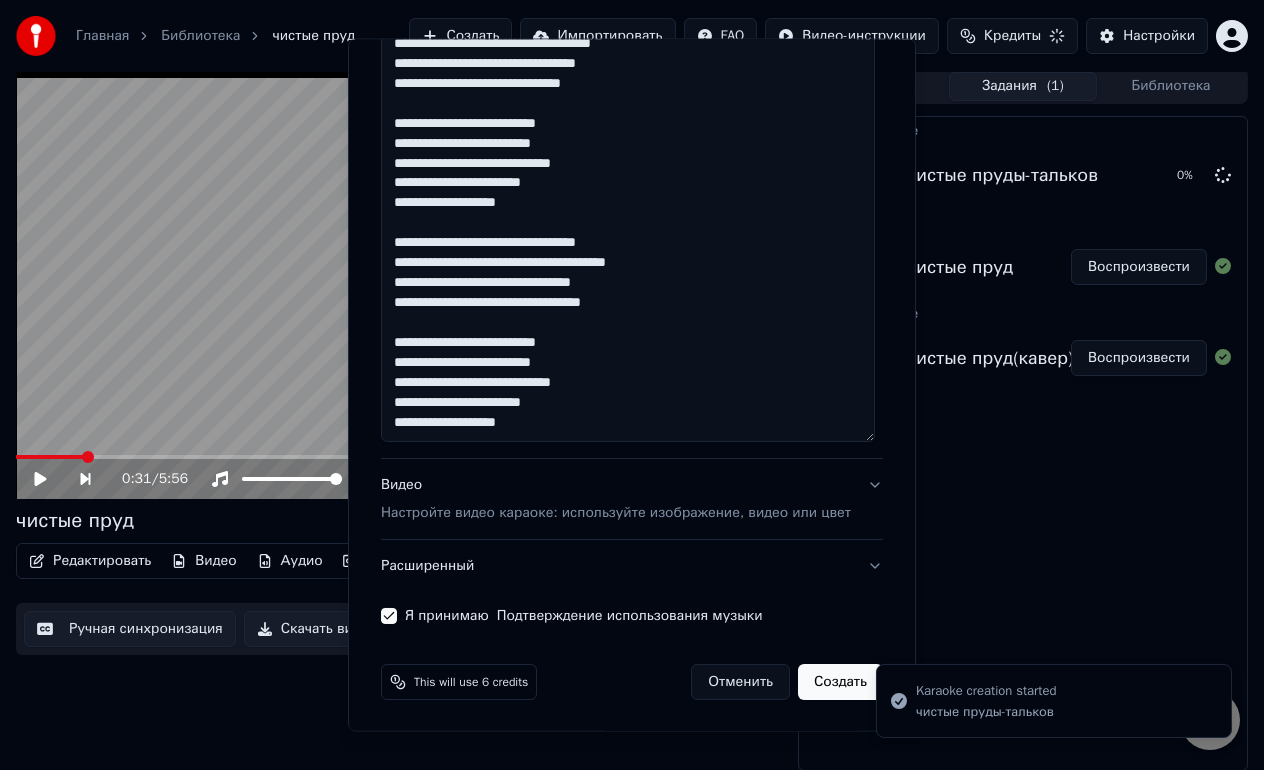 type 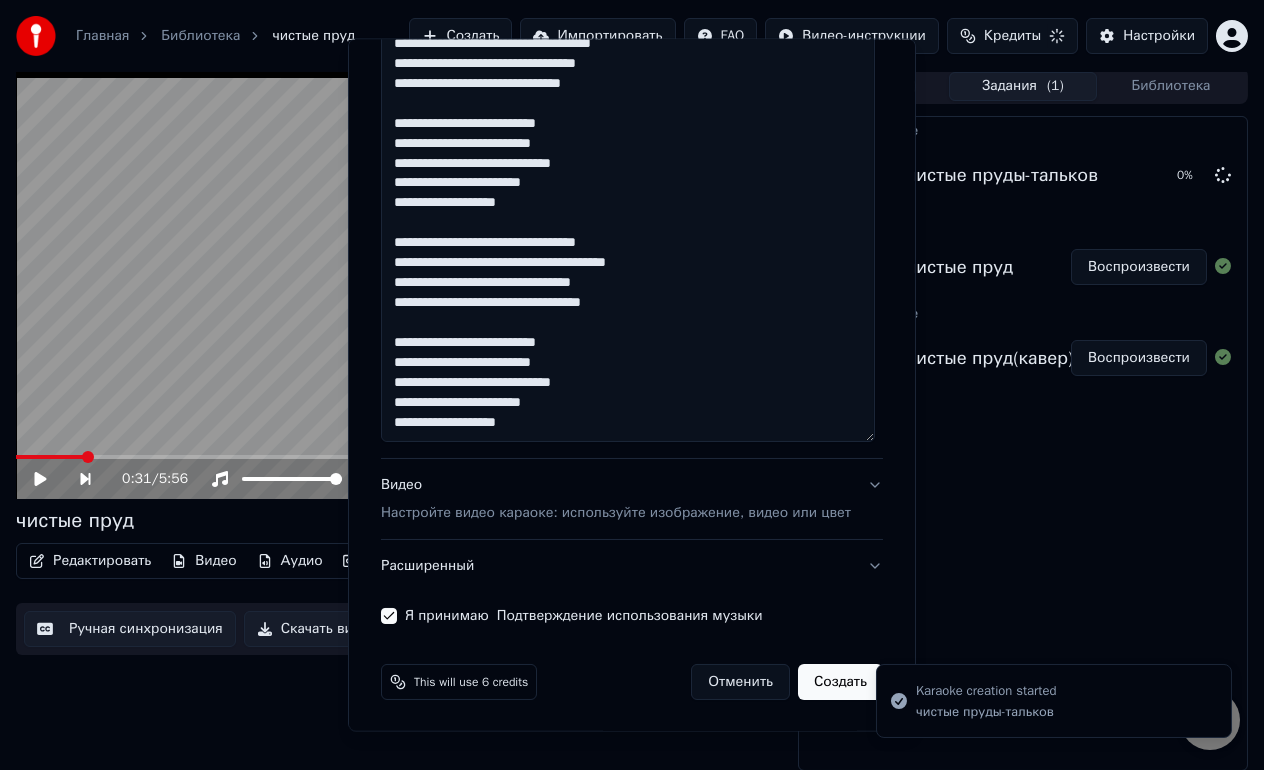 type 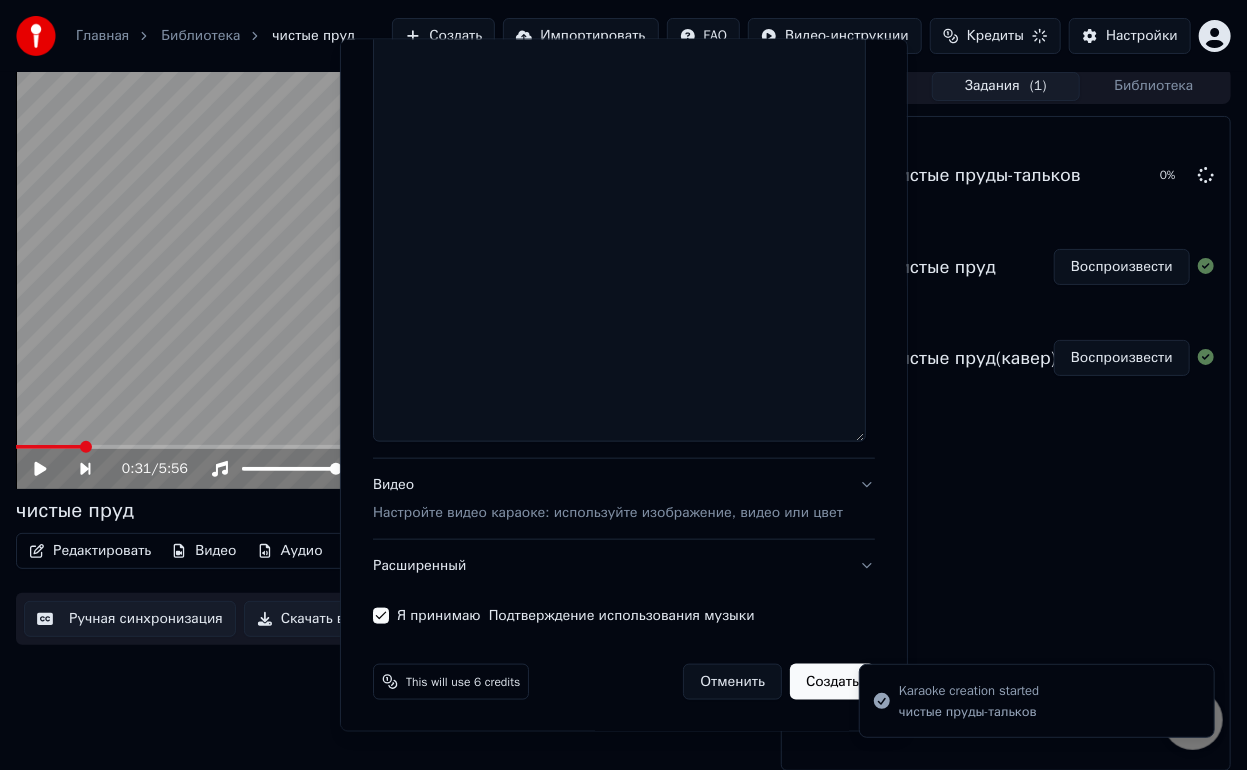 scroll, scrollTop: 0, scrollLeft: 0, axis: both 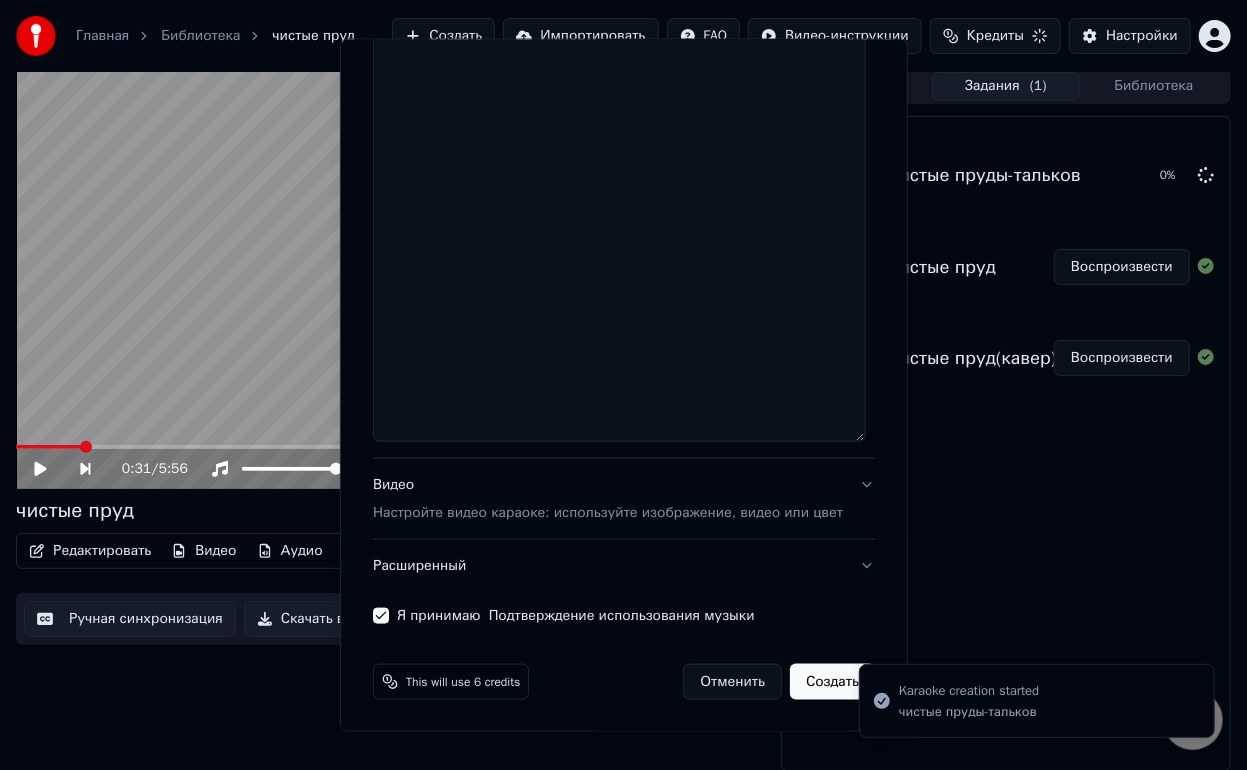 select 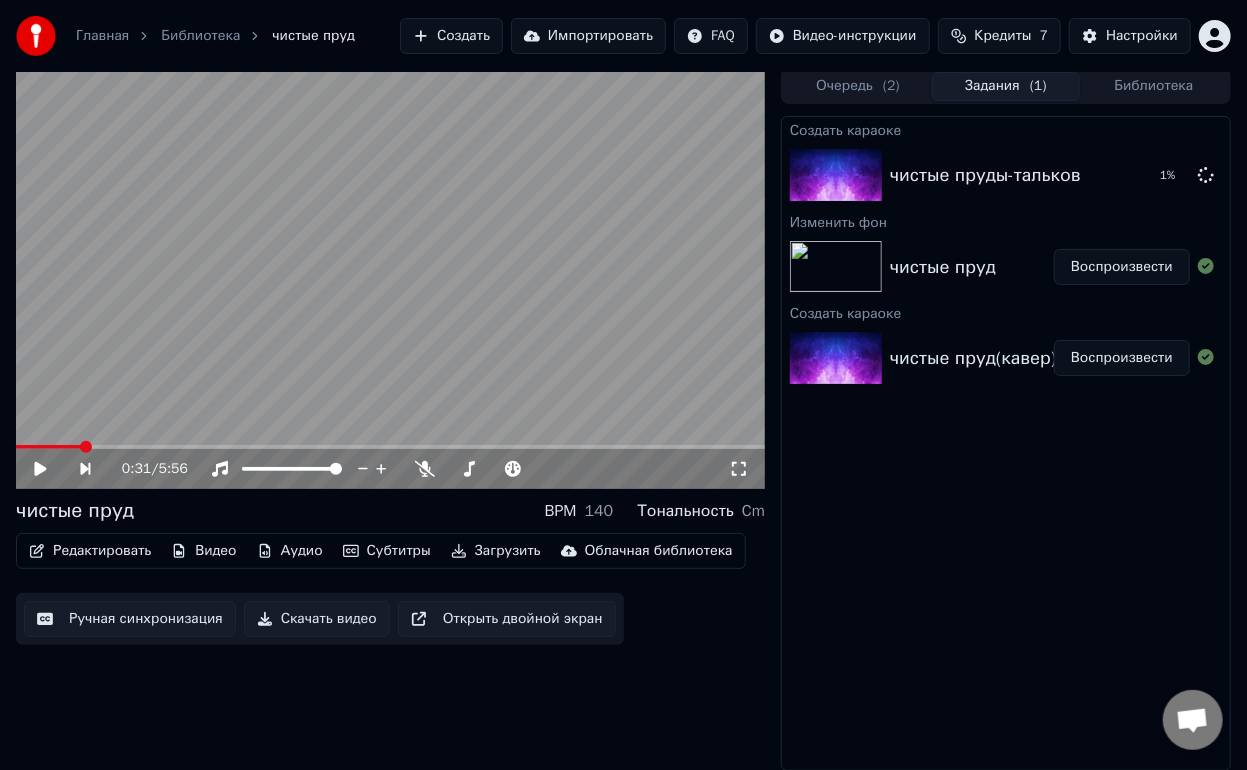 click on "Очередь ( 2 ) Задания ( 1 ) Библиотека" at bounding box center [1006, 86] 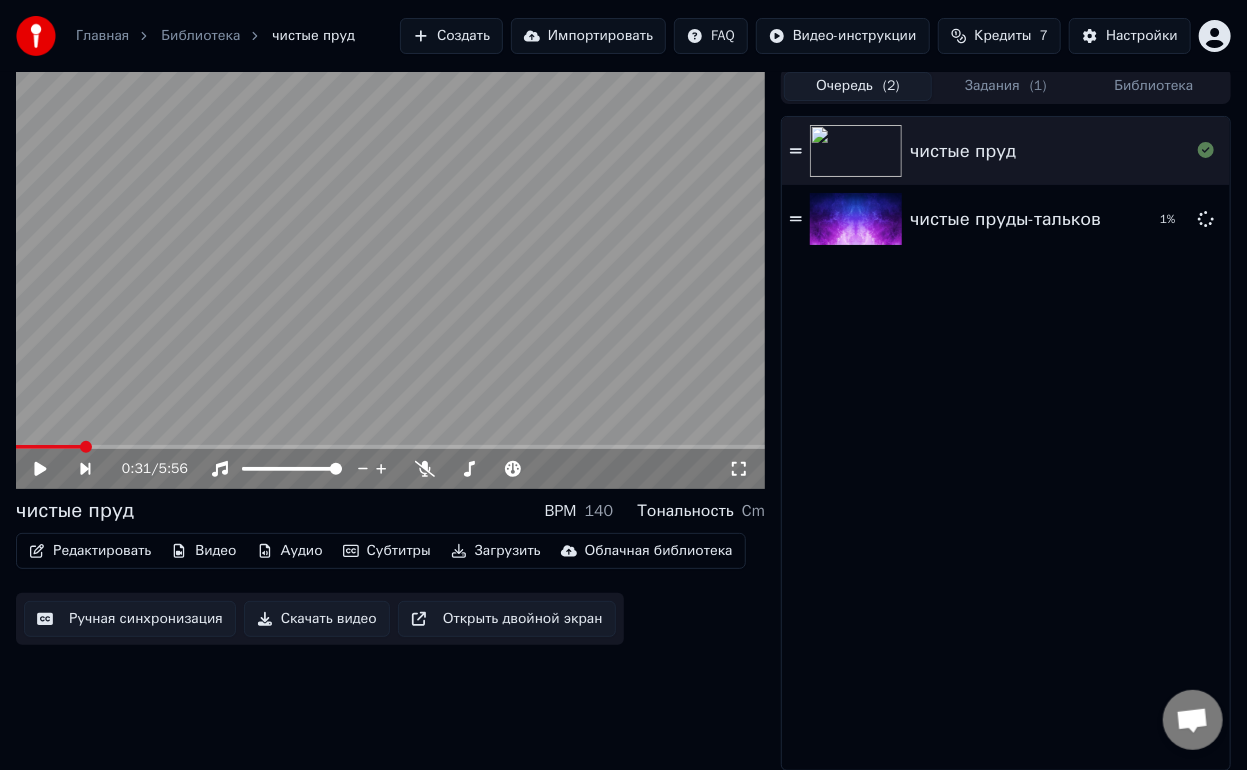 click on "Очередь ( 2 )" at bounding box center (858, 86) 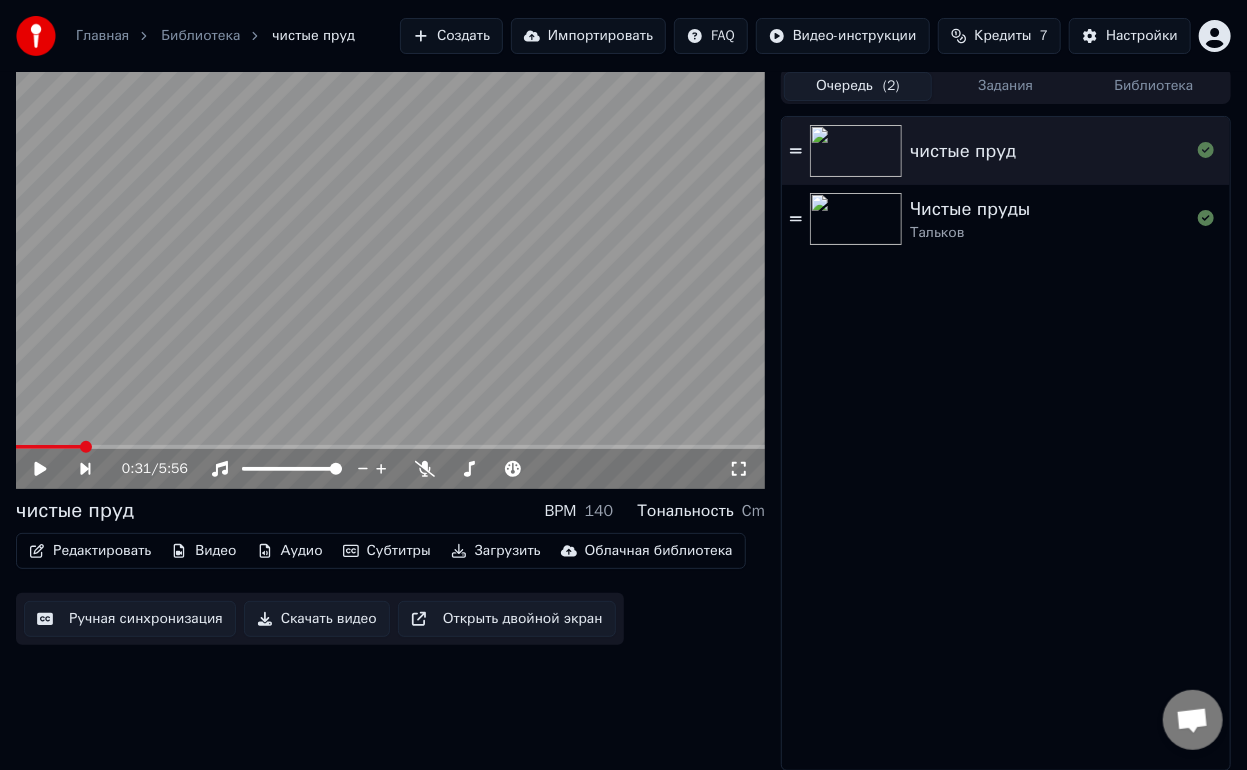 click on "Чистые пруды" at bounding box center [970, 209] 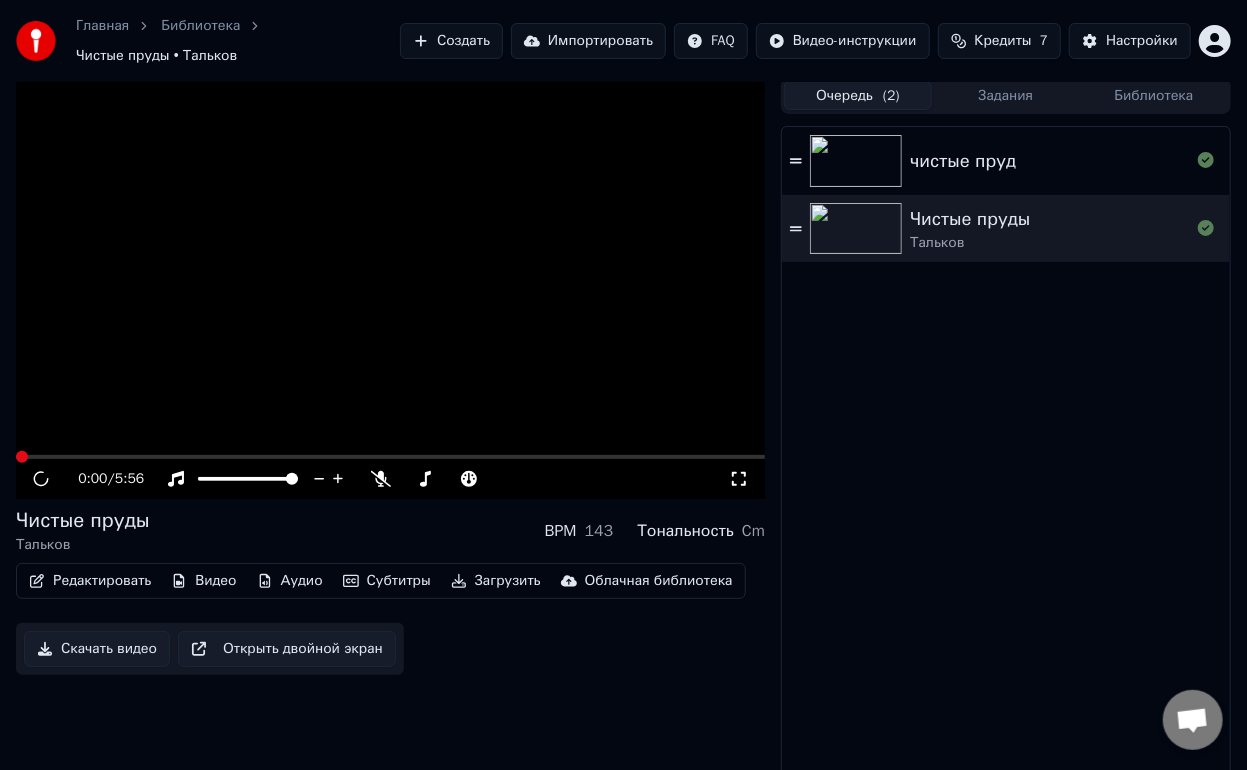 scroll, scrollTop: 14, scrollLeft: 0, axis: vertical 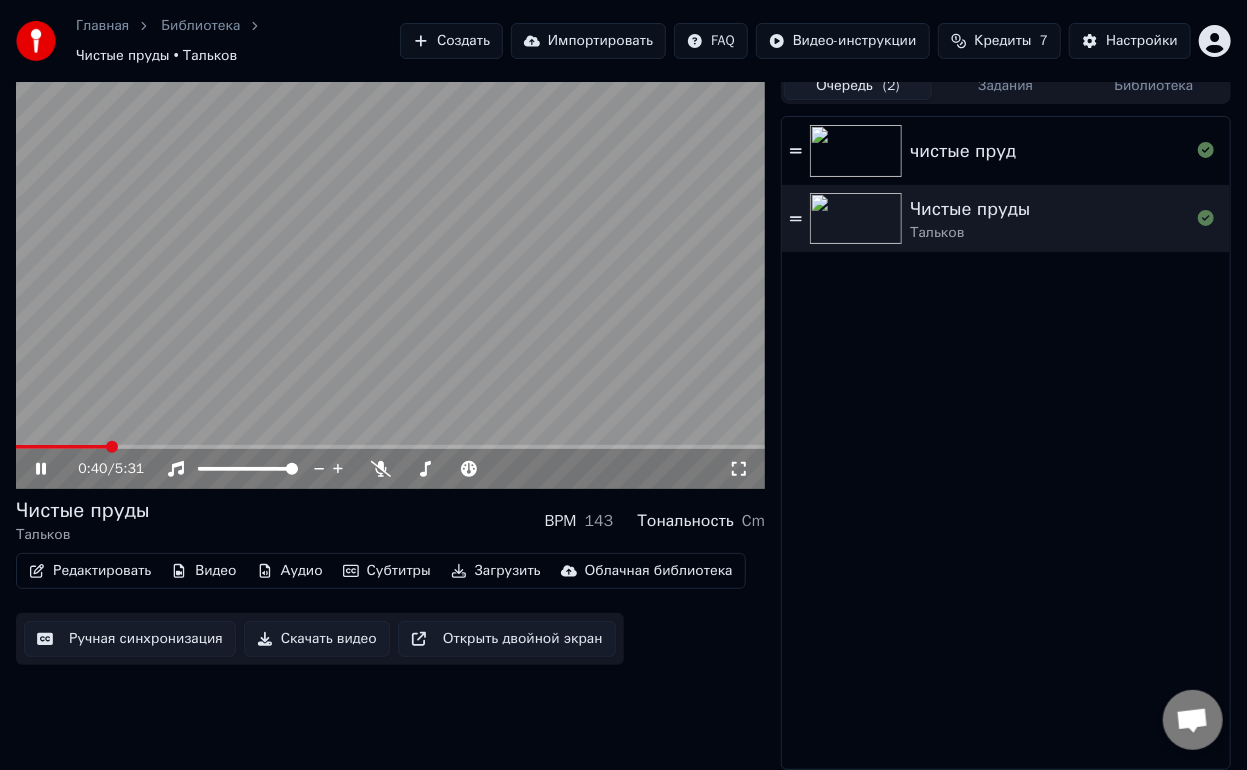 click 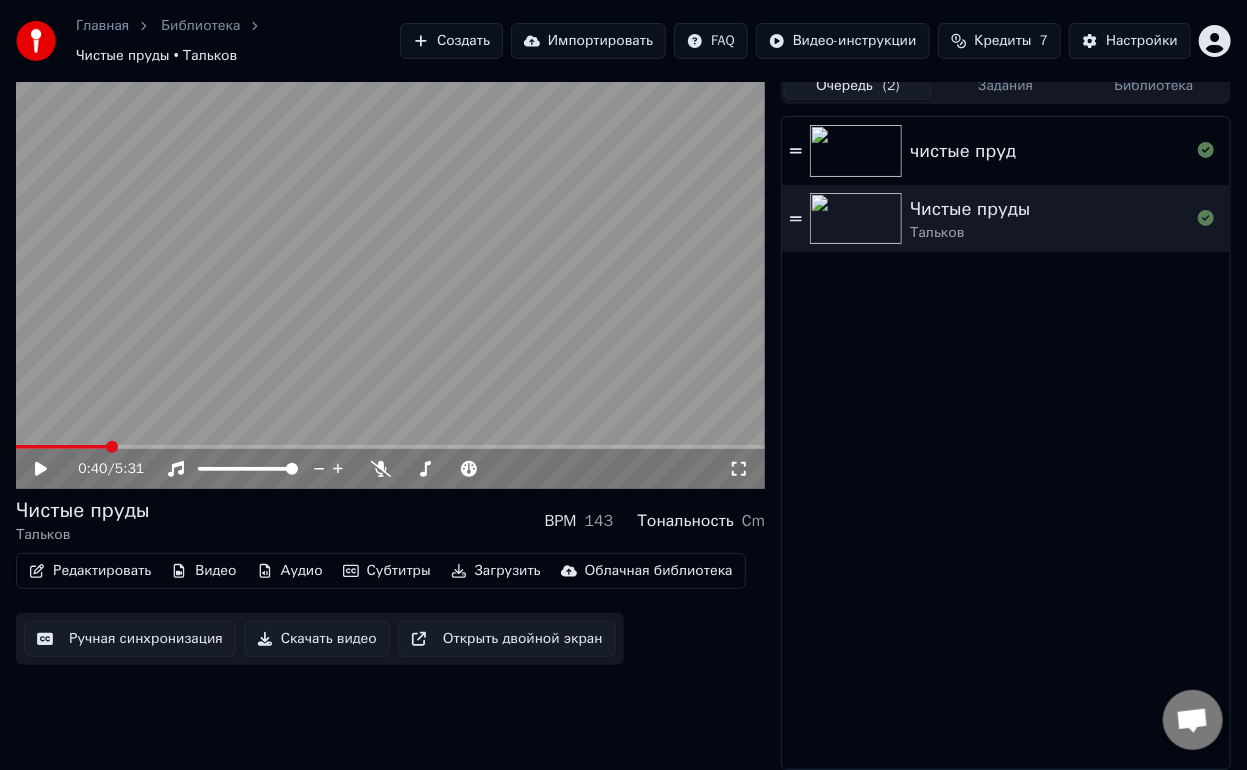 click on "чистые пруд" at bounding box center [963, 151] 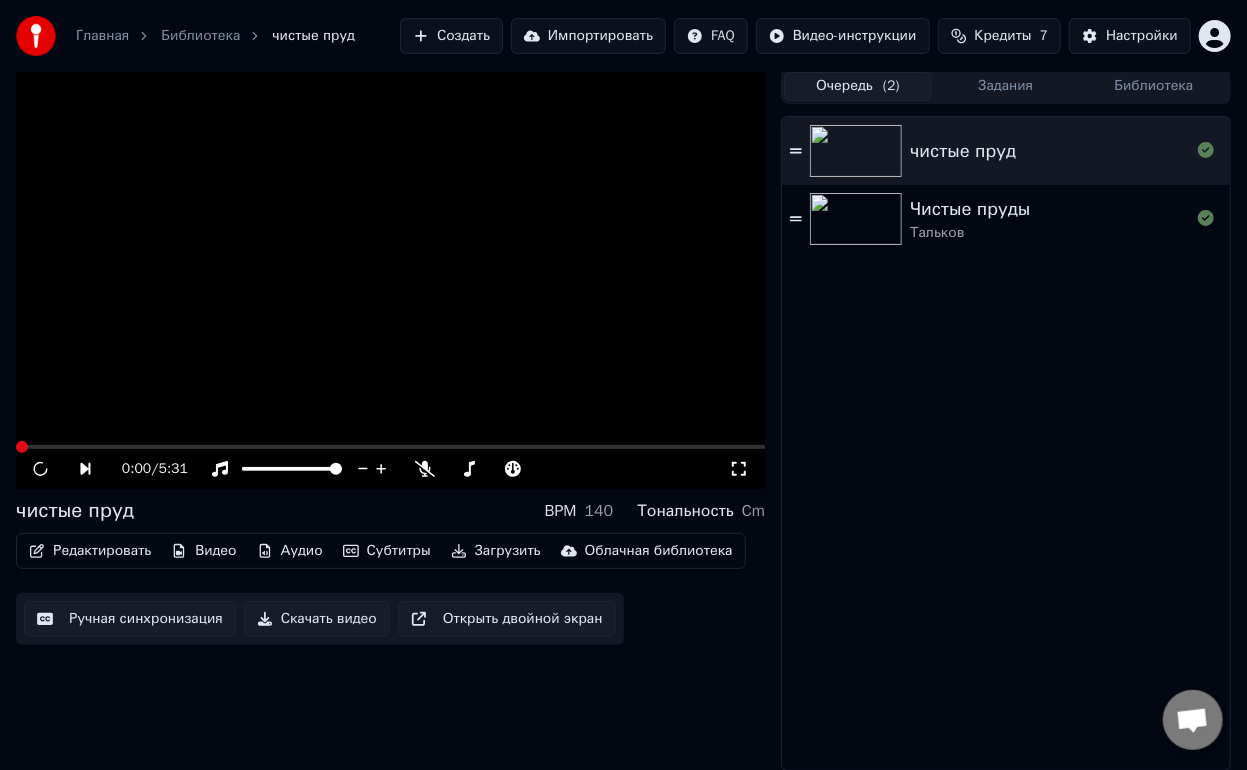 click on "чистые пруд" at bounding box center (963, 151) 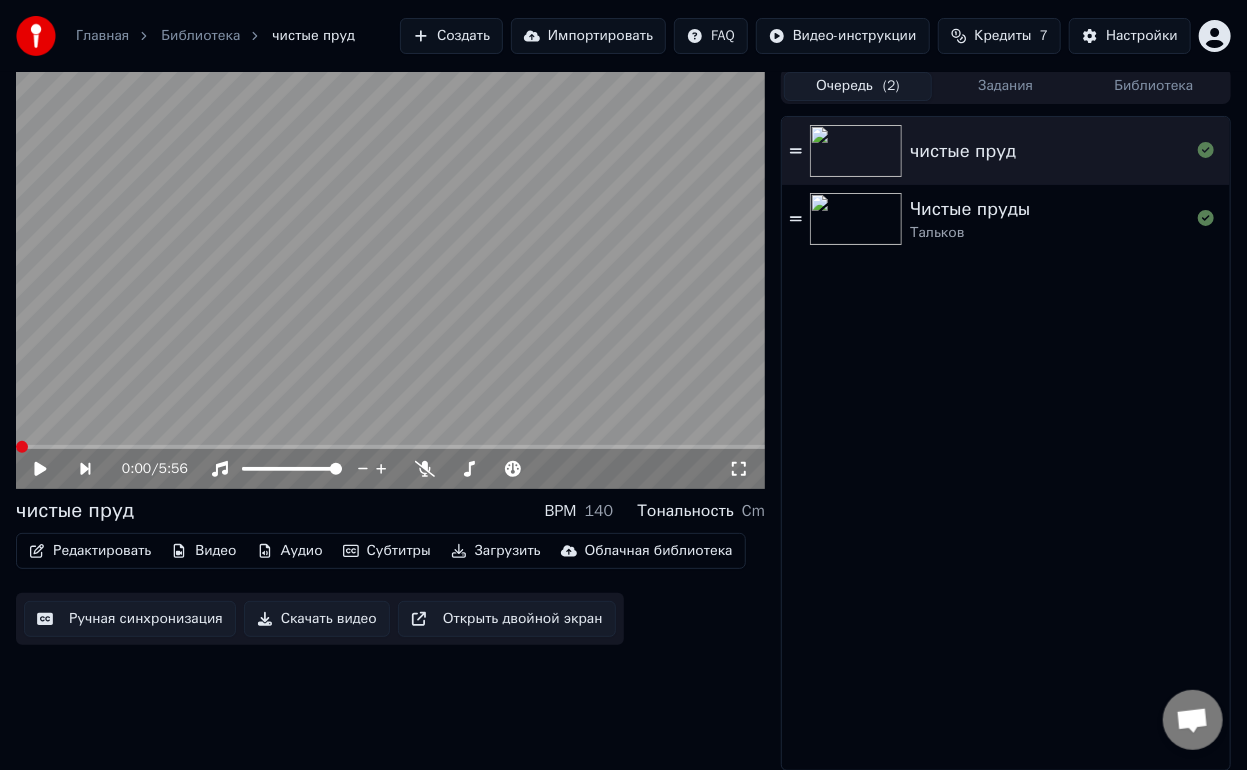 click 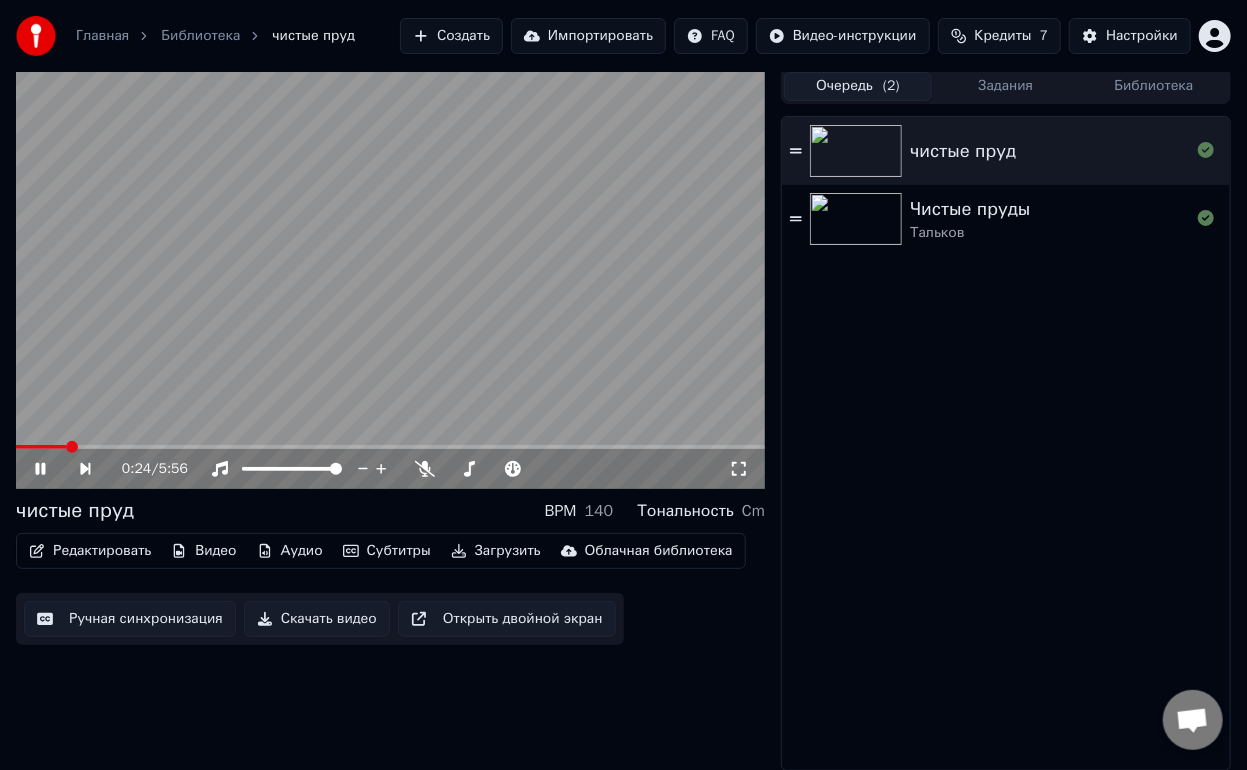 click at bounding box center [390, 447] 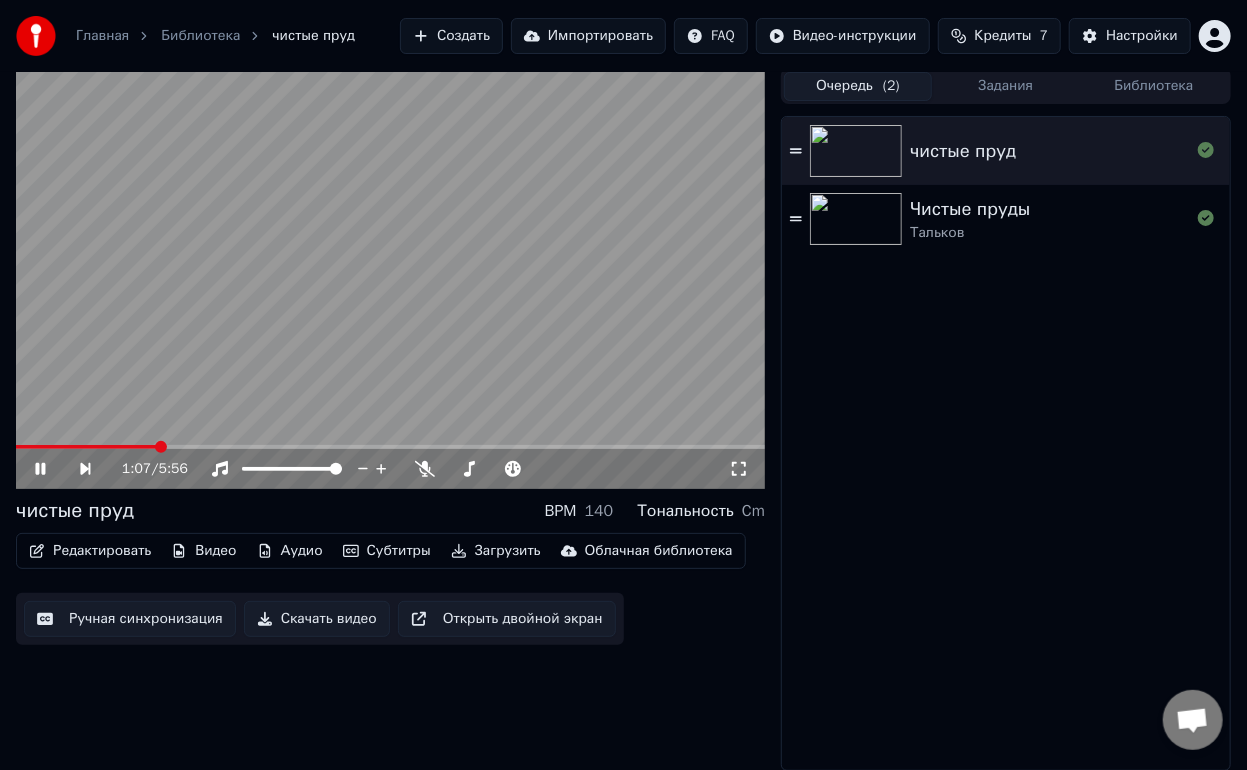 click at bounding box center [390, 447] 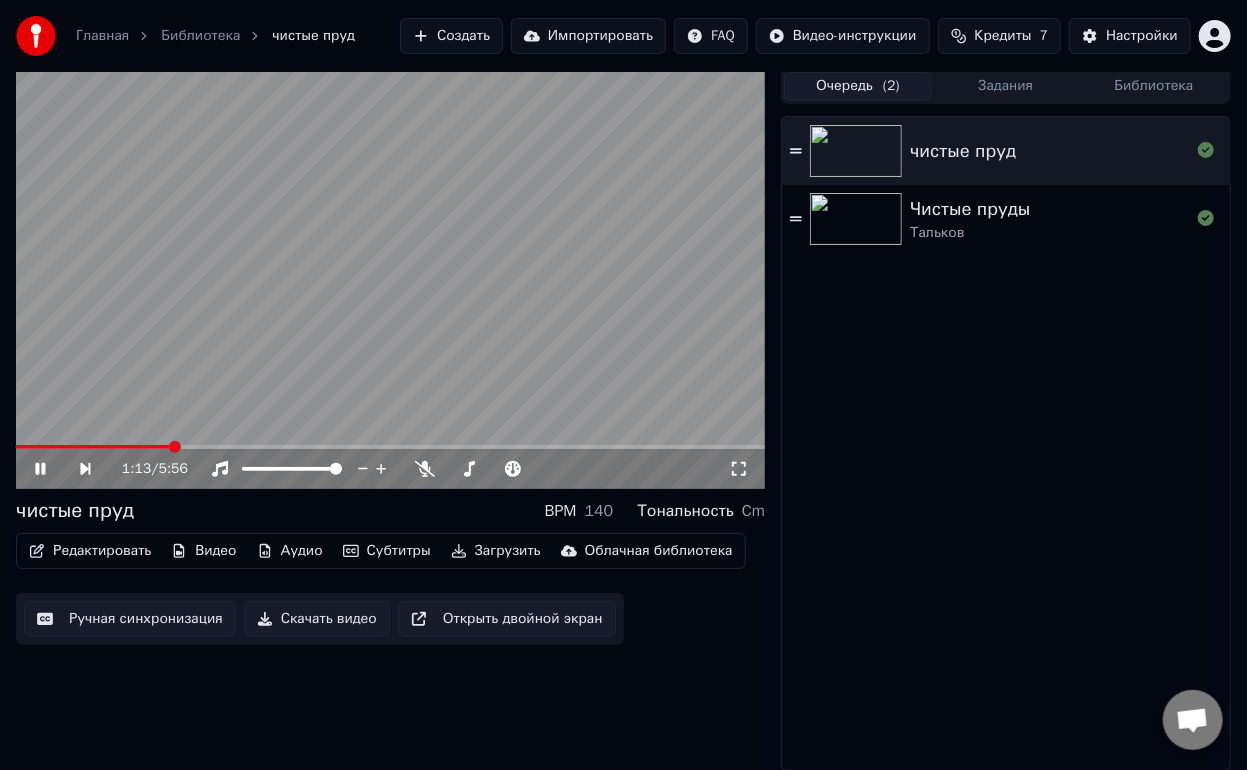 click 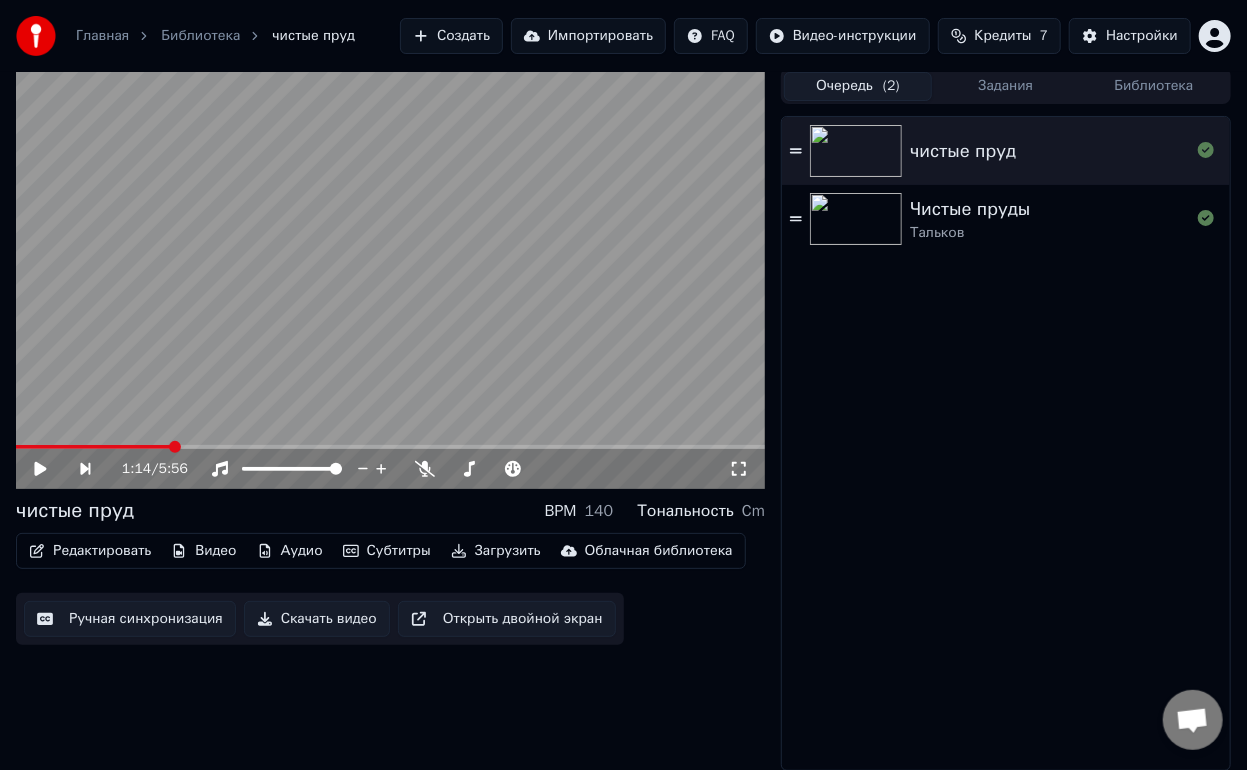 click on "Чистые пруды" at bounding box center (970, 209) 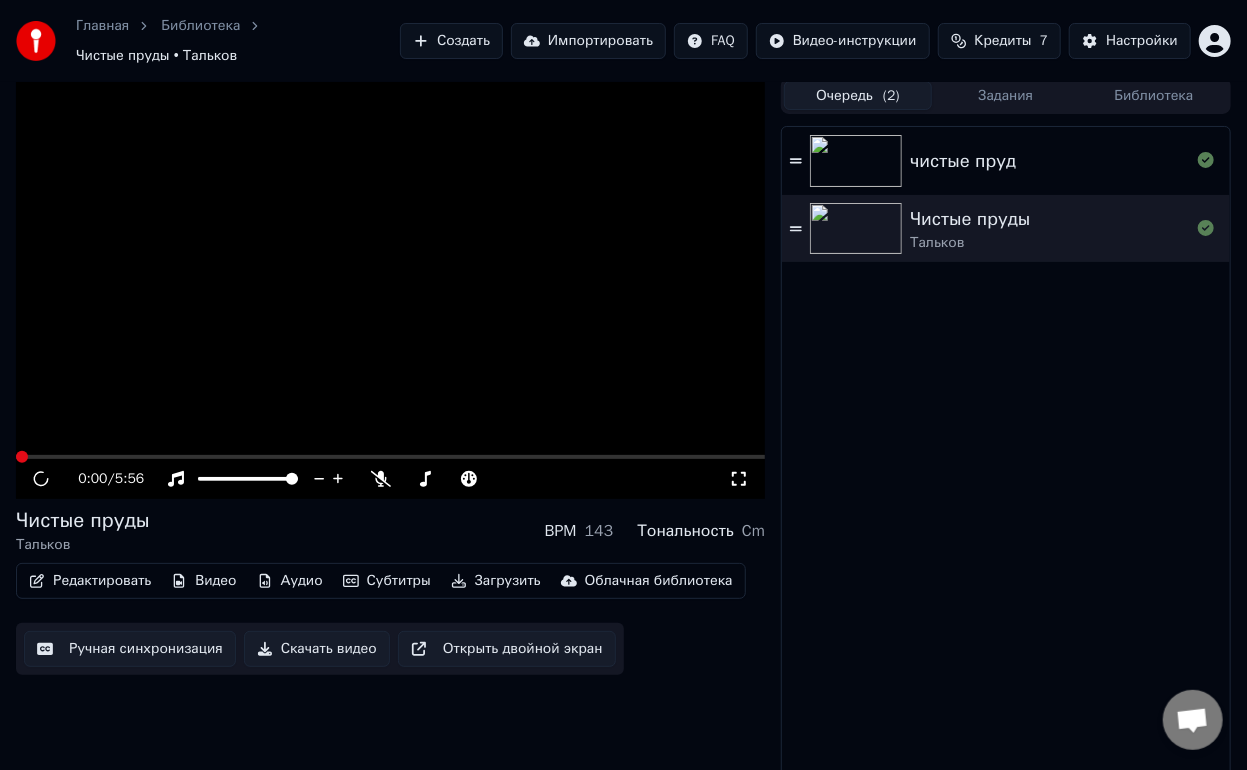 scroll, scrollTop: 14, scrollLeft: 0, axis: vertical 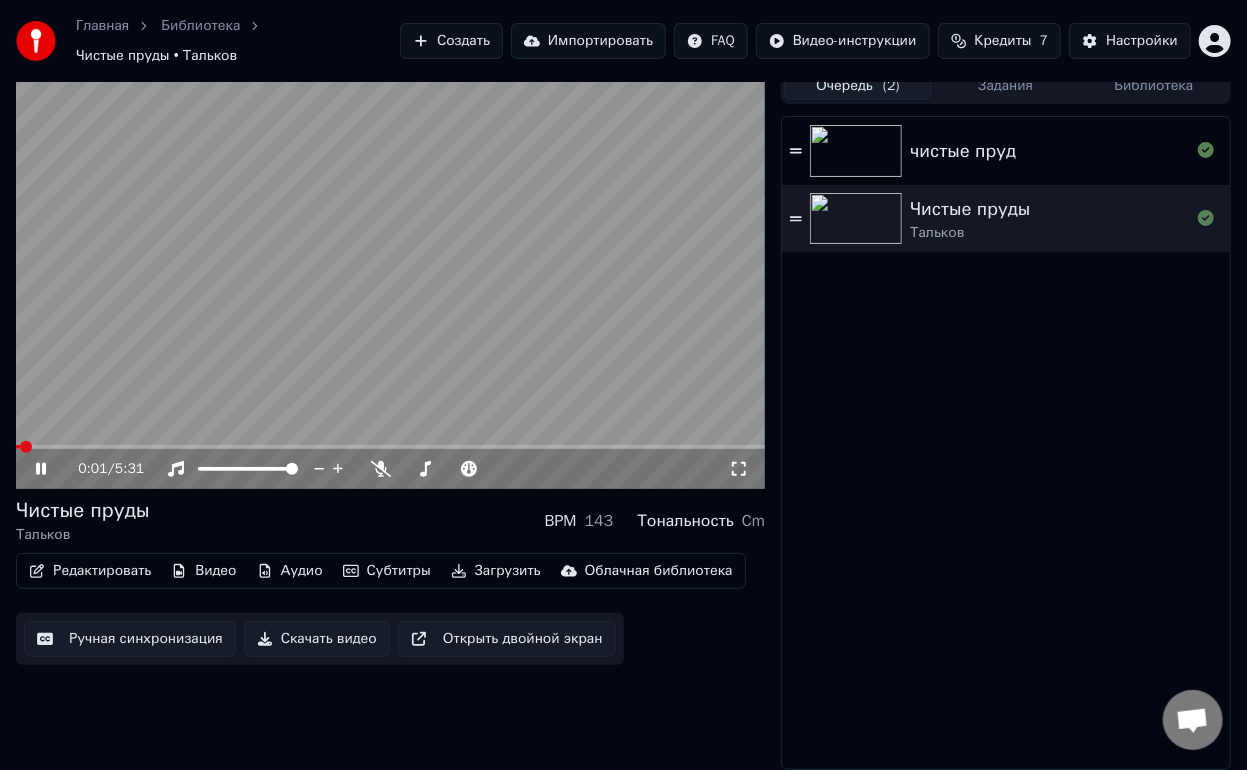 click 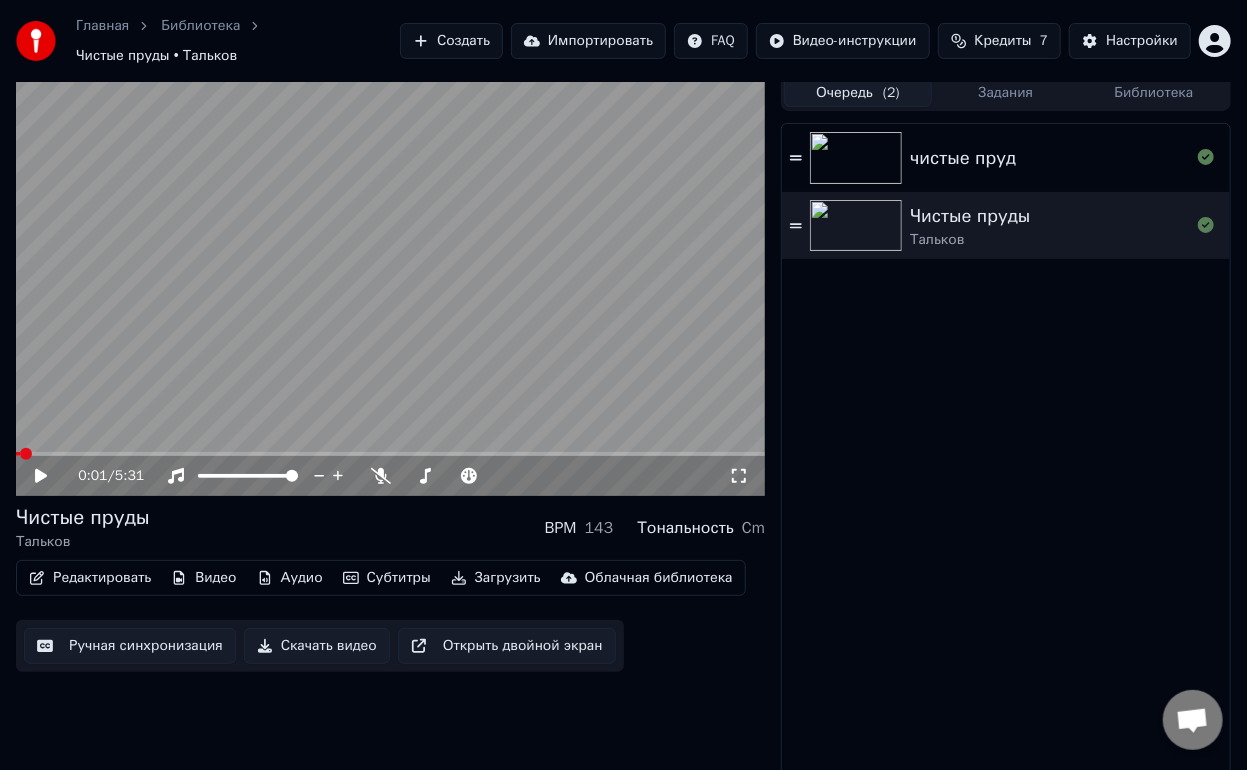 scroll, scrollTop: 0, scrollLeft: 0, axis: both 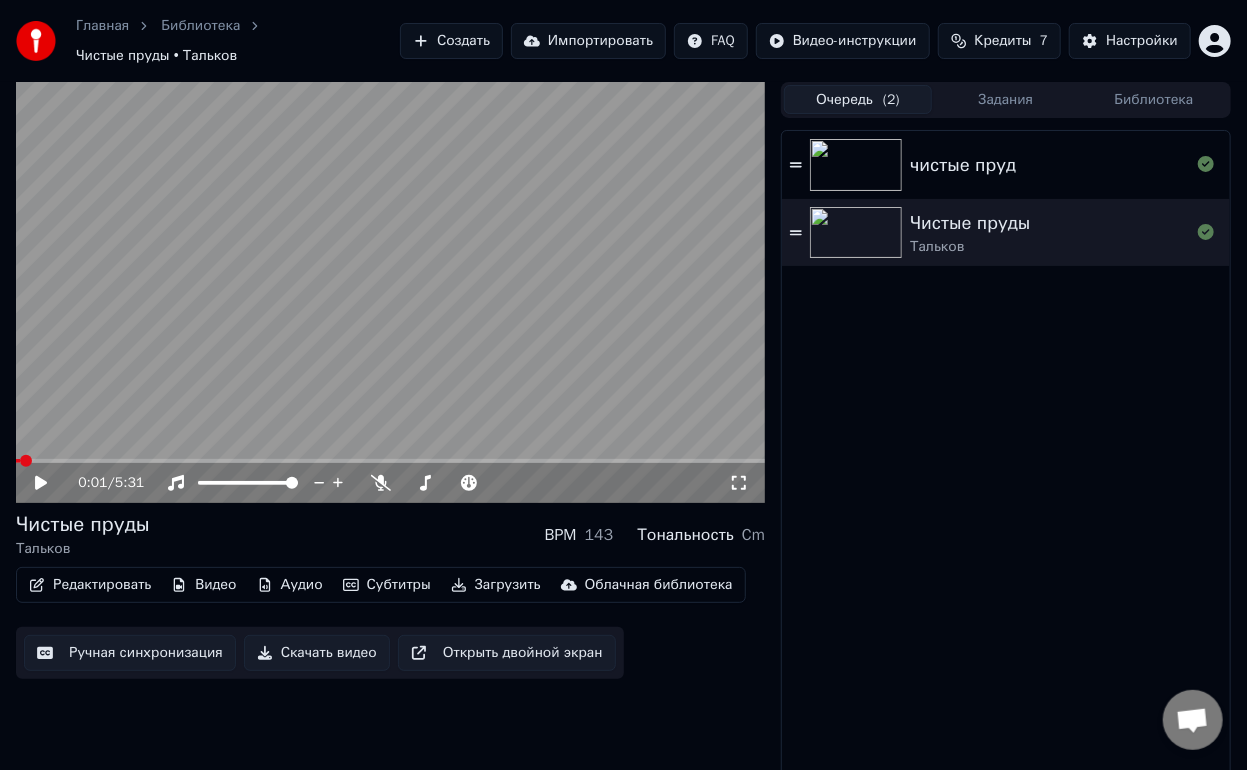 click on "Библиотека" at bounding box center (1154, 99) 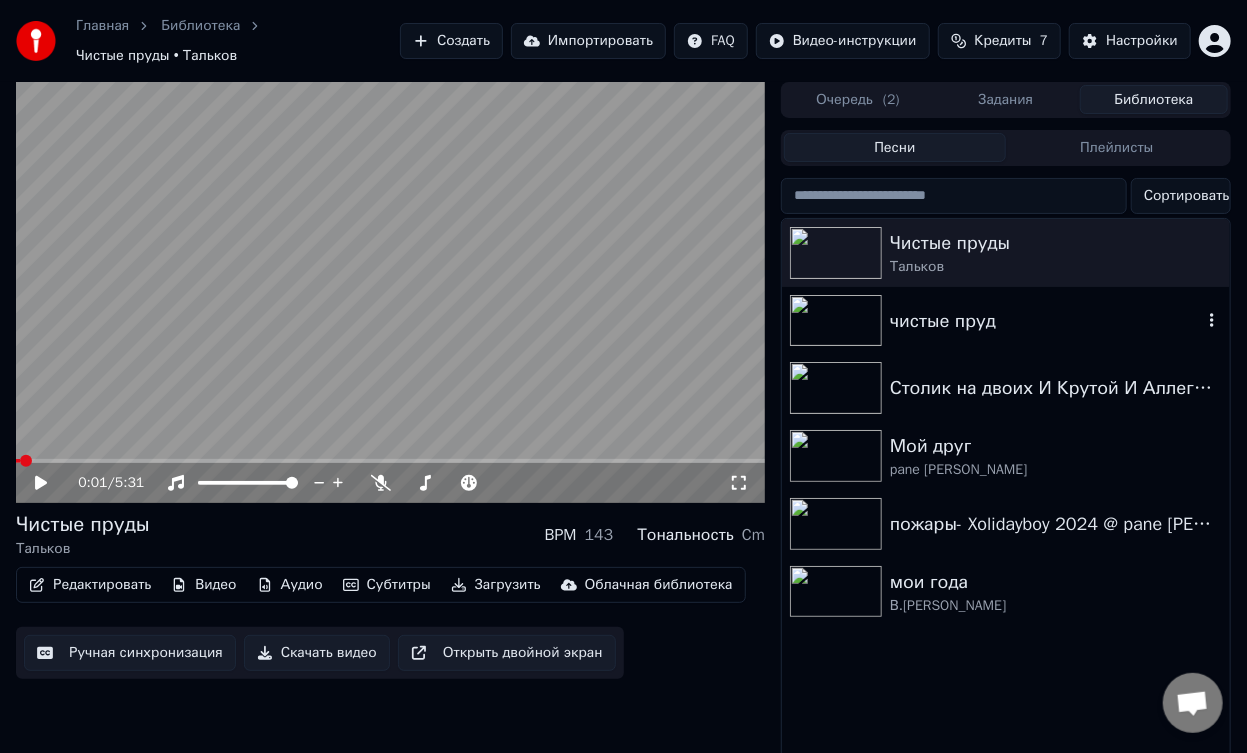 click on "чистые пруд" at bounding box center (1046, 321) 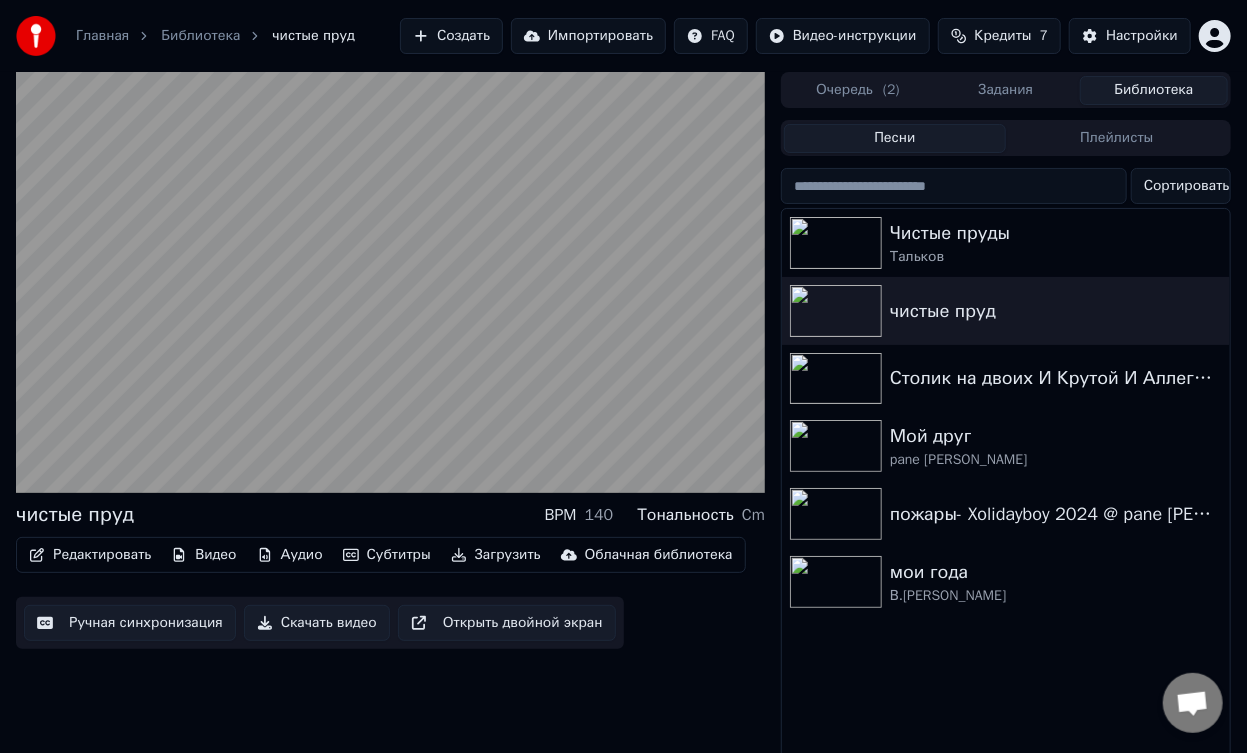 click on "Загрузить" at bounding box center [496, 555] 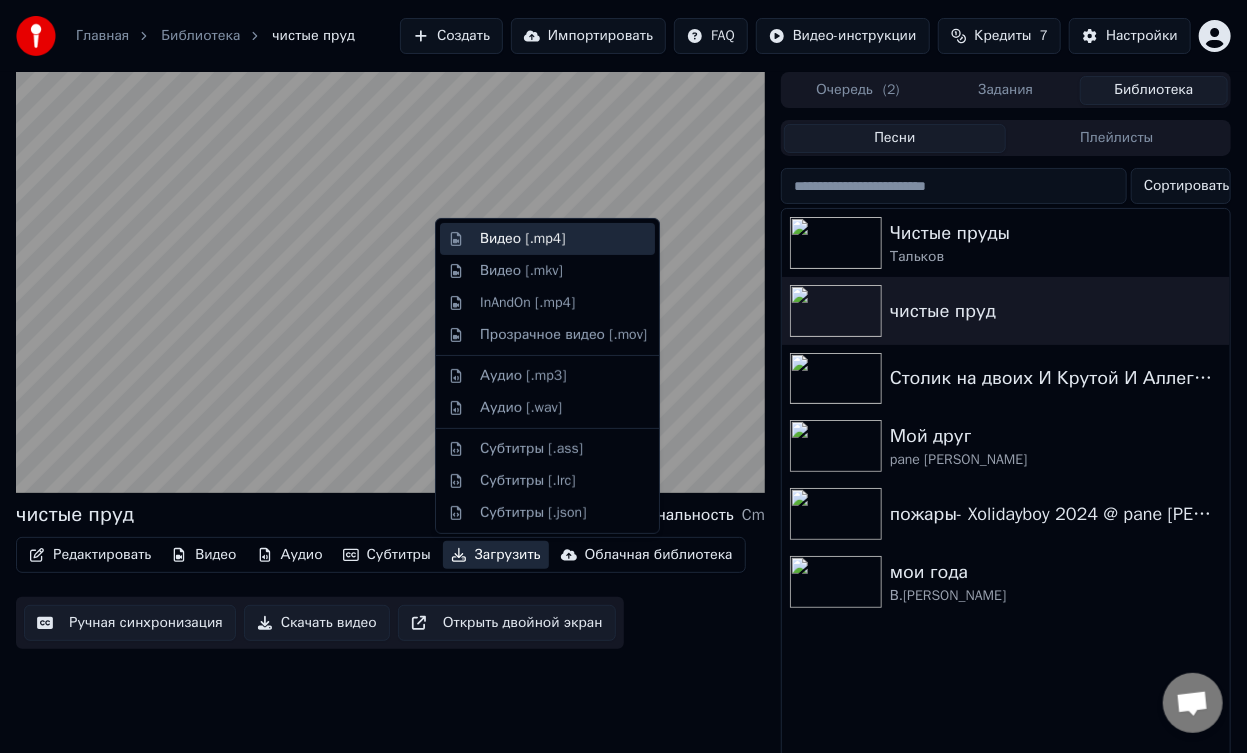 click on "Видео [.mp4]" at bounding box center (522, 239) 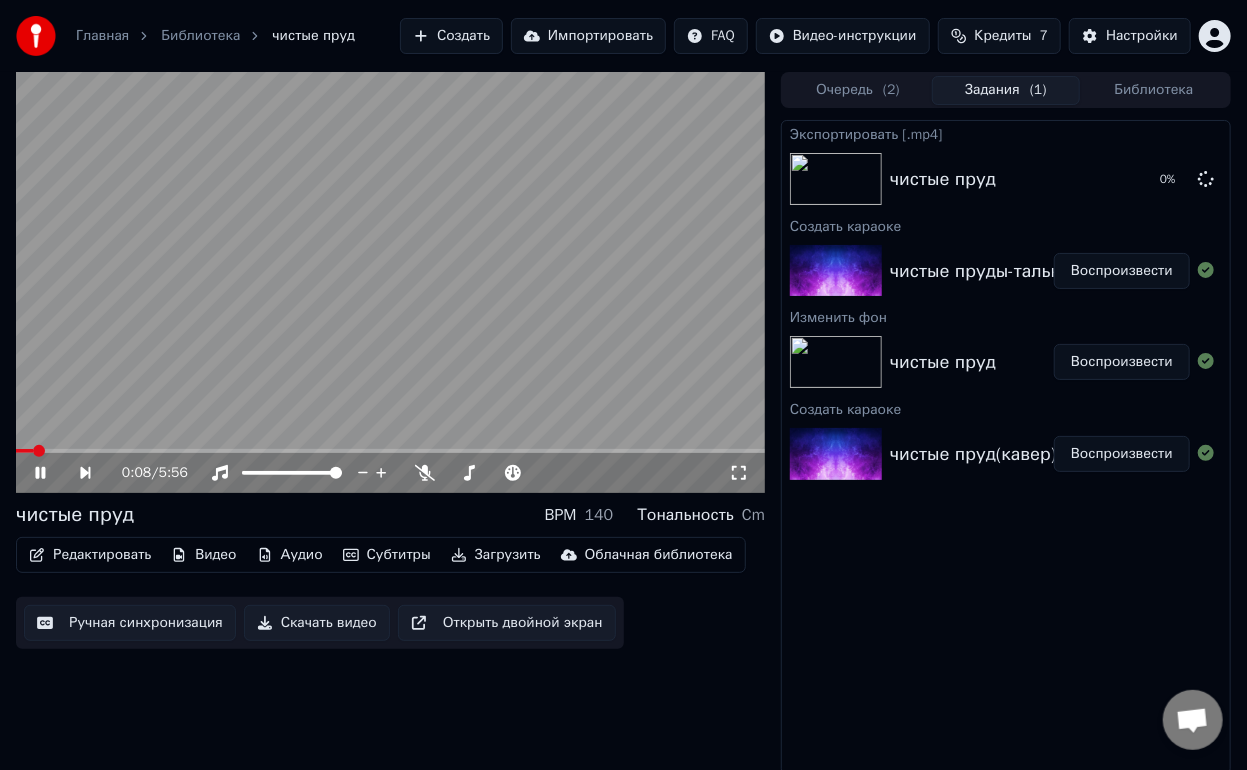 click 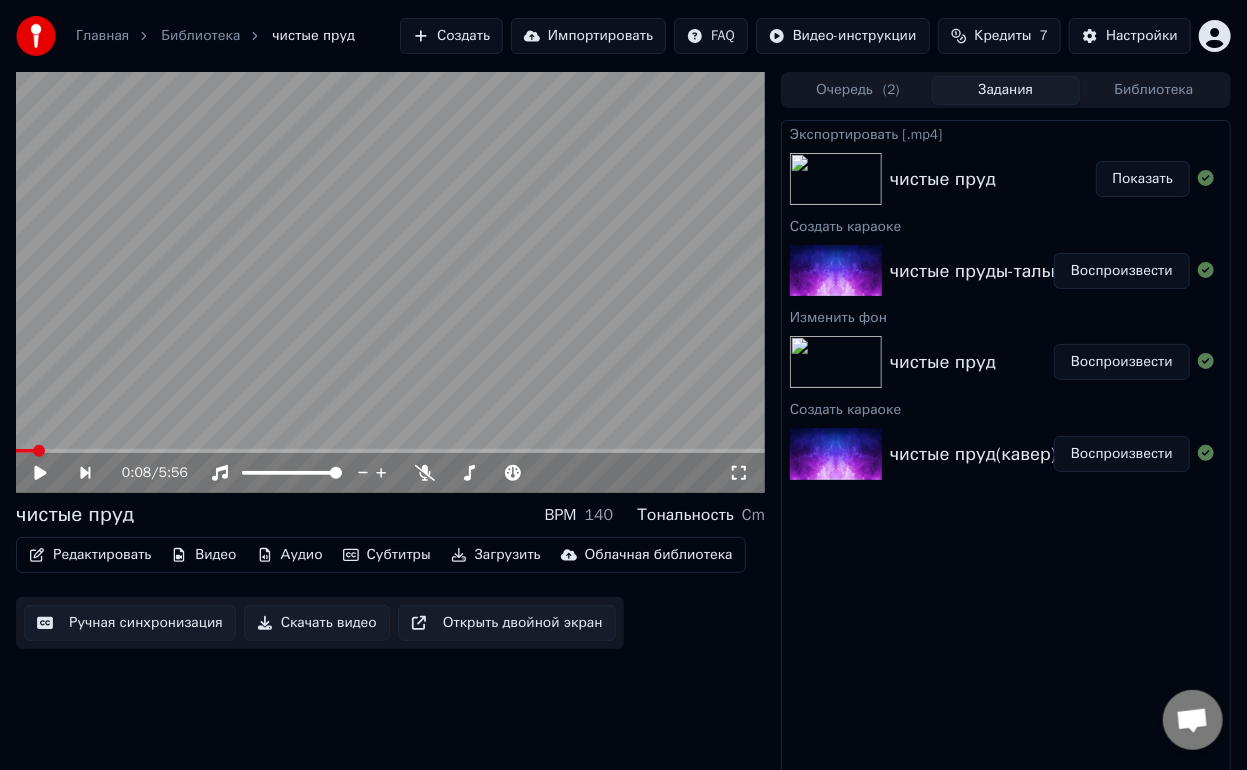 click on "Показать" at bounding box center [1143, 179] 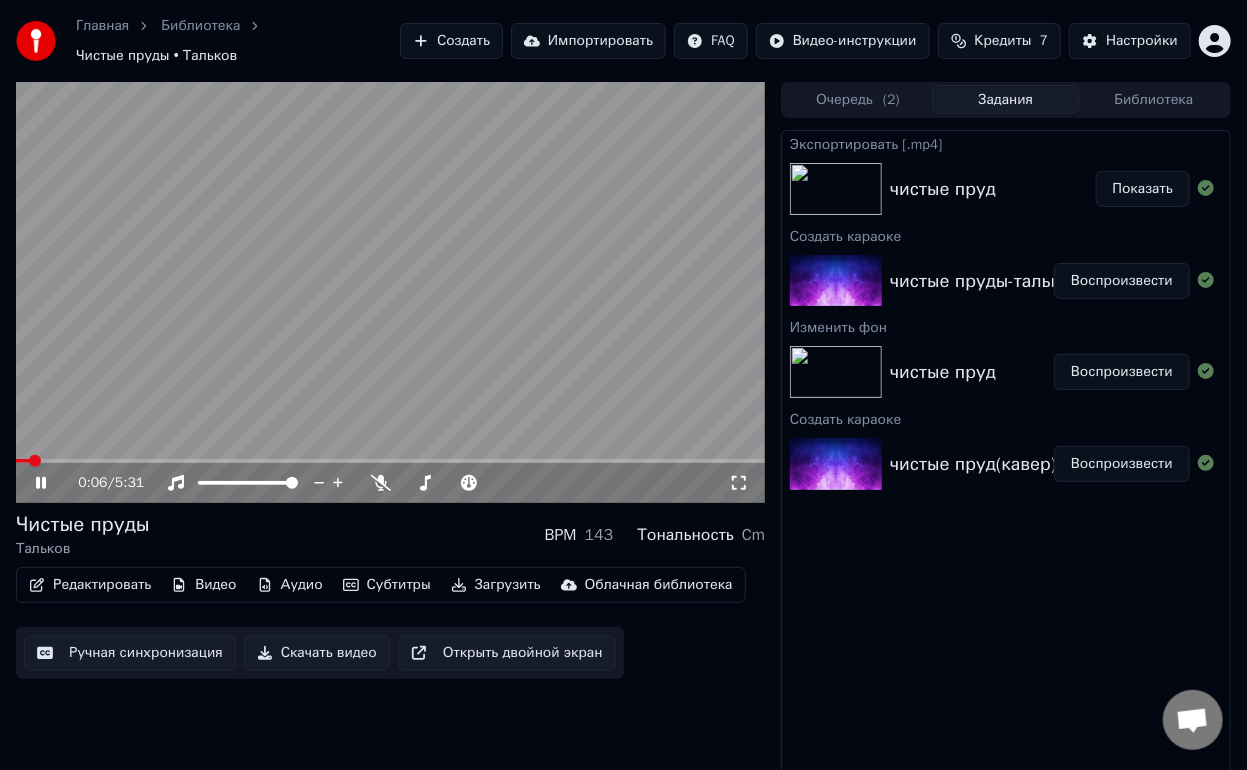 click on "0:06  /  5:31" at bounding box center (390, 483) 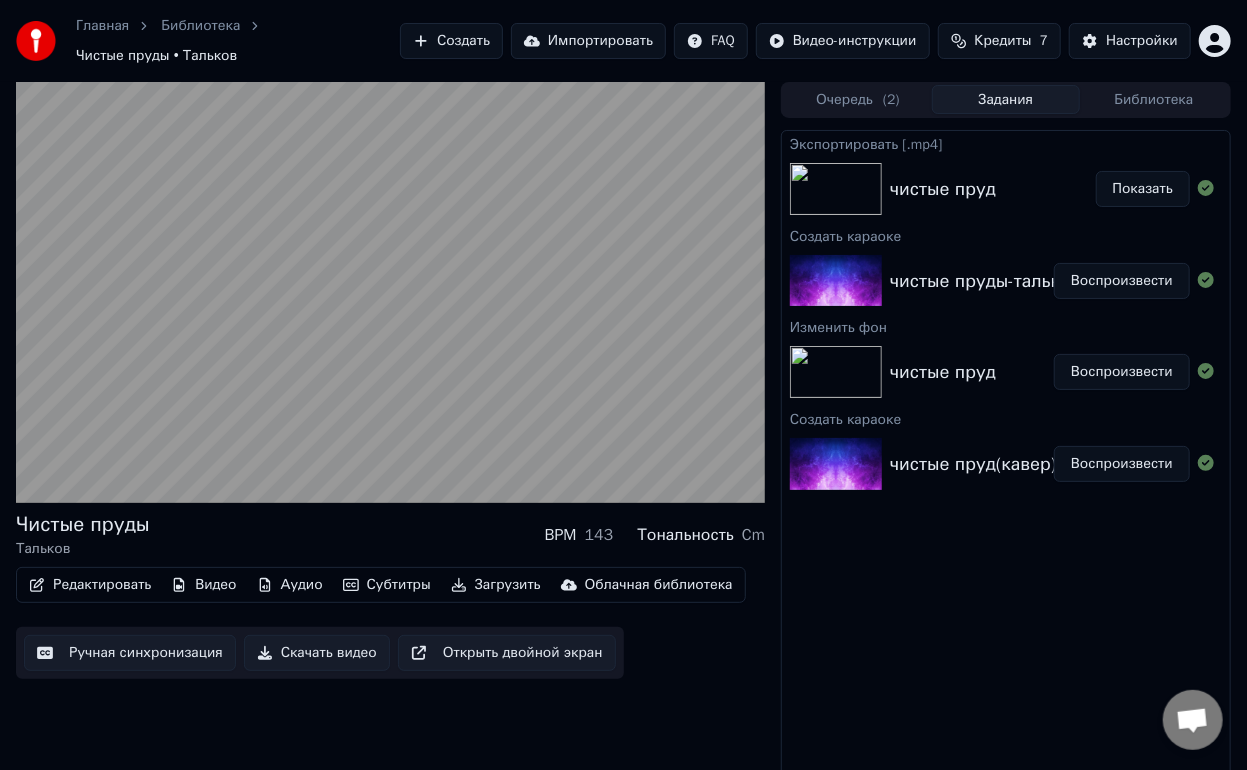 click on "Задания" at bounding box center [1006, 99] 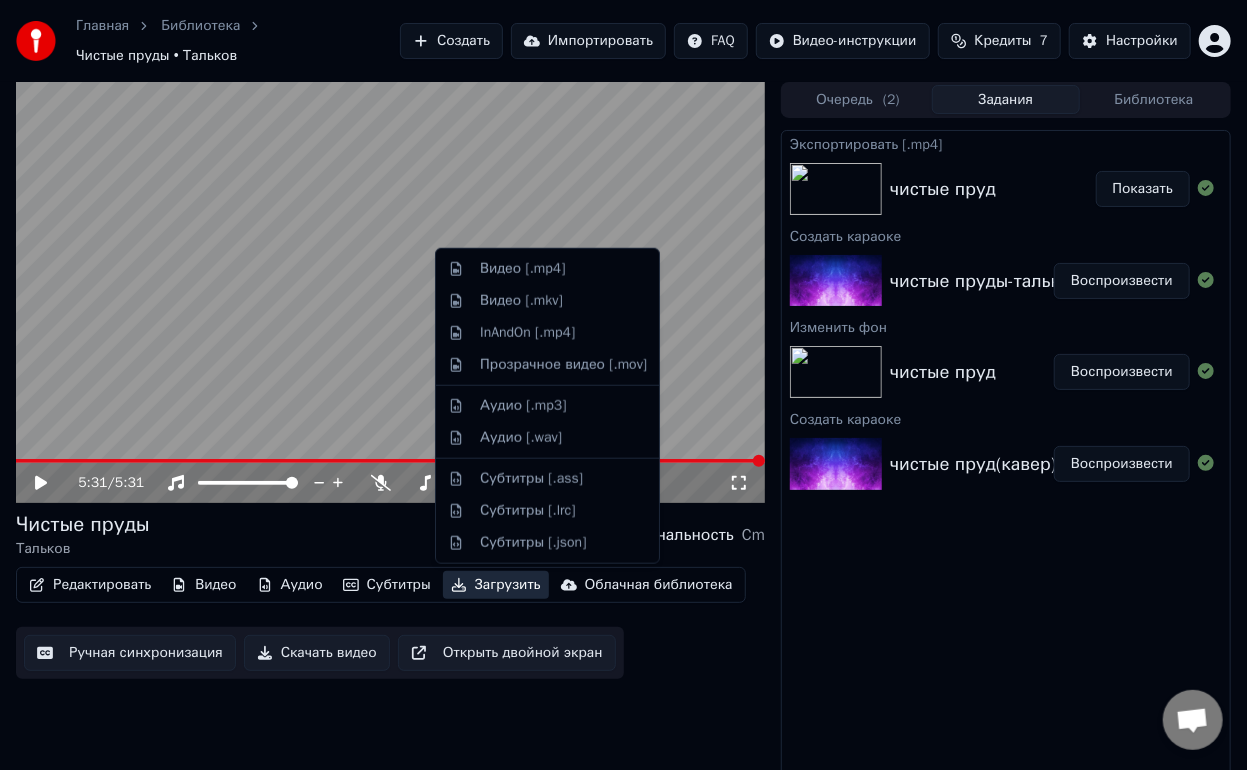 click on "Загрузить" at bounding box center (496, 585) 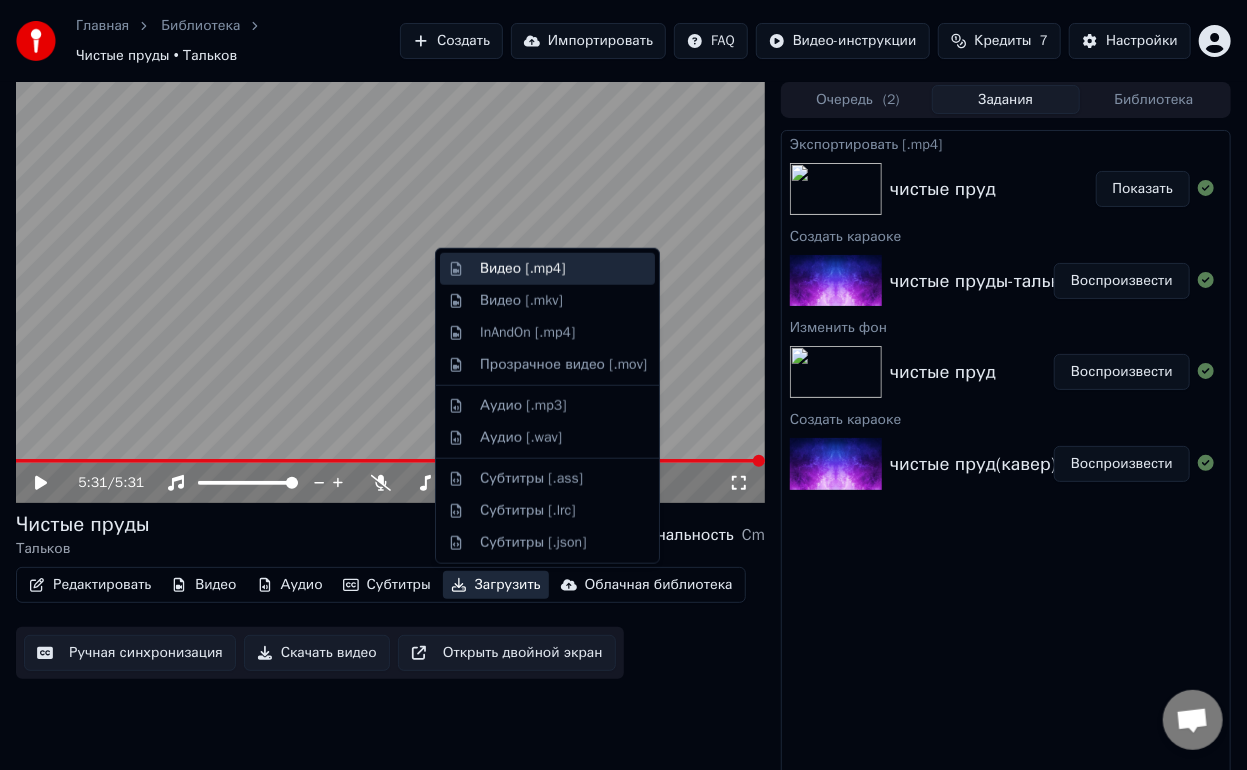 click on "Видео [.mp4]" at bounding box center [563, 269] 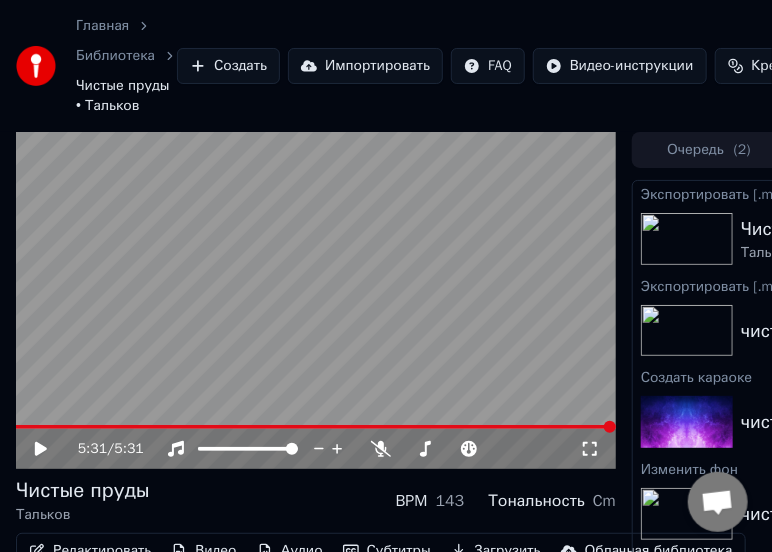 click at bounding box center [316, 301] 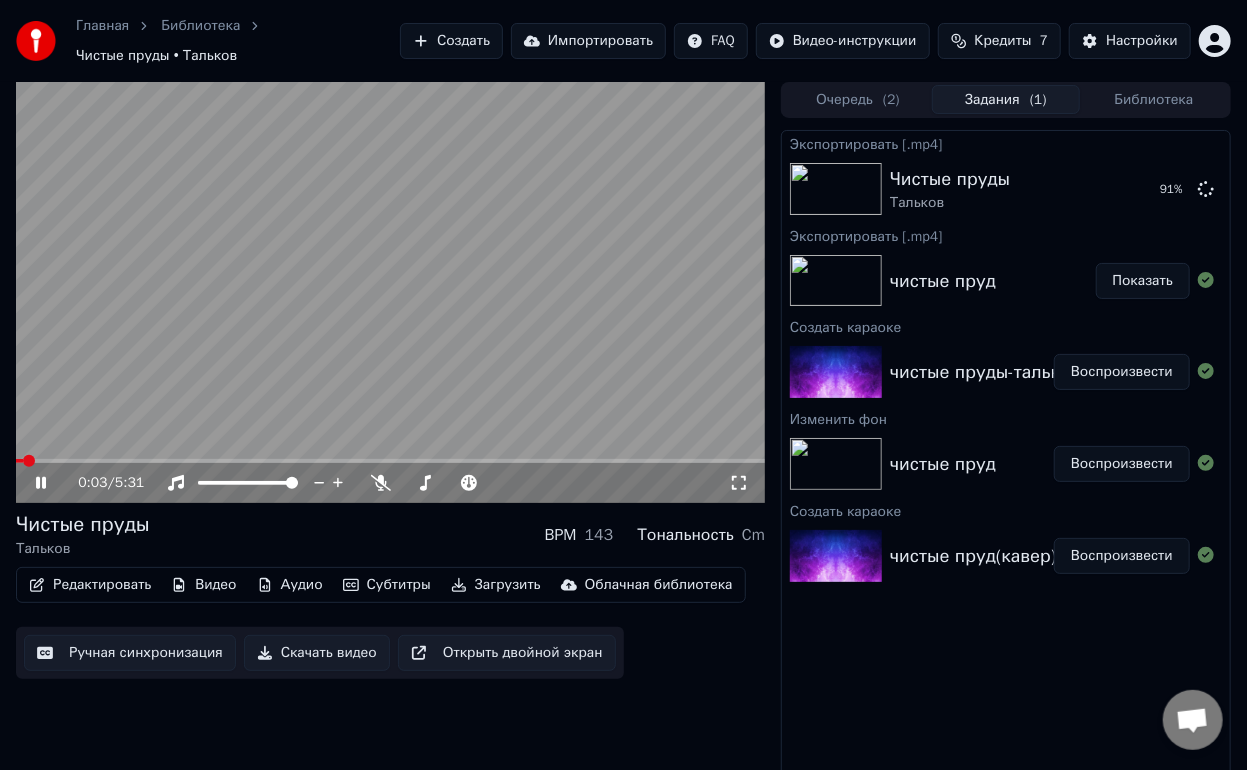 click 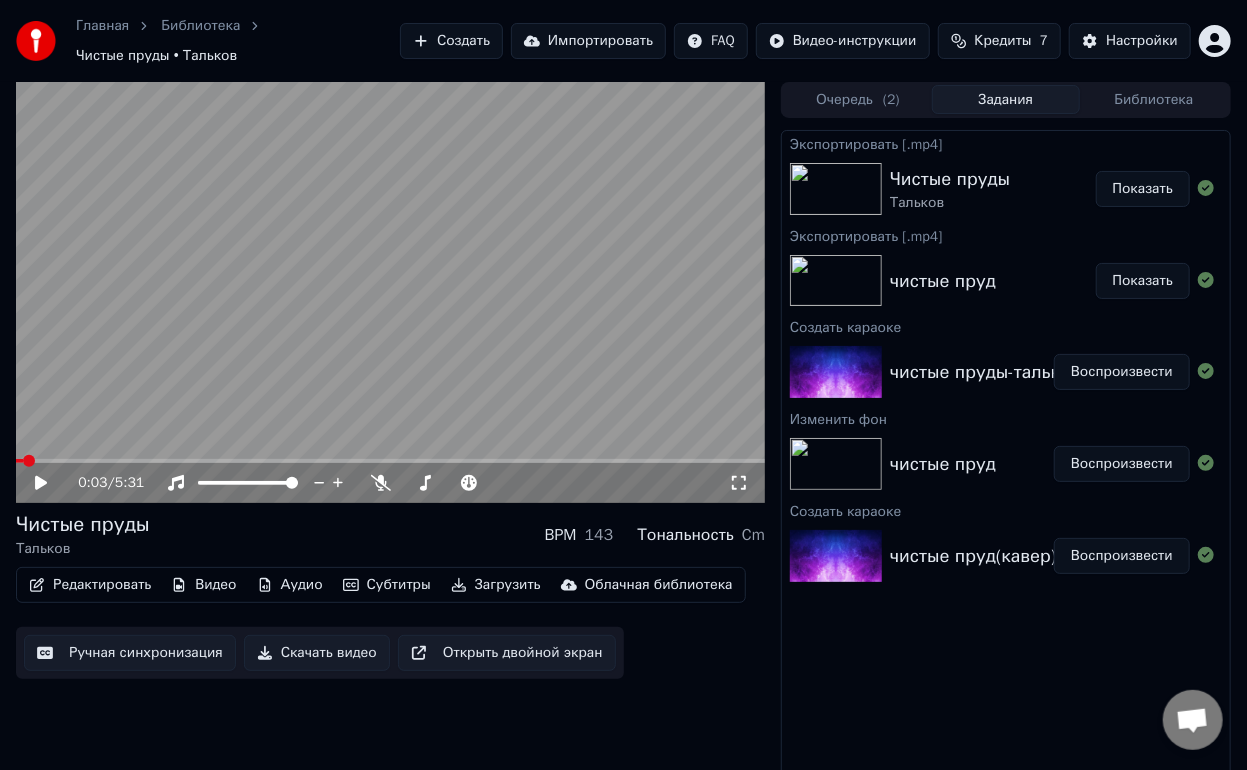 click on "чистые пруд" at bounding box center (943, 464) 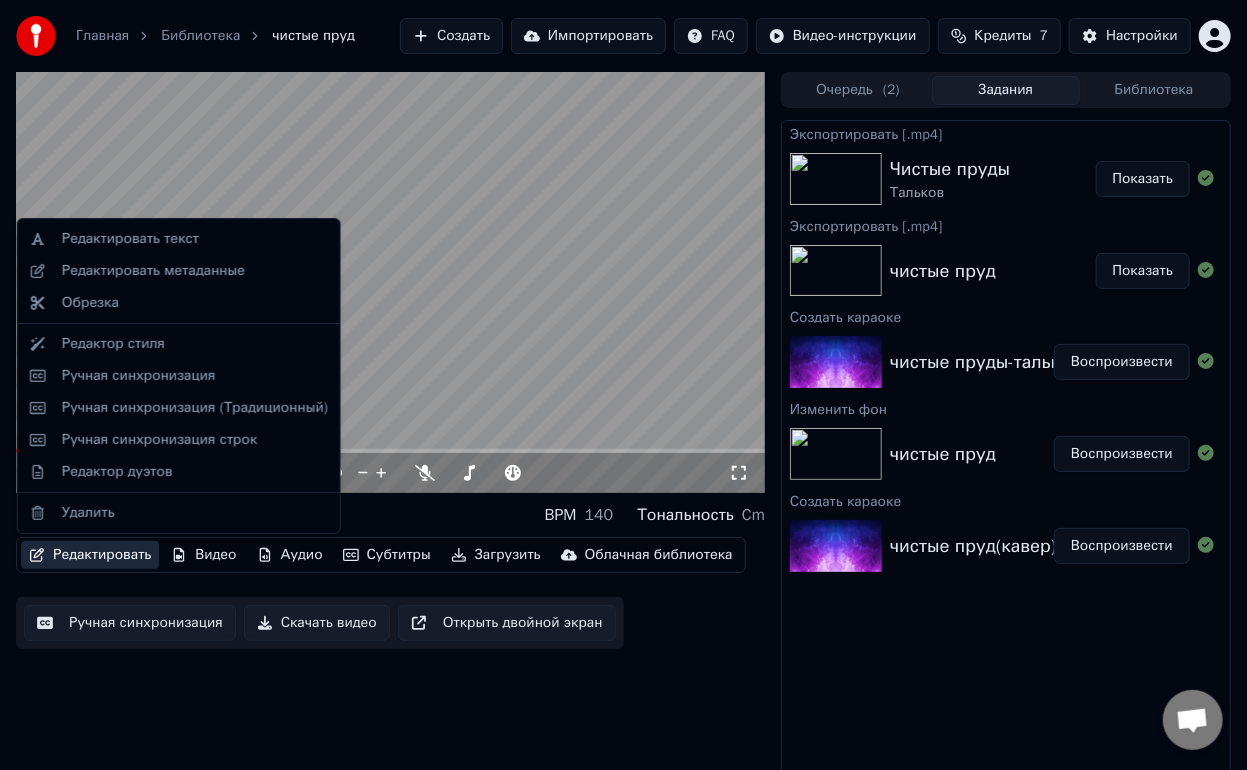 click on "Редактировать" at bounding box center (90, 555) 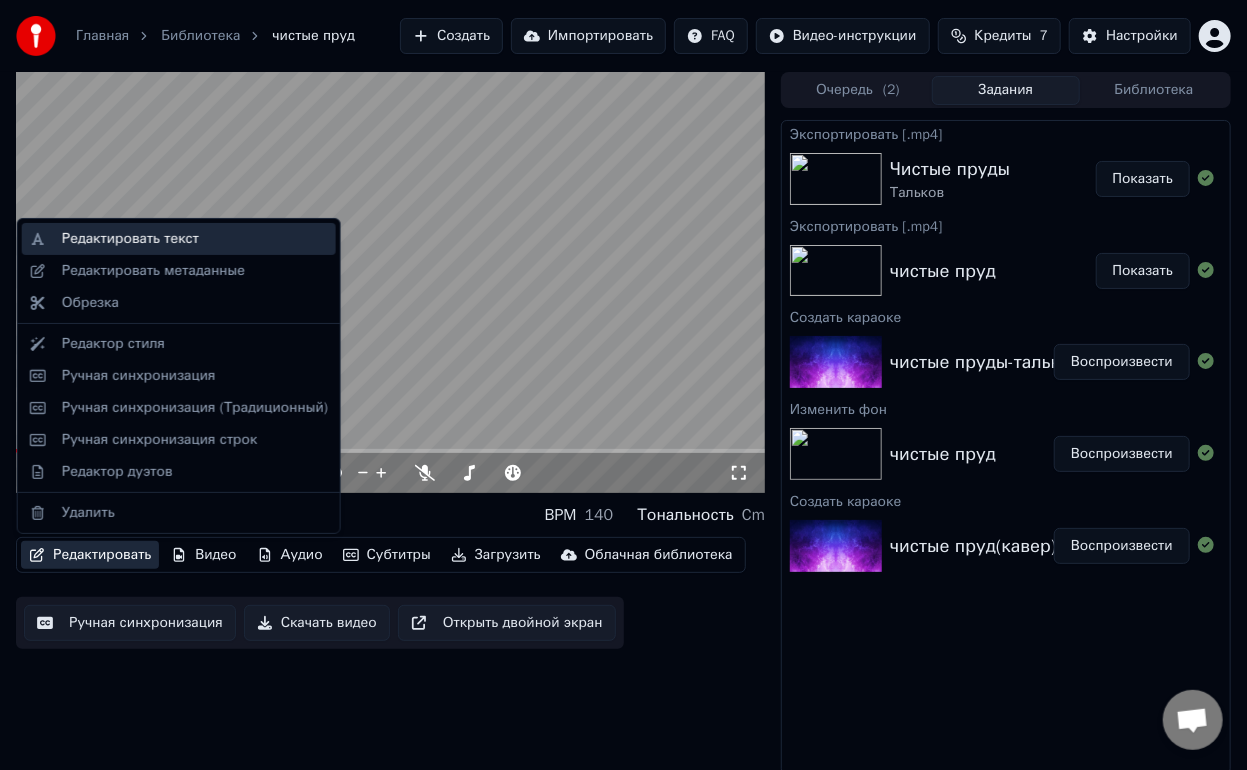 click on "Редактировать текст" at bounding box center [130, 239] 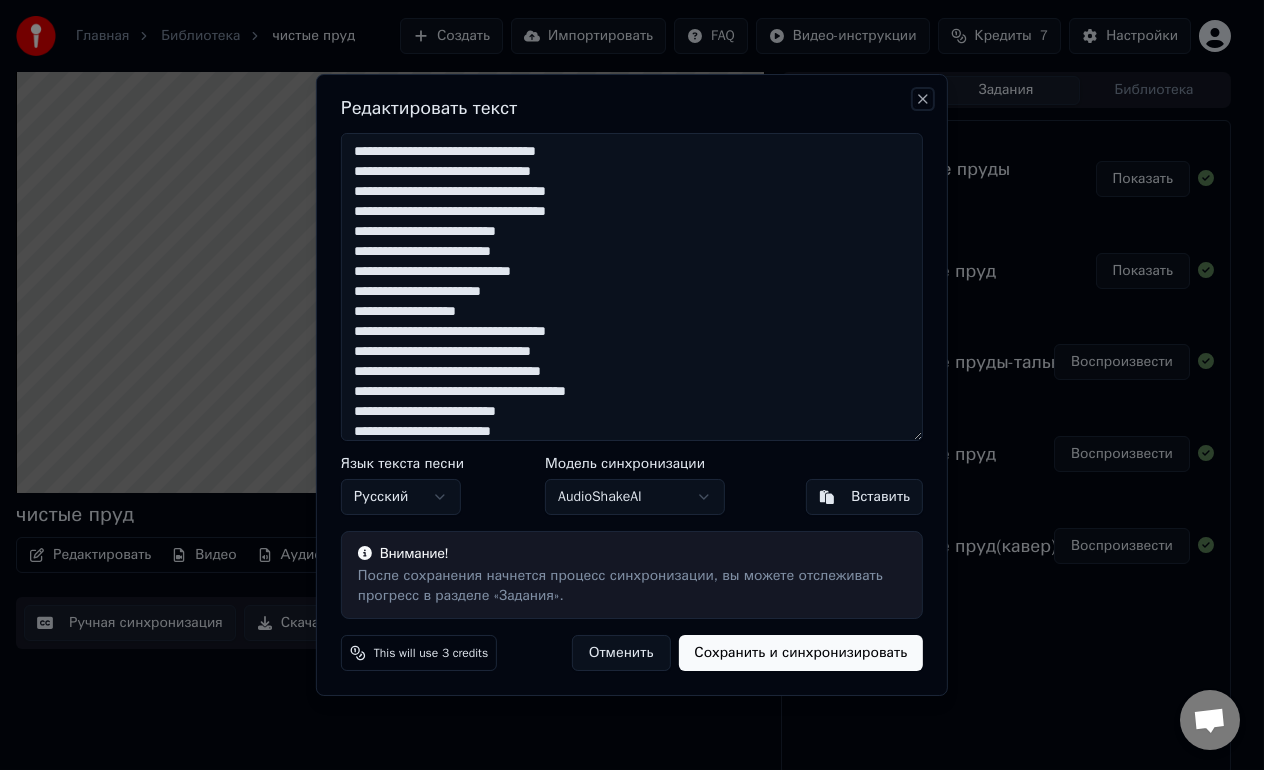click on "Close" at bounding box center (923, 99) 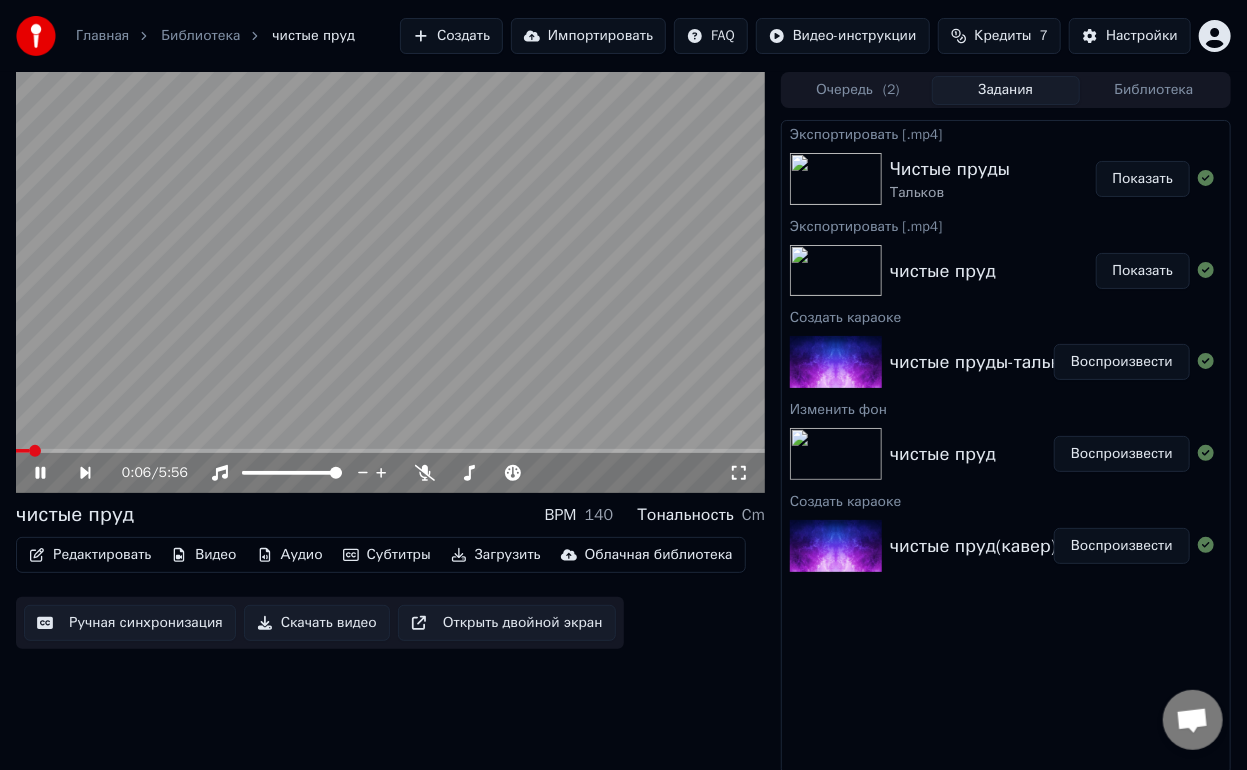 click on "Редактировать" at bounding box center [90, 555] 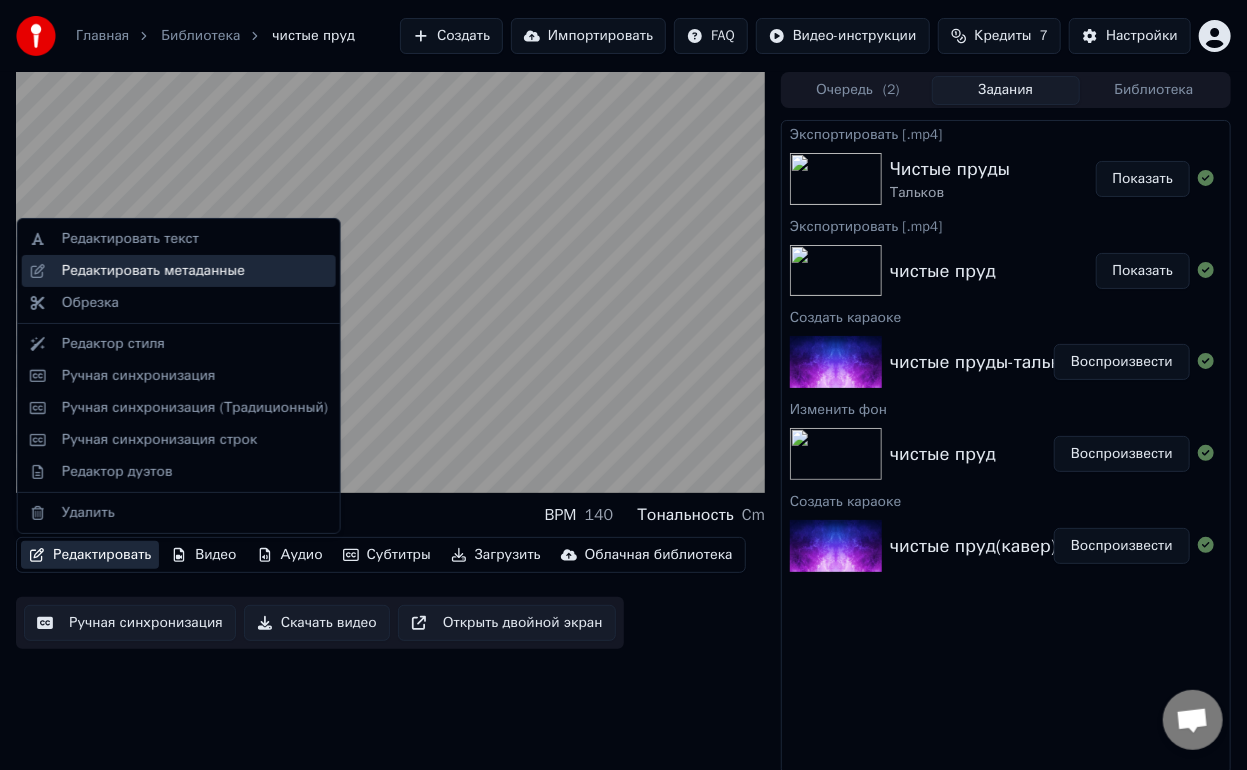 click on "Редактировать метаданные" at bounding box center (153, 271) 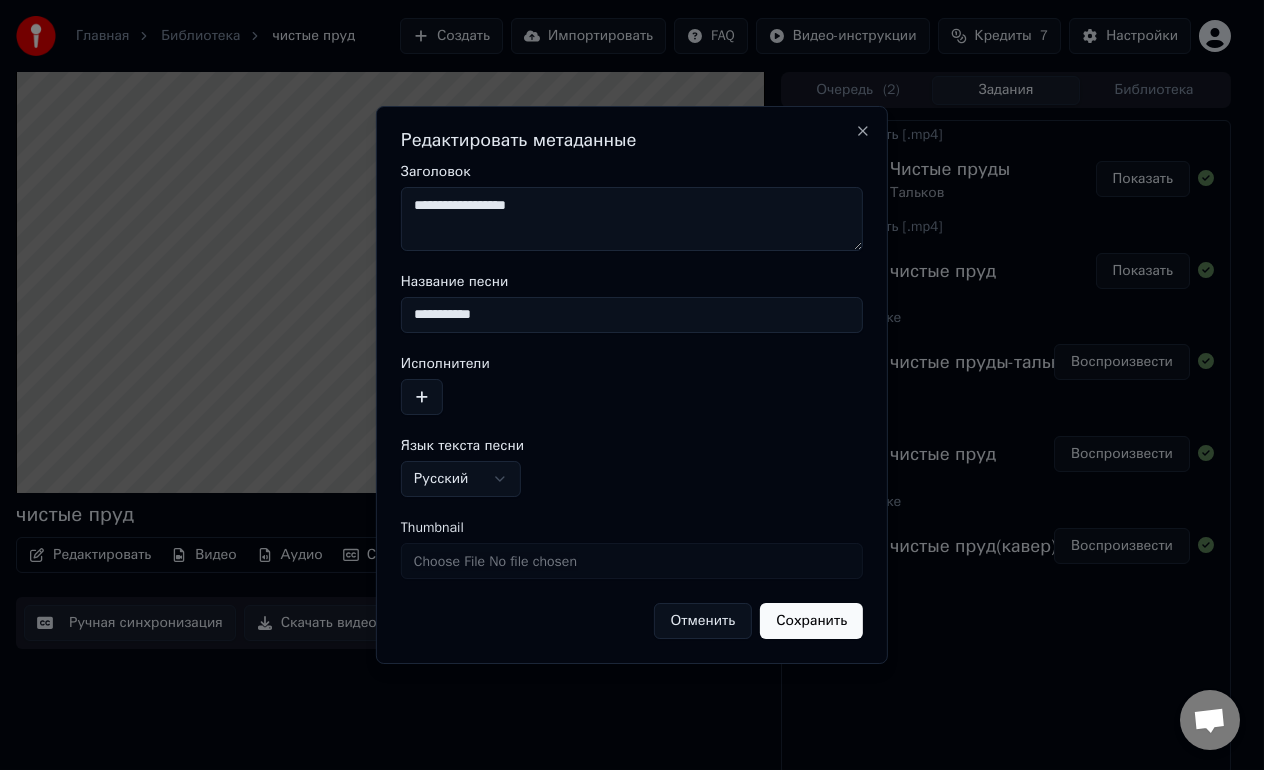 click on "**********" at bounding box center [632, 219] 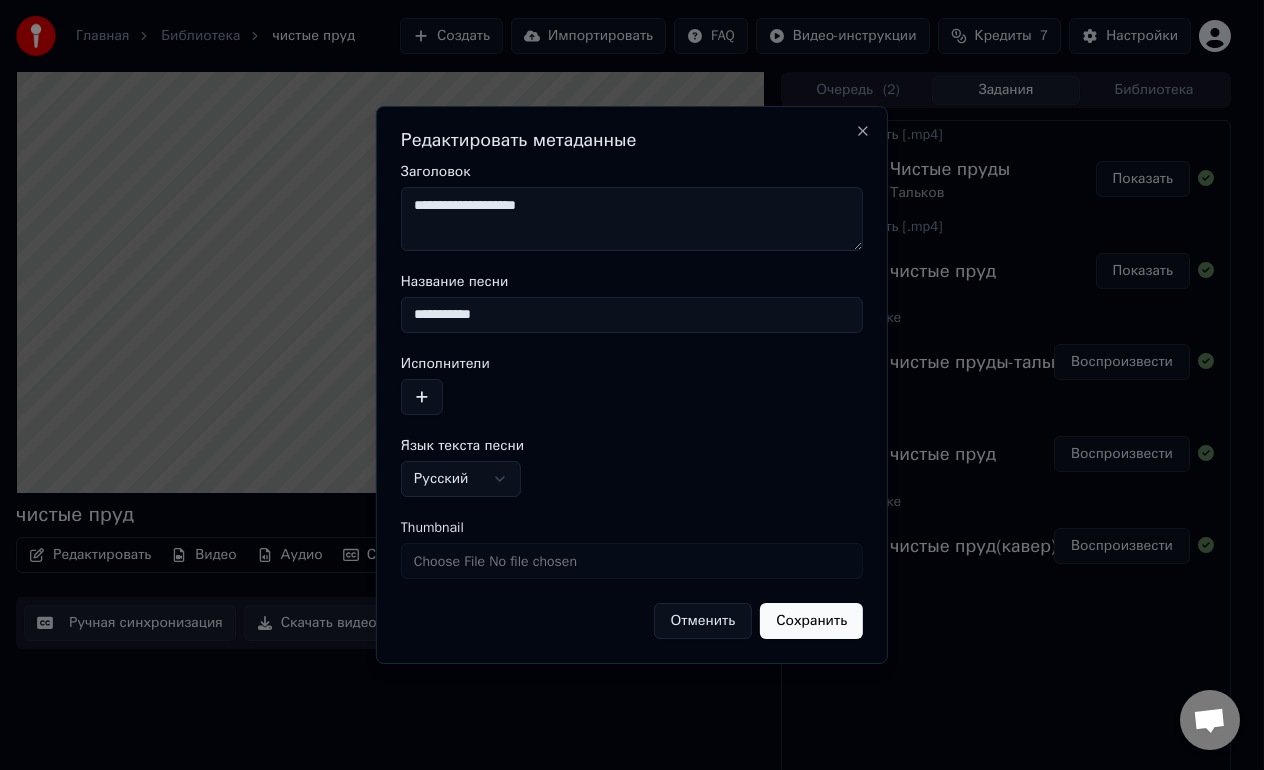 type on "**********" 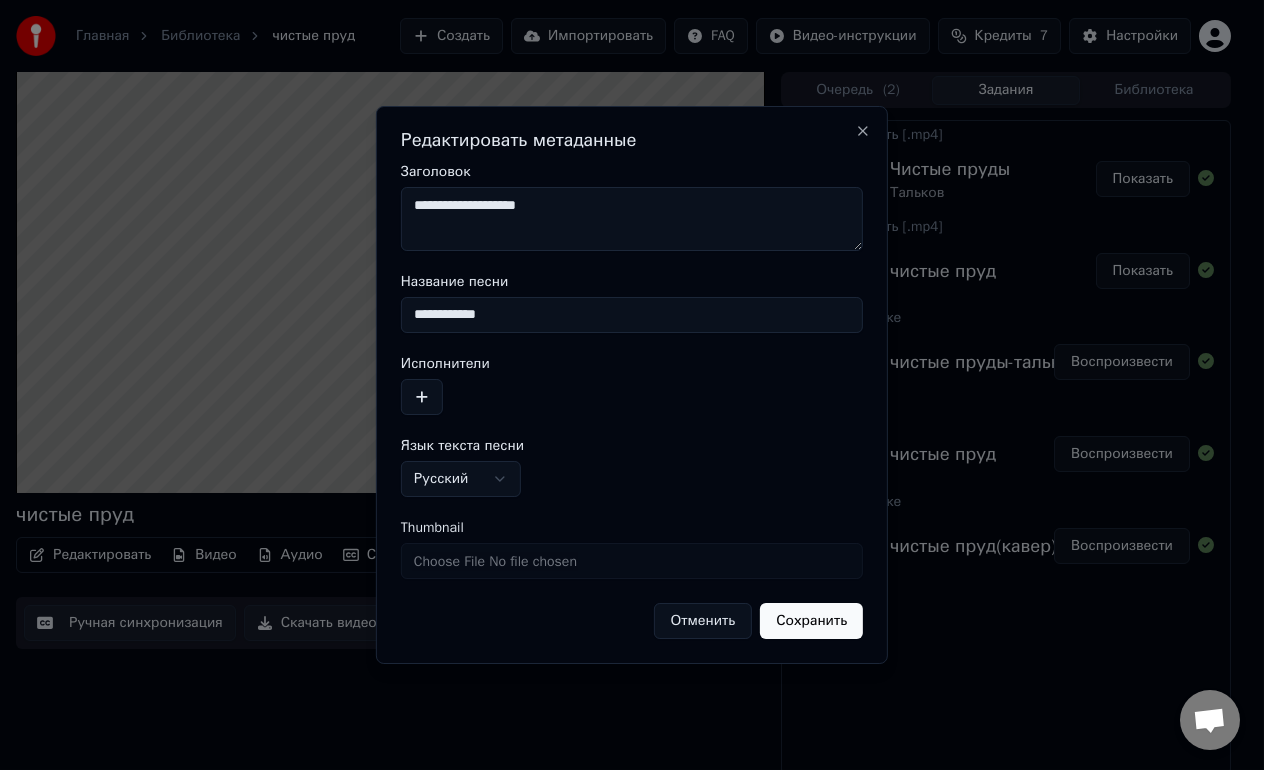 type on "**********" 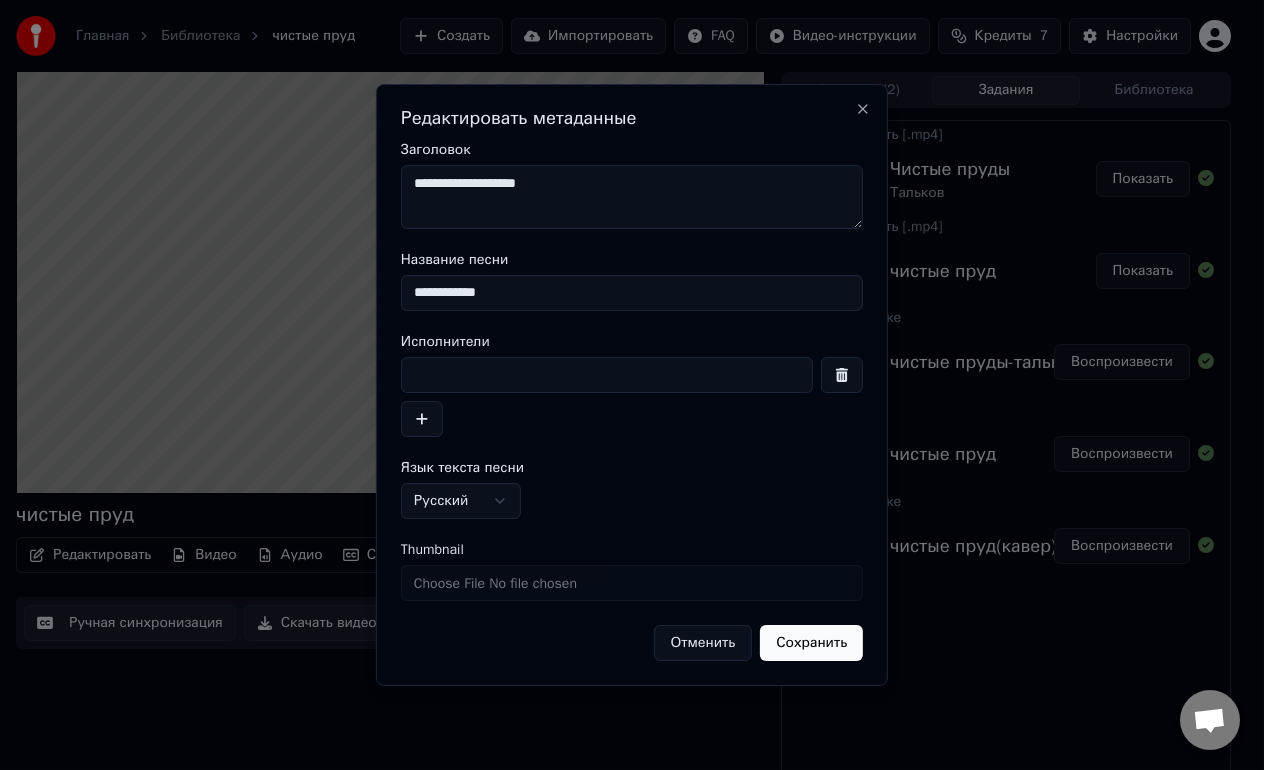 click at bounding box center [607, 375] 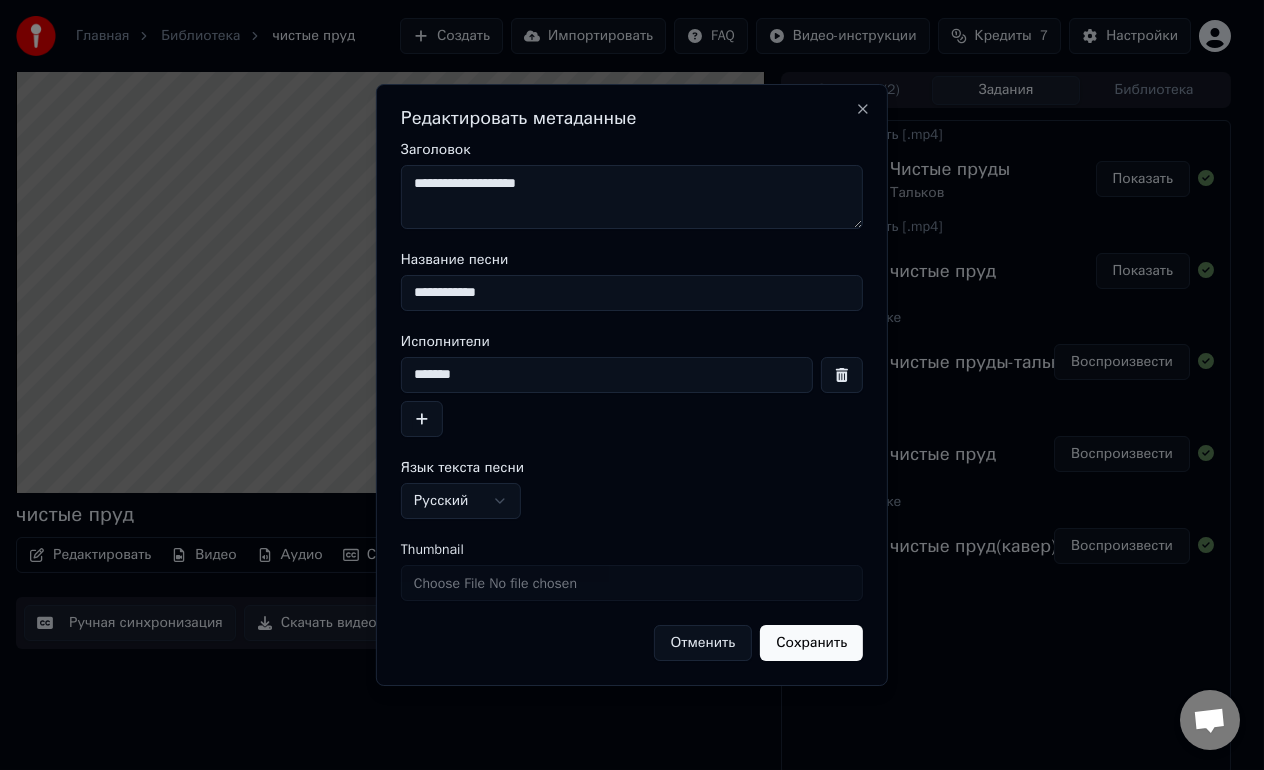 type on "*******" 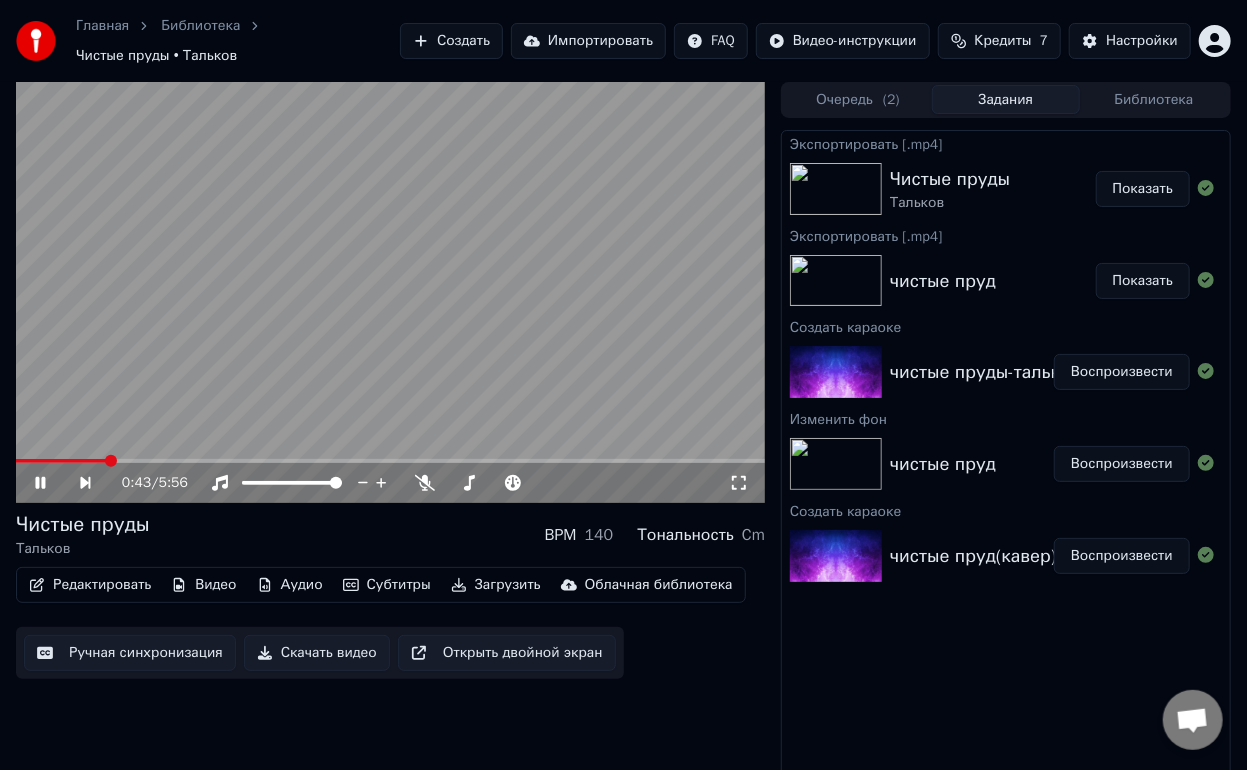 click on "0:43  /  5:56 Чистые пруды Тальков BPM 140 Тональность Cm Редактировать Видео Аудио Субтитры Загрузить Облачная библиотека Ручная синхронизация Скачать видео Открыть двойной экран Очередь ( 2 ) Задания Библиотека Экспортировать [.mp4] Чистые пруды Тальков Показать Экспортировать [.mp4] чистые пруд Показать Создать караоке чистые пруды-тальков Воспроизвести Изменить фон чистые пруд Воспроизвести Создать караоке чистые пруд(кавер) Воспроизвести" at bounding box center (623, 433) 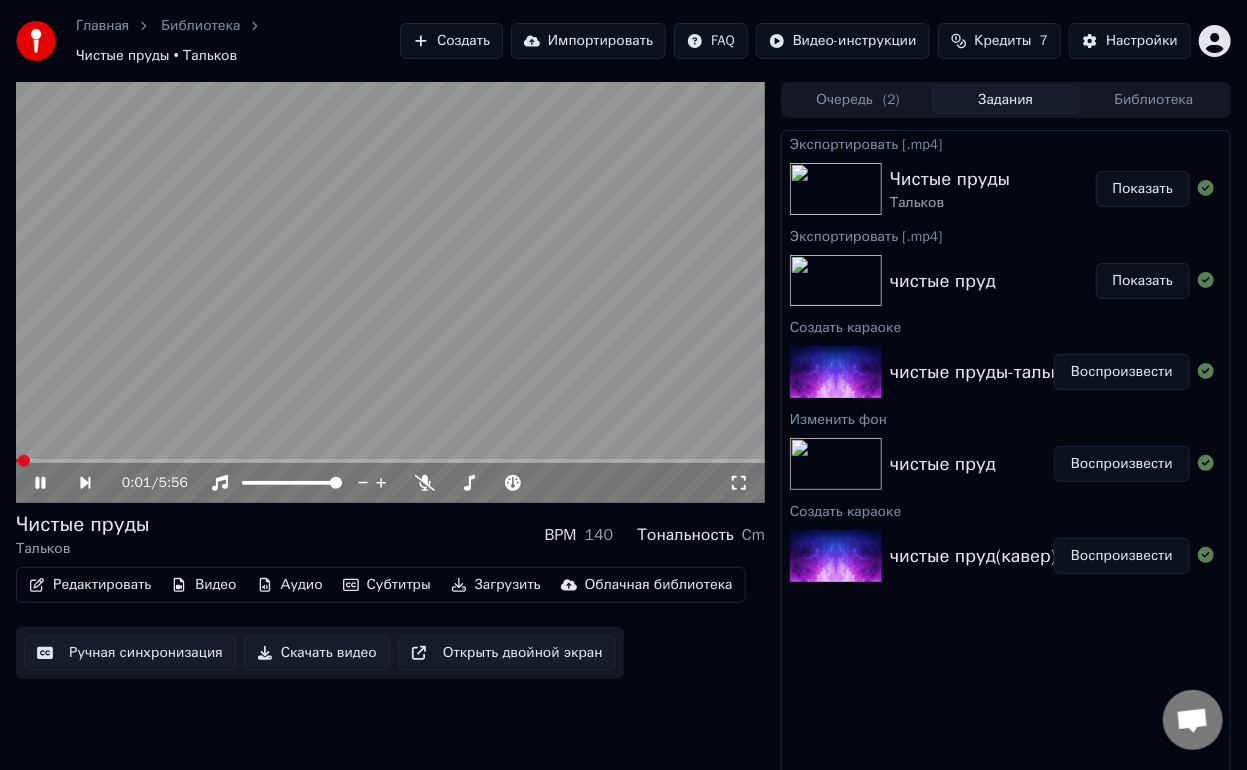 click at bounding box center [17, 461] 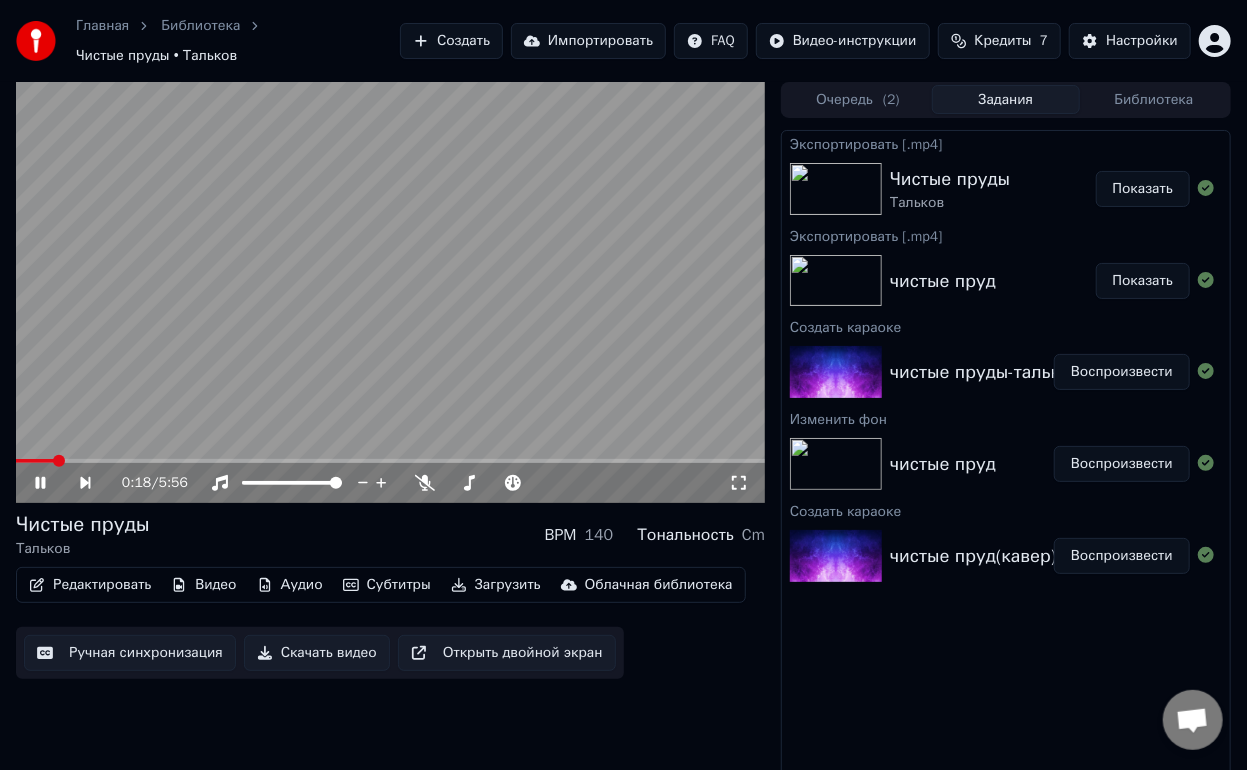 click at bounding box center (390, 461) 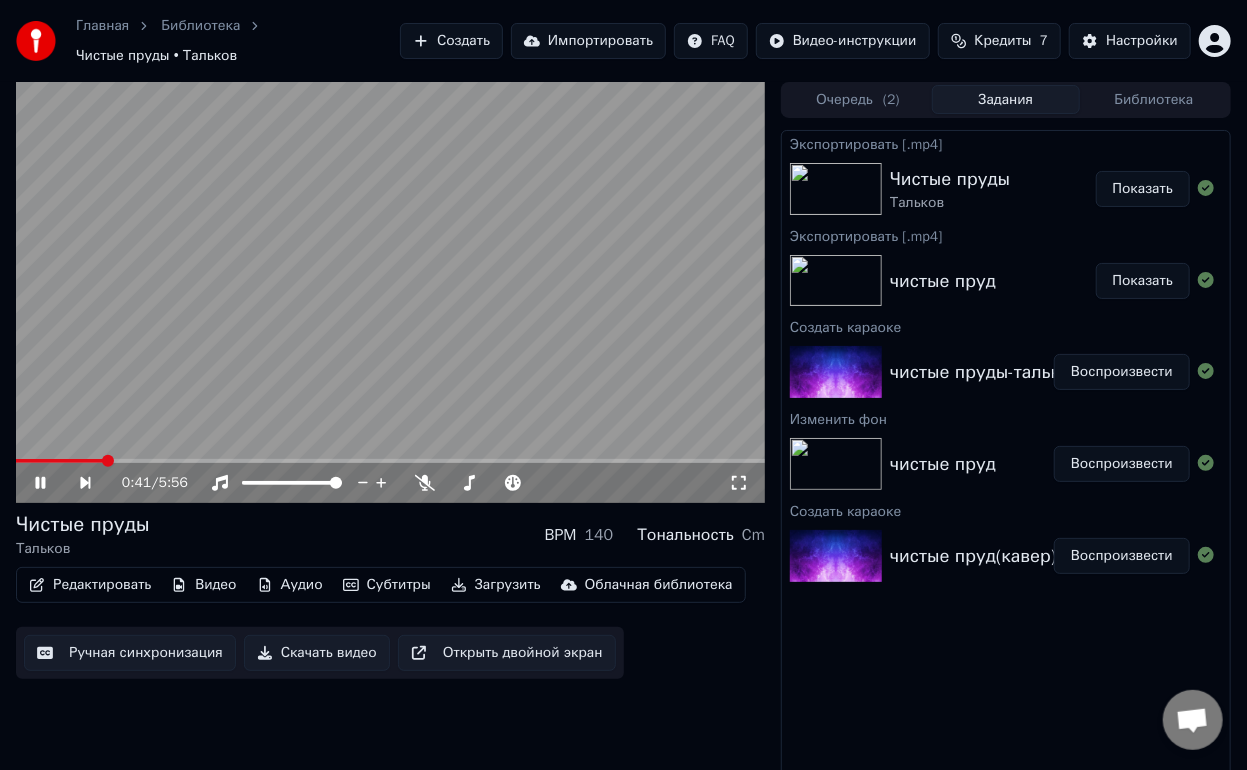 click on "Ручная синхронизация" at bounding box center [130, 653] 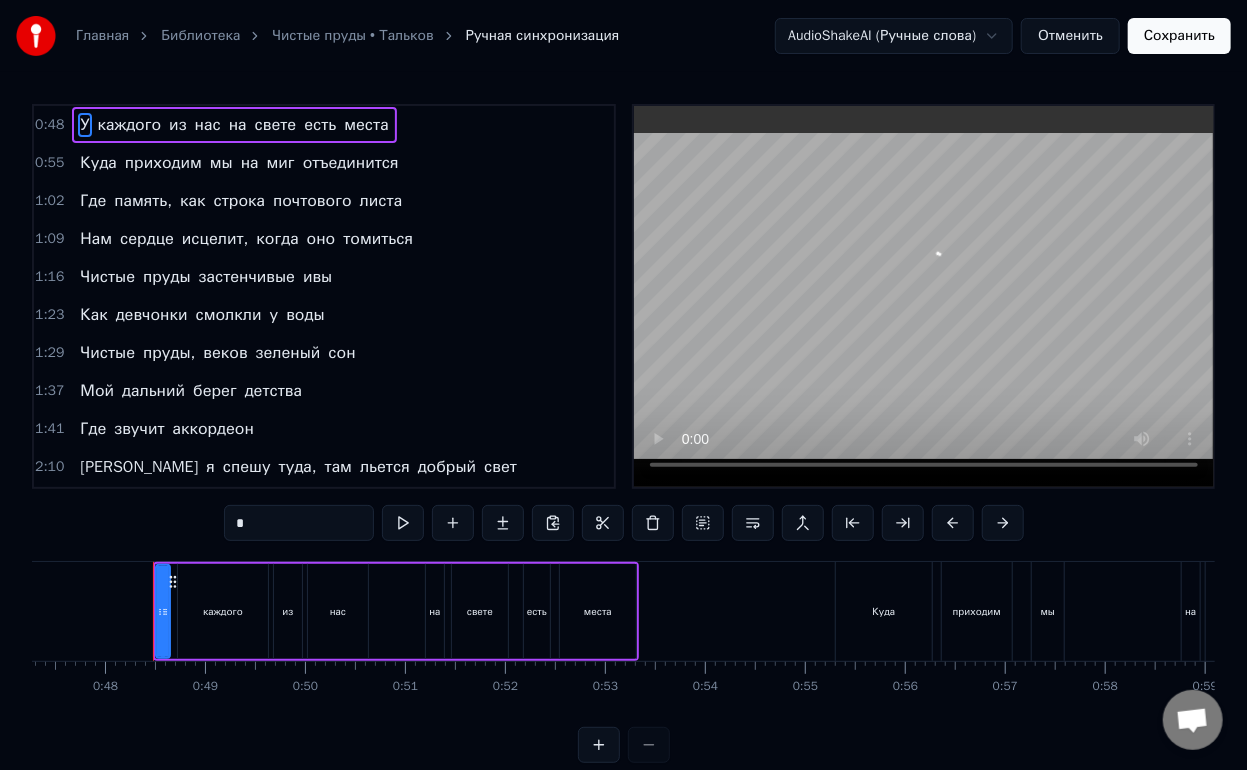 scroll, scrollTop: 0, scrollLeft: 4747, axis: horizontal 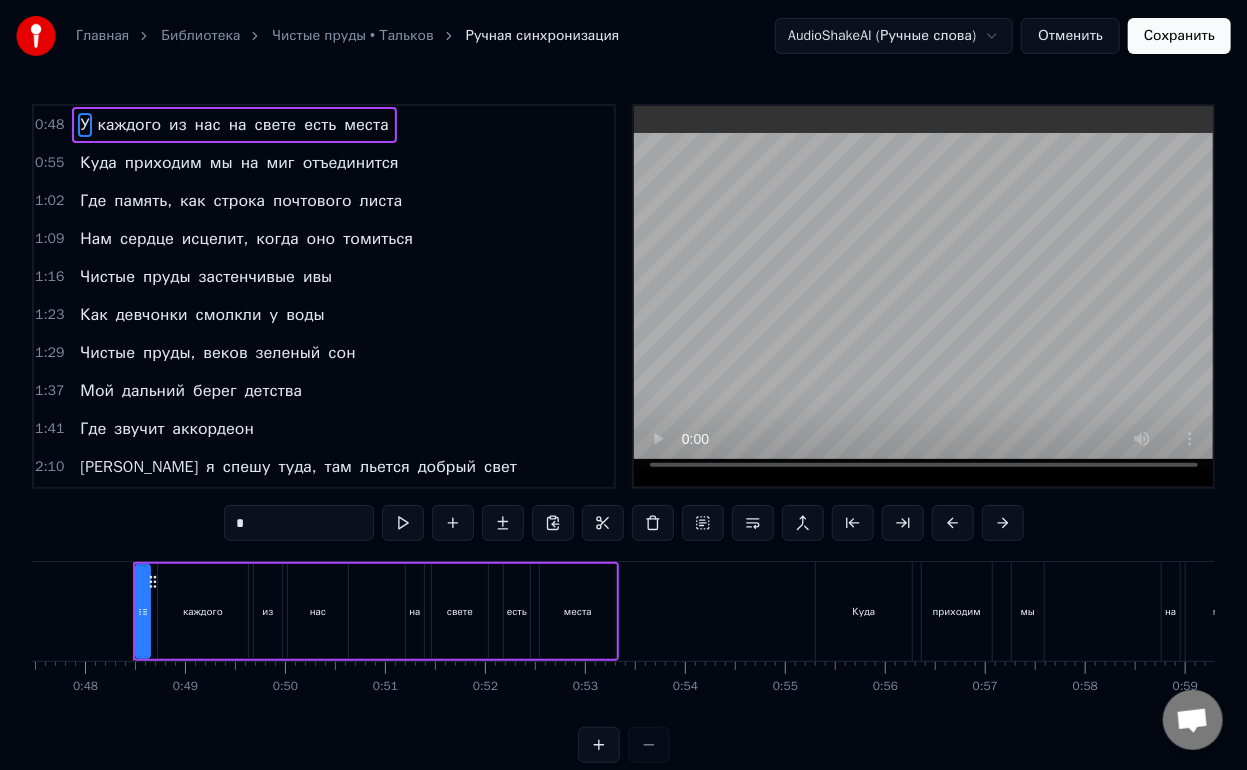 type 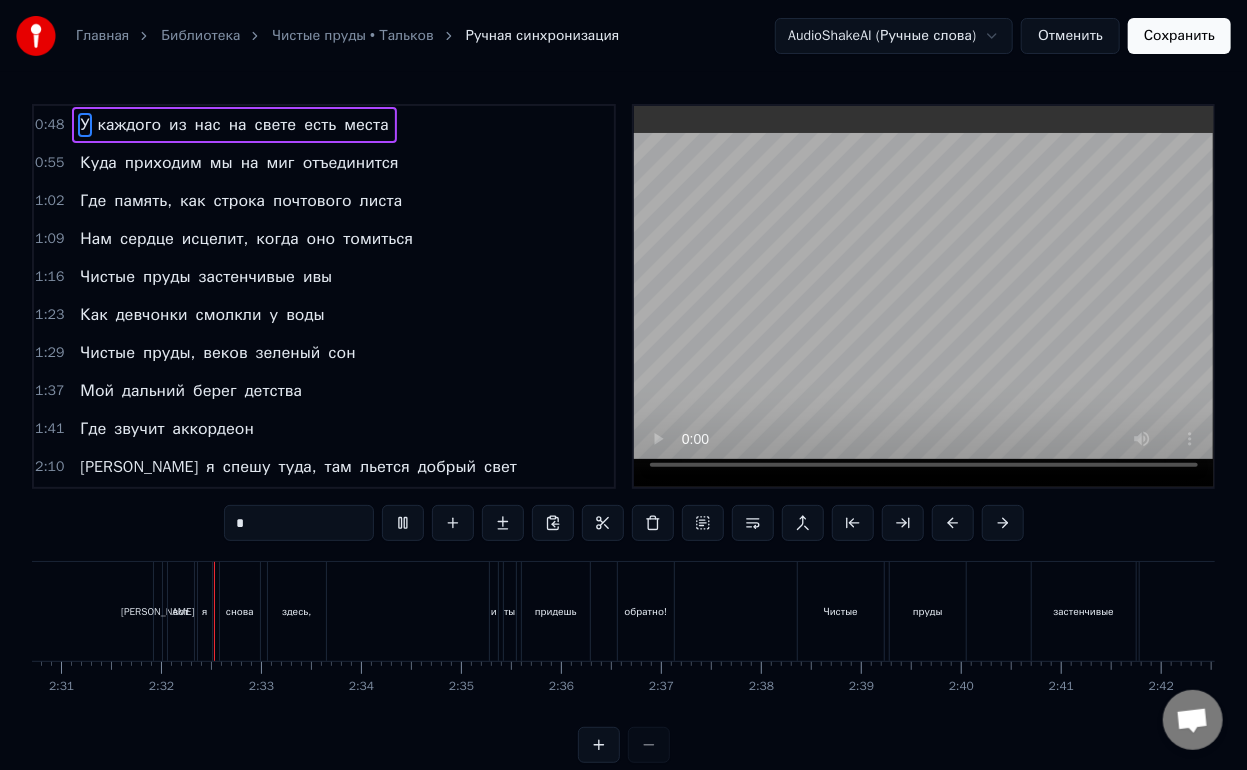 scroll, scrollTop: 0, scrollLeft: 15084, axis: horizontal 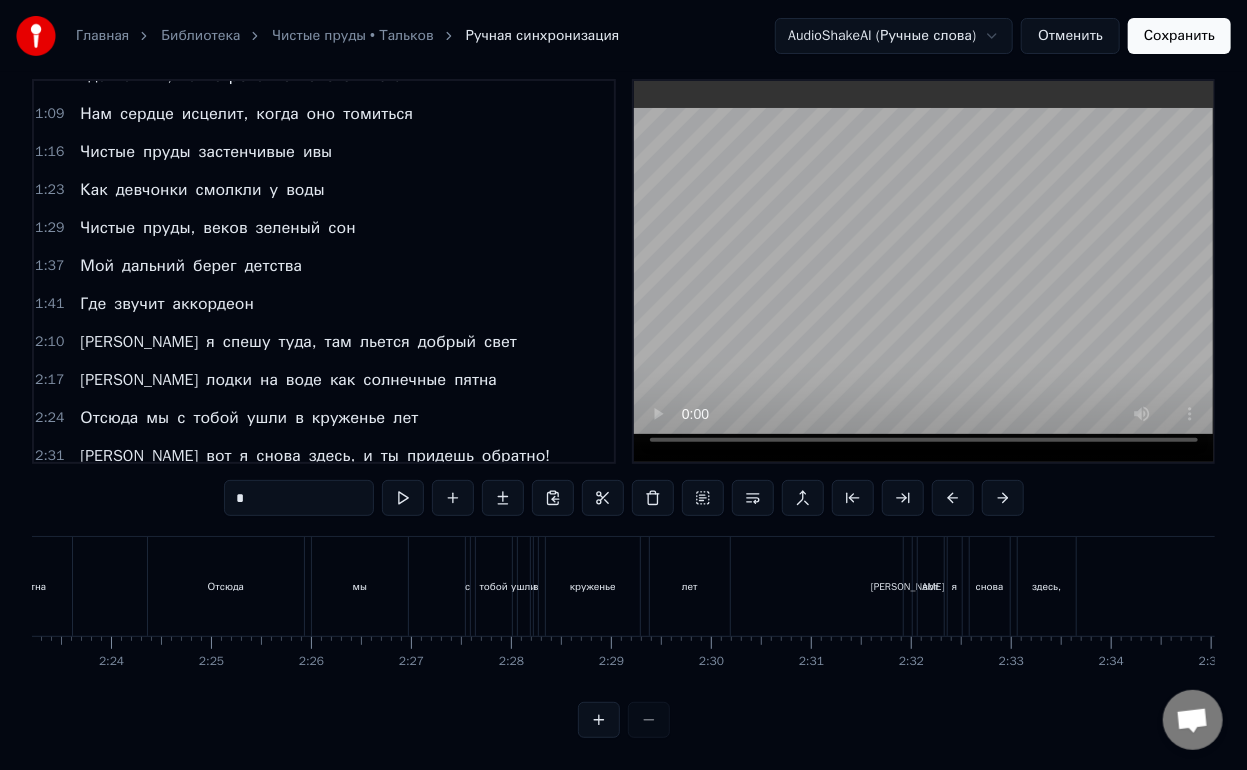 click on "тобой" at bounding box center [494, 586] 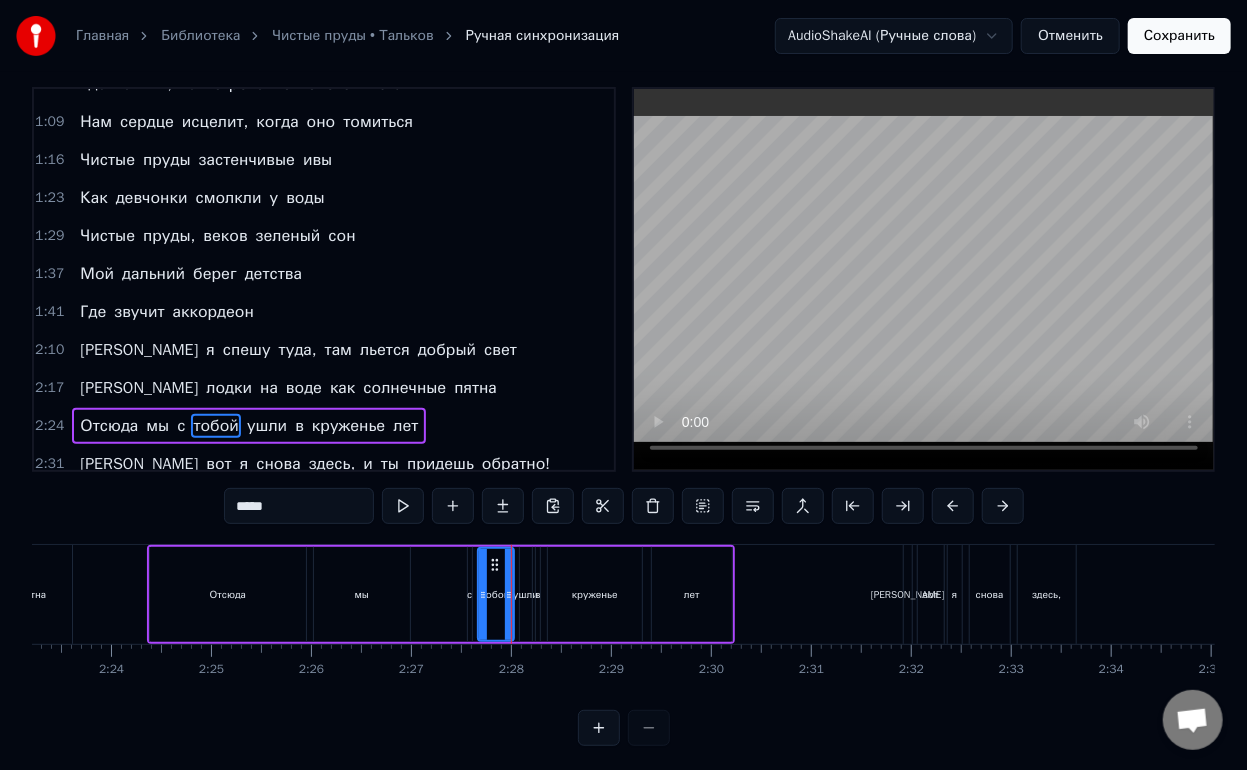 scroll, scrollTop: 0, scrollLeft: 0, axis: both 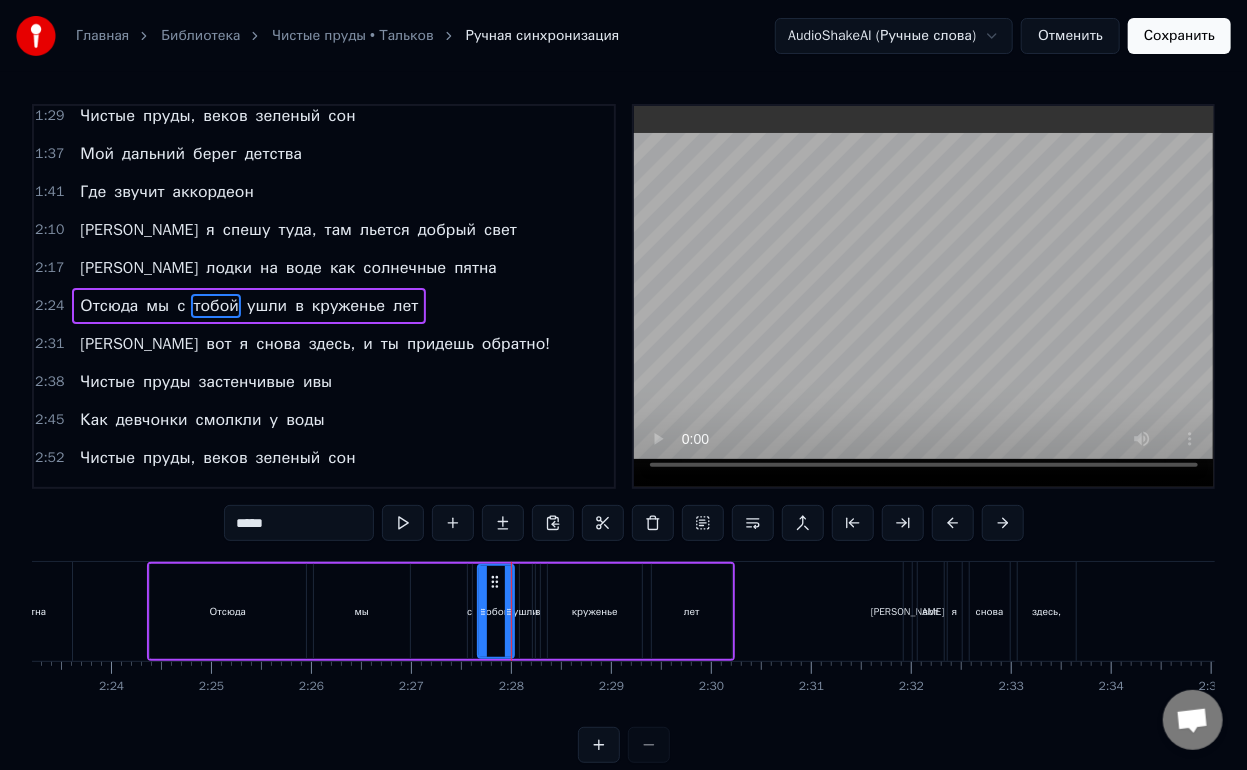 click on "Отсюда" at bounding box center [228, 611] 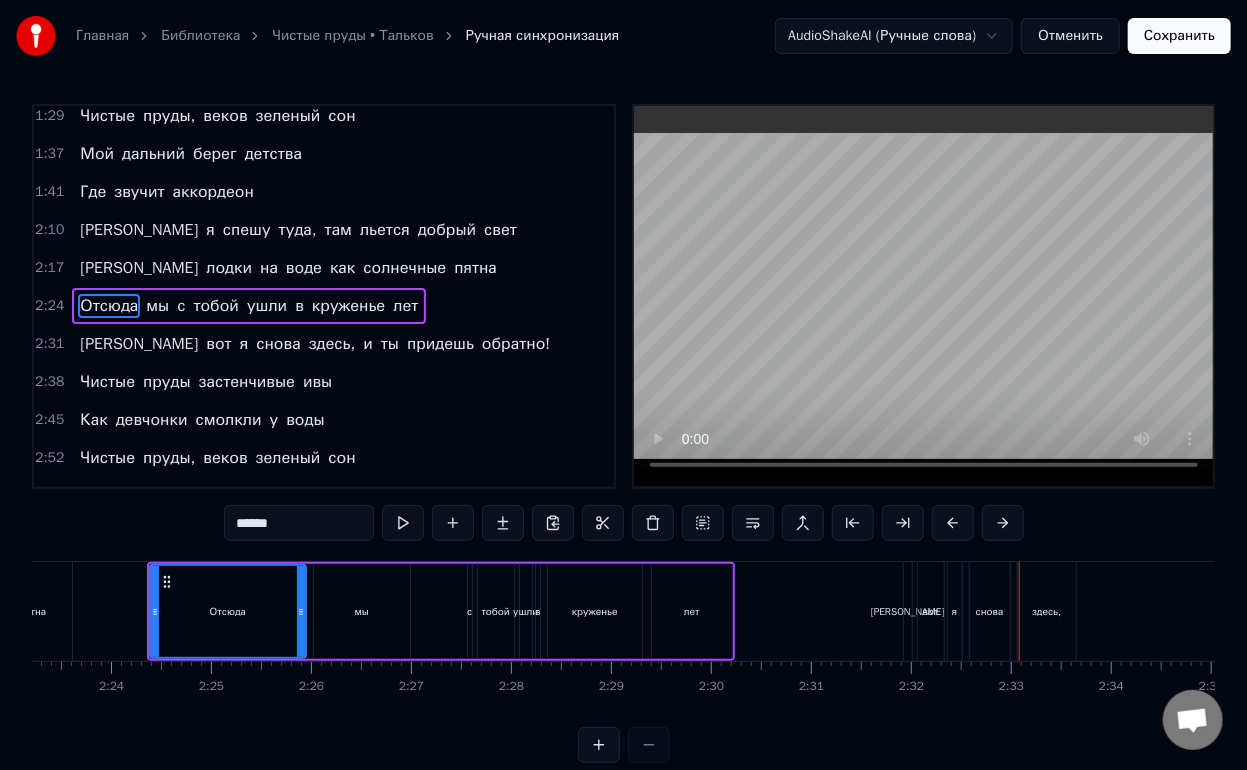 click on "Отсюда" at bounding box center [228, 611] 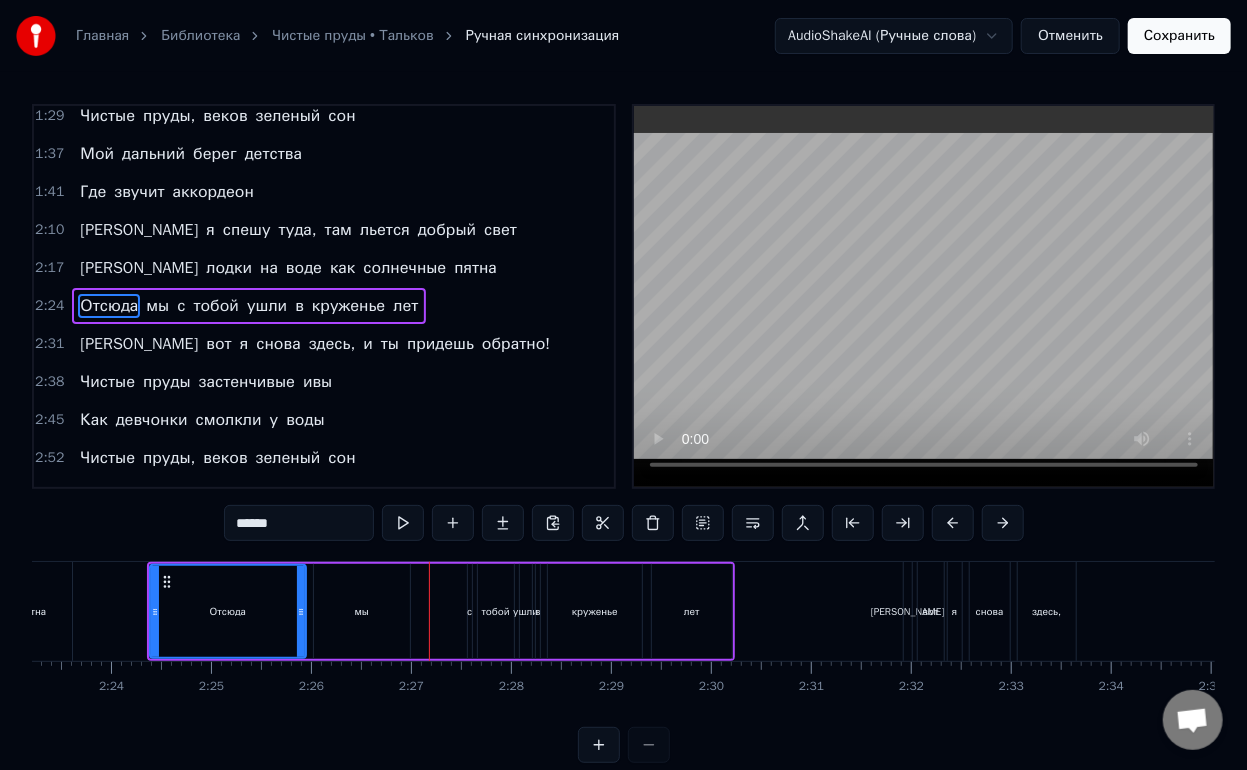 drag, startPoint x: 470, startPoint y: 627, endPoint x: 440, endPoint y: 625, distance: 30.066593 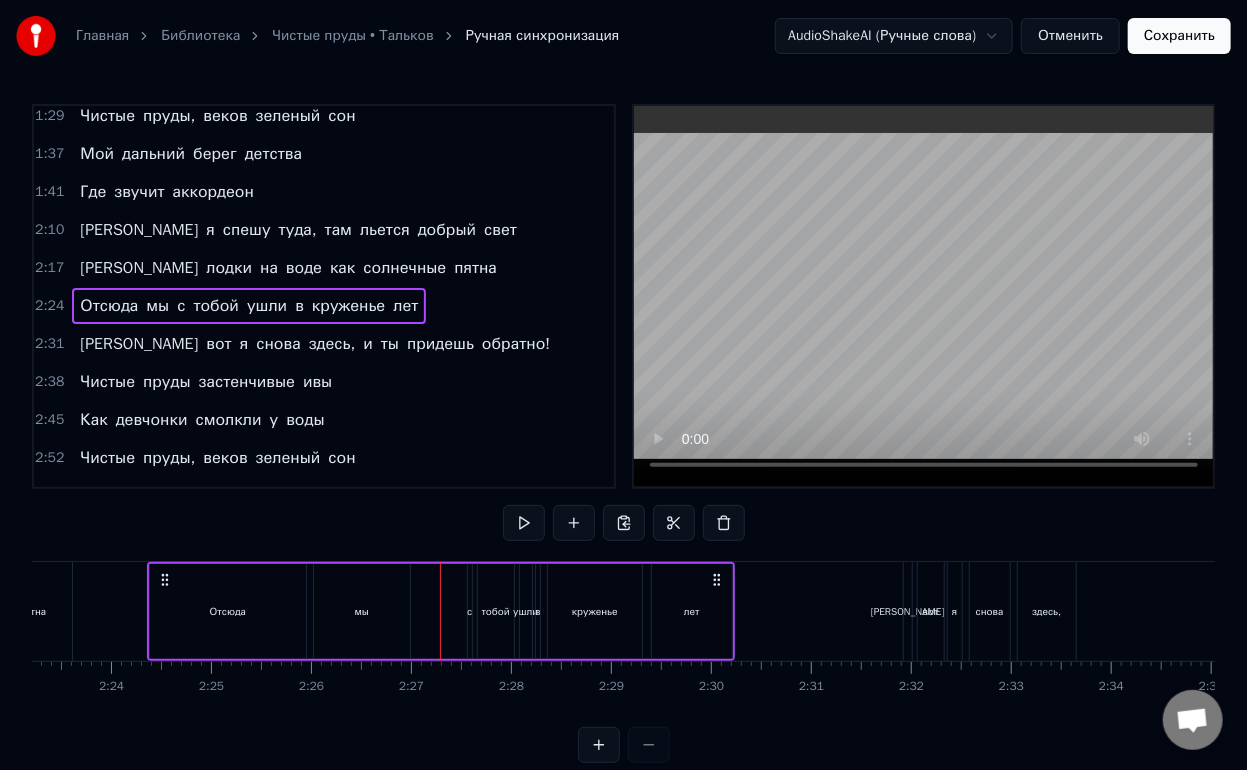 click on "с" at bounding box center [469, 611] 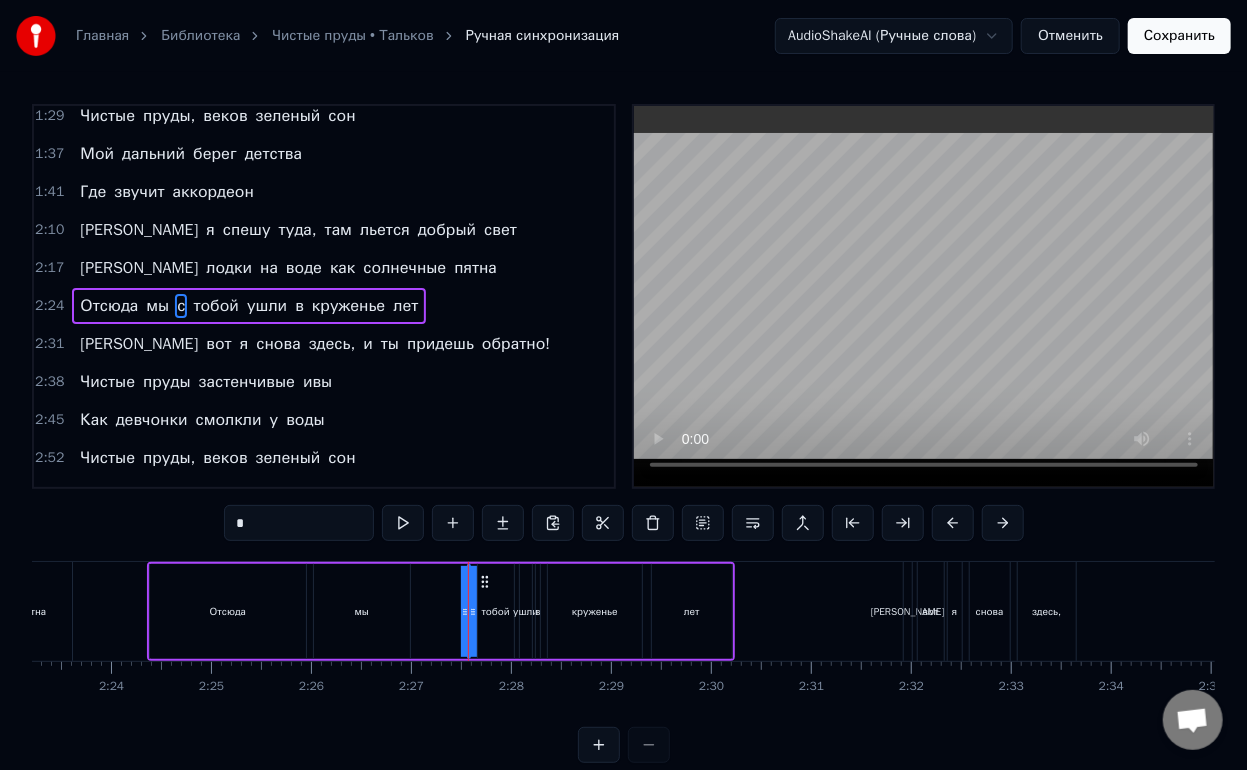 drag, startPoint x: 469, startPoint y: 615, endPoint x: 404, endPoint y: 617, distance: 65.03076 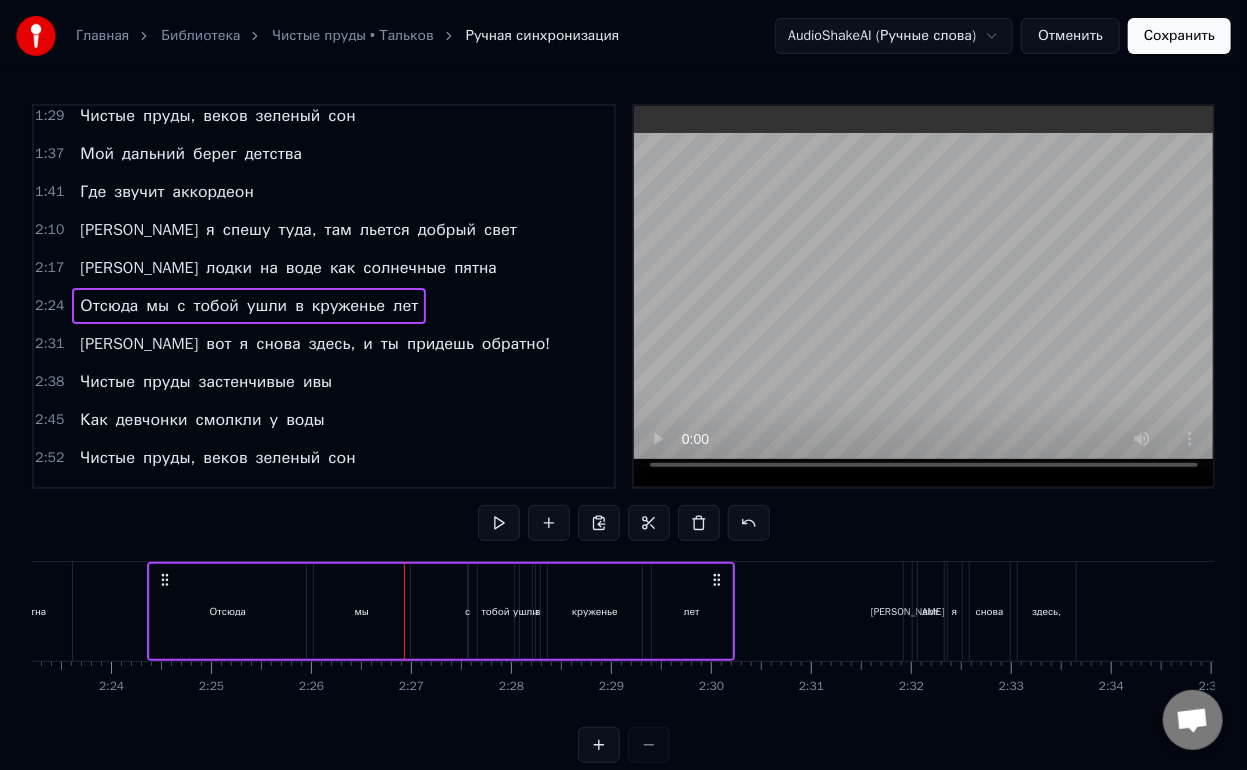 click on "с" at bounding box center (467, 611) 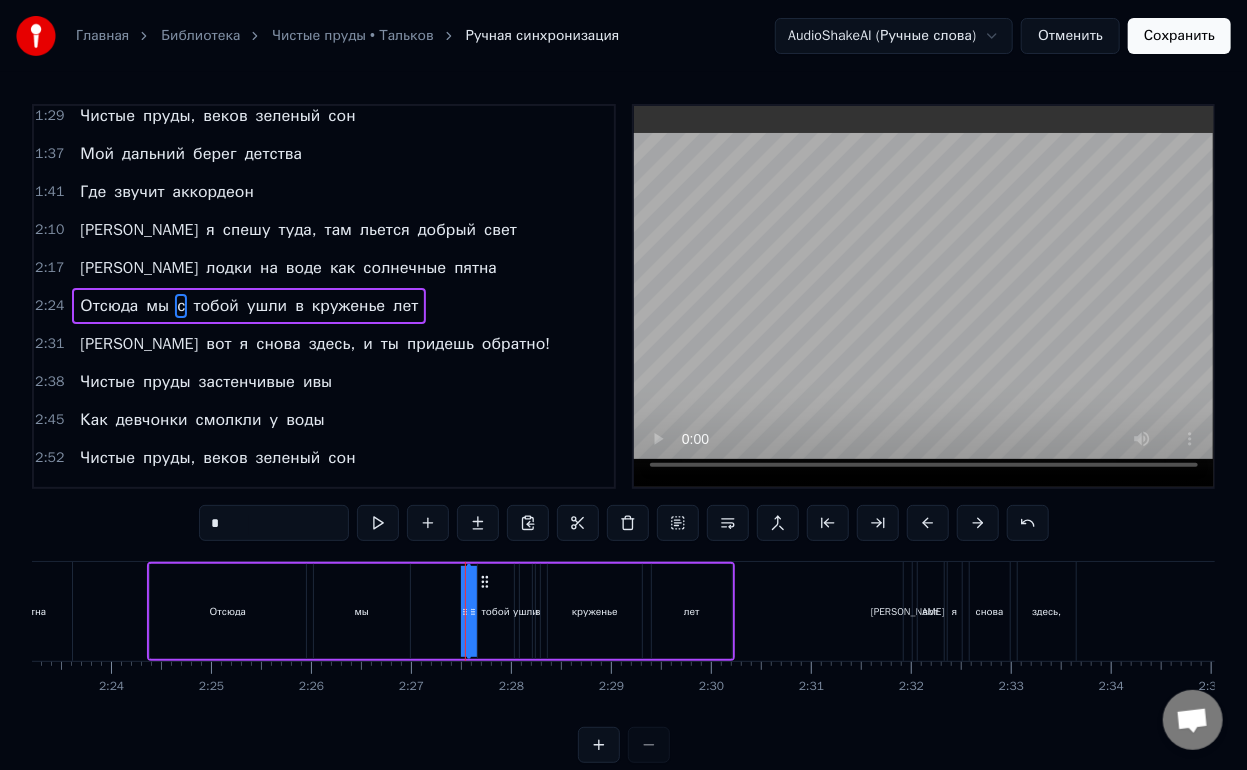 drag, startPoint x: 464, startPoint y: 610, endPoint x: 436, endPoint y: 611, distance: 28.01785 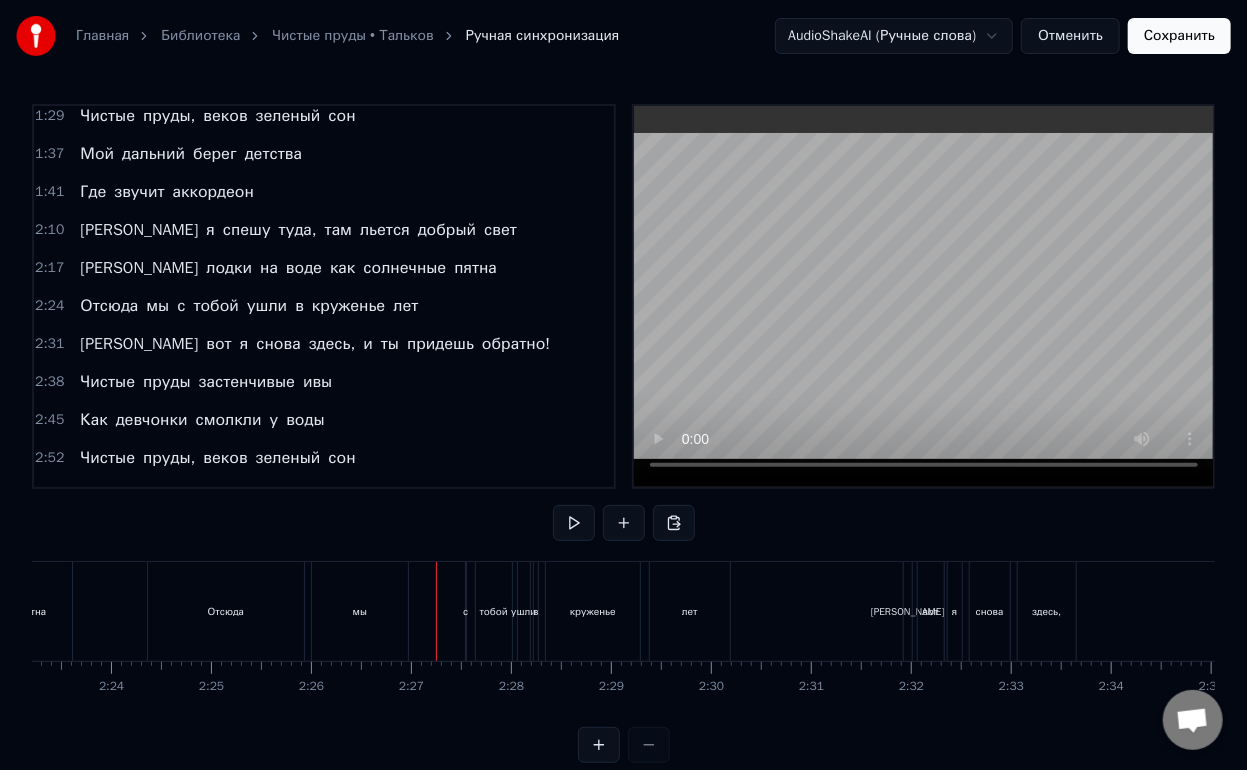click on "Отсюда мы с тобой ушли в круженье лет" at bounding box center [441, 611] 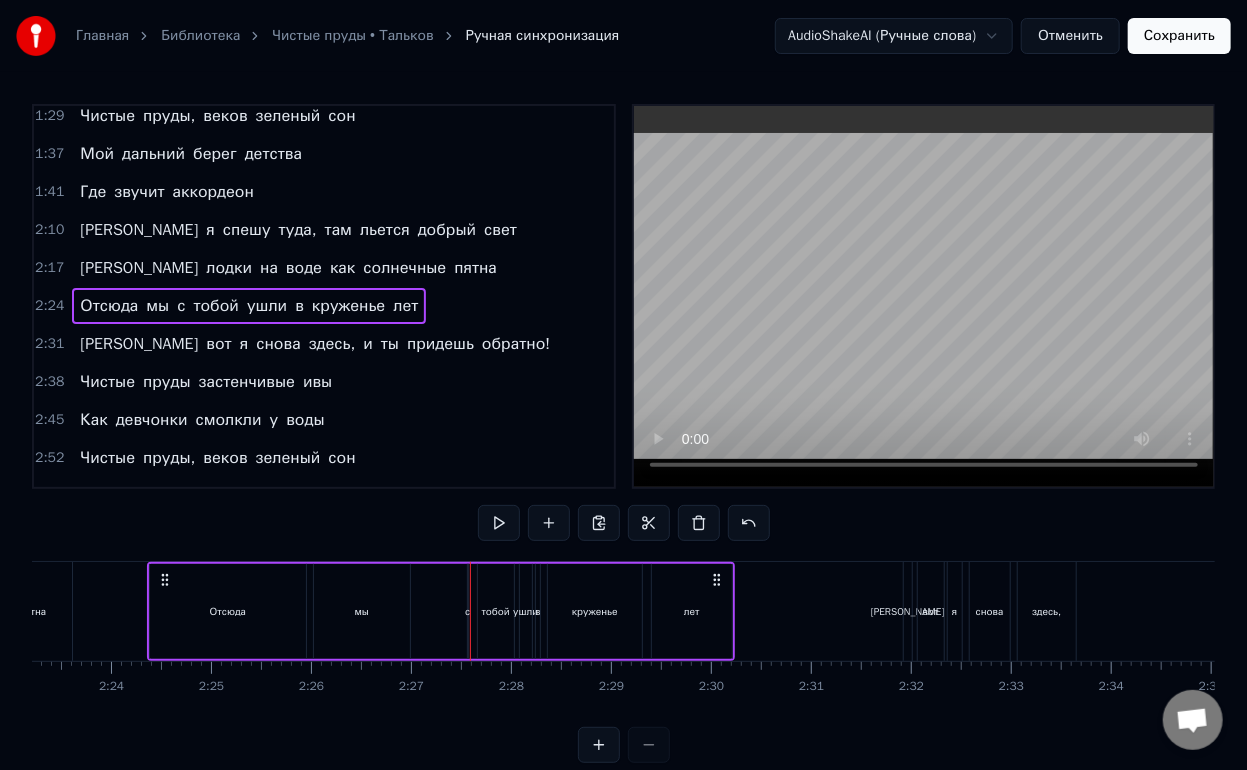 click on "с" at bounding box center (467, 611) 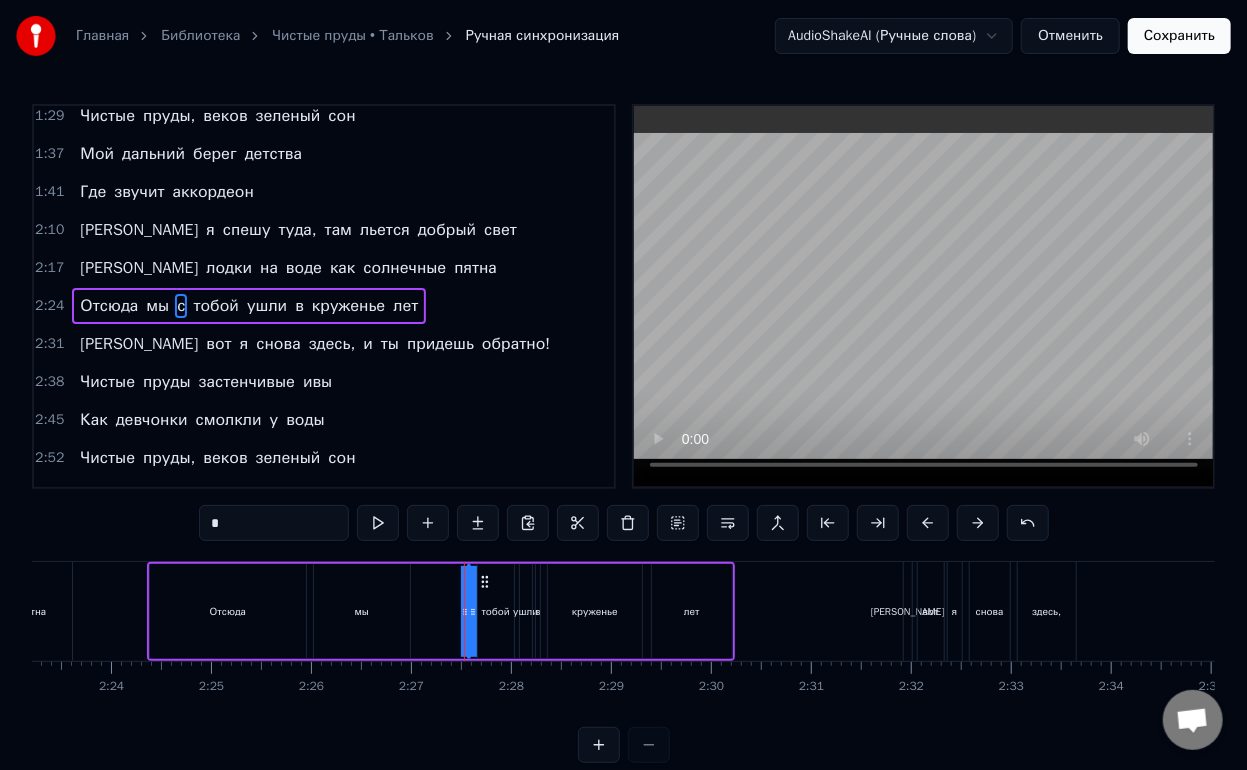 drag, startPoint x: 467, startPoint y: 590, endPoint x: 438, endPoint y: 589, distance: 29.017237 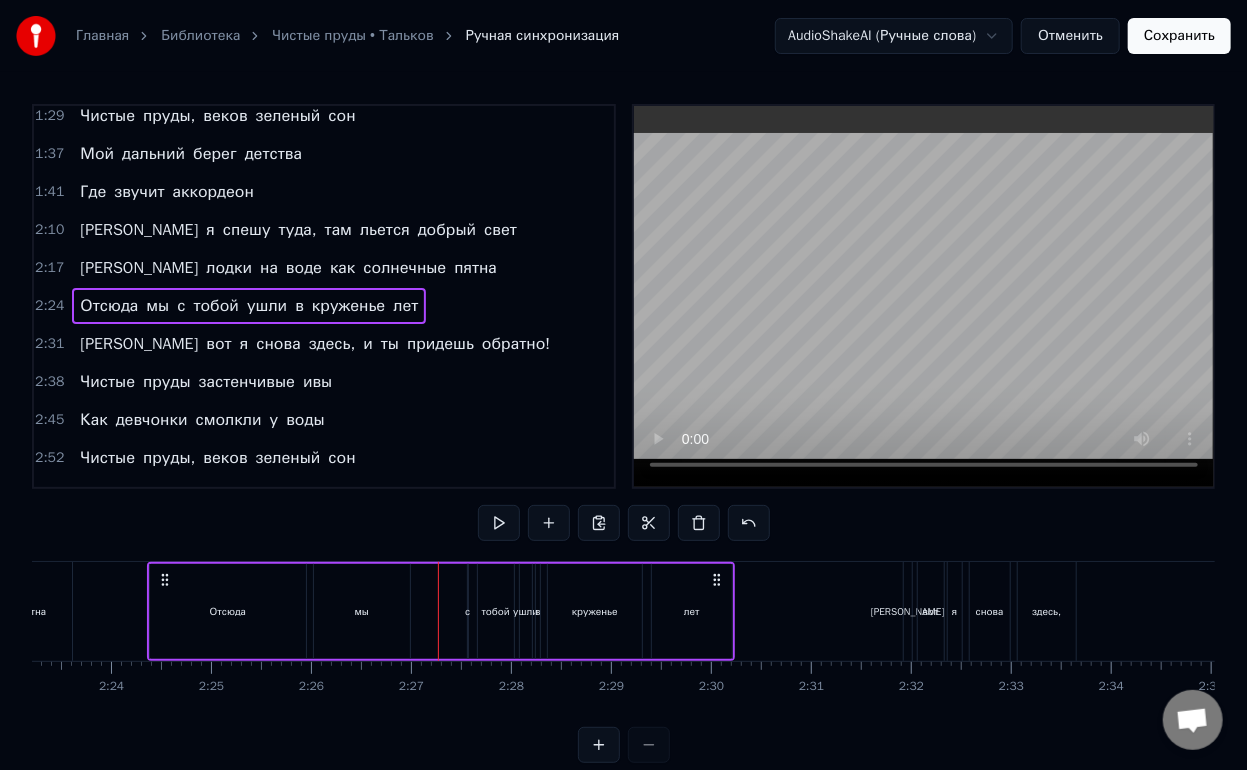 click on "с" at bounding box center (467, 611) 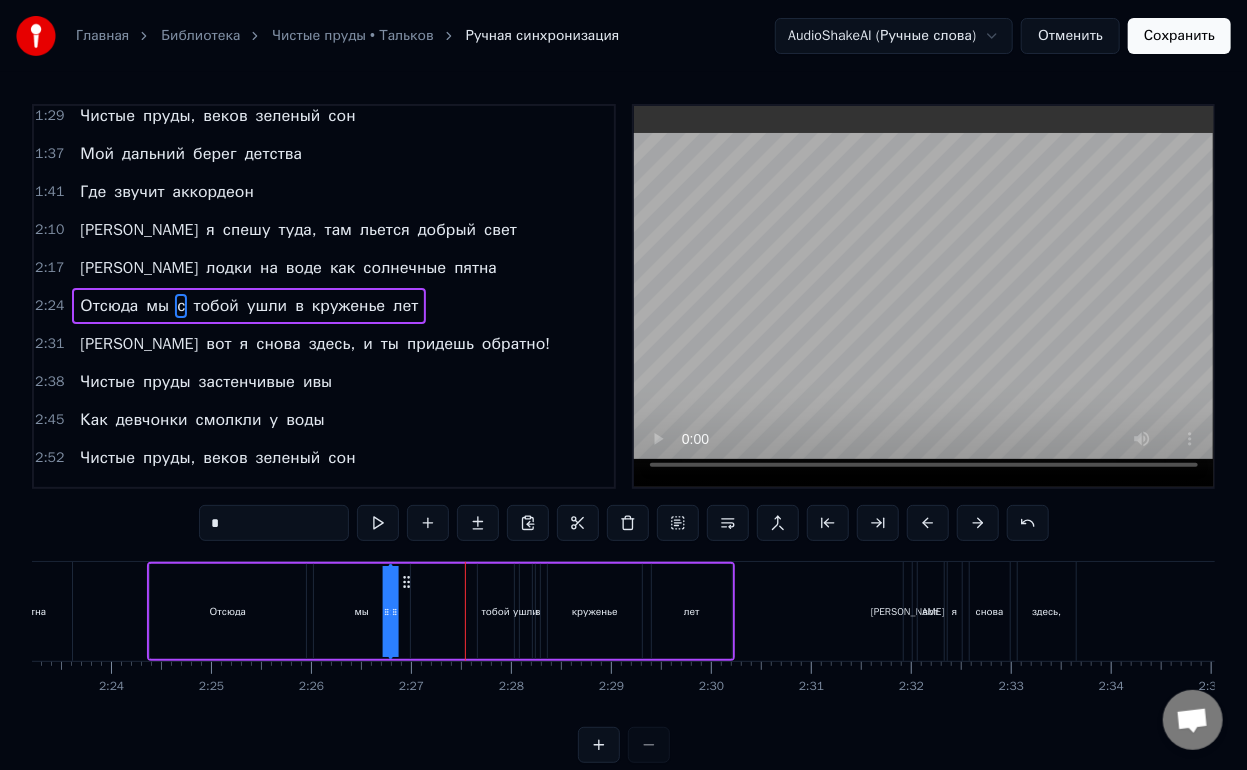 drag, startPoint x: 487, startPoint y: 578, endPoint x: 407, endPoint y: 578, distance: 80 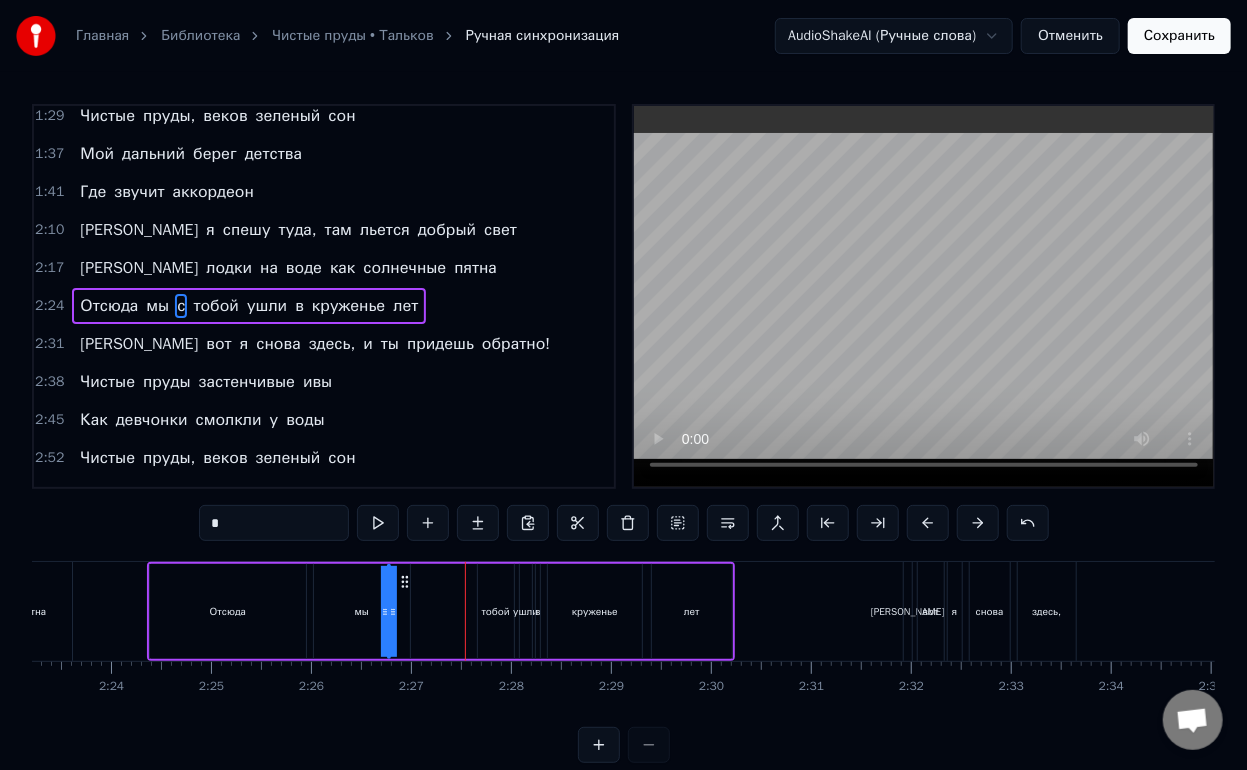 drag, startPoint x: 394, startPoint y: 612, endPoint x: 417, endPoint y: 612, distance: 23 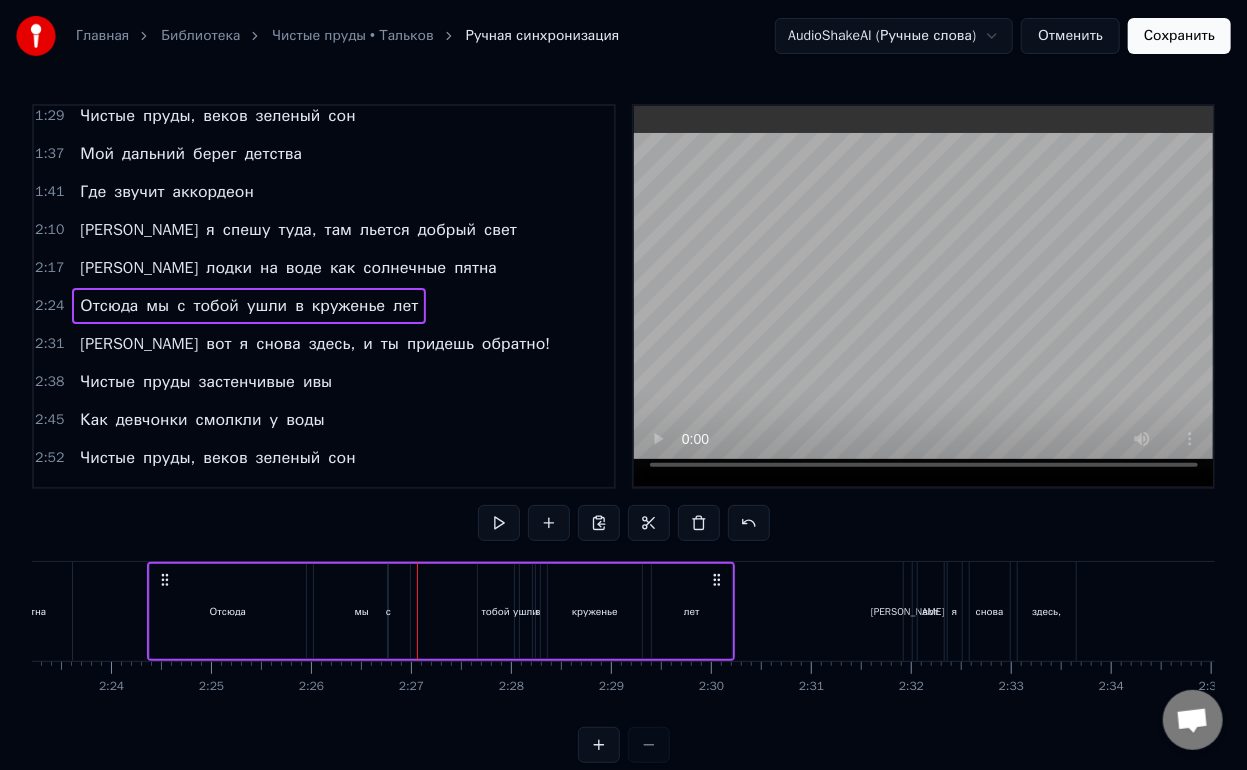click on "Отсюда мы с тобой ушли в круженье лет" at bounding box center [441, 611] 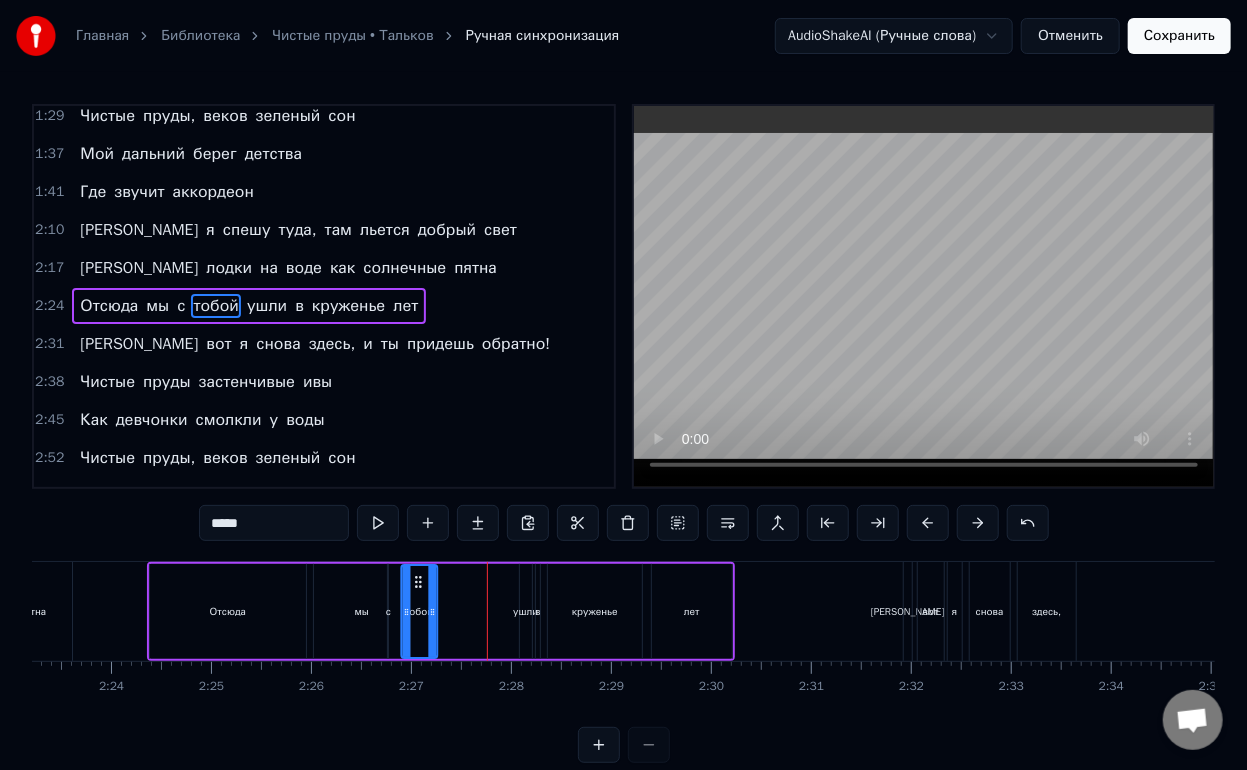 drag, startPoint x: 494, startPoint y: 582, endPoint x: 418, endPoint y: 585, distance: 76.05919 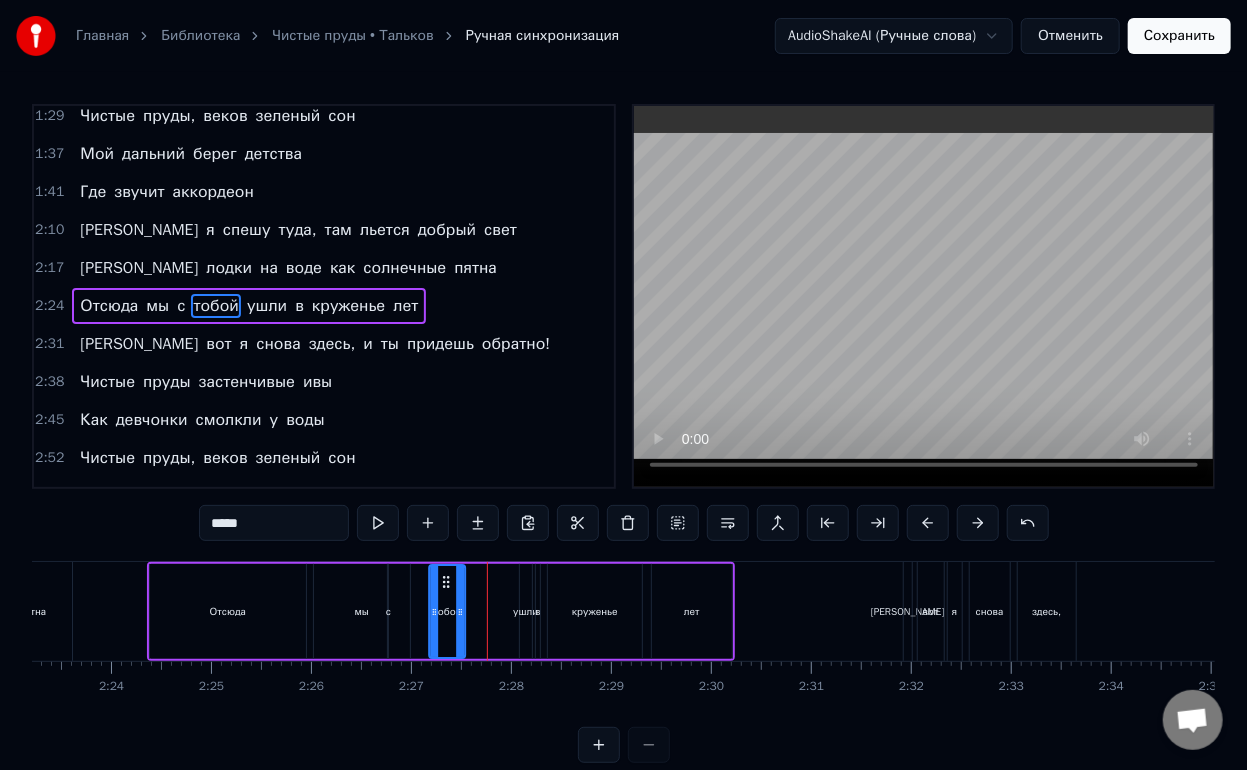 drag, startPoint x: 419, startPoint y: 582, endPoint x: 448, endPoint y: 585, distance: 29.15476 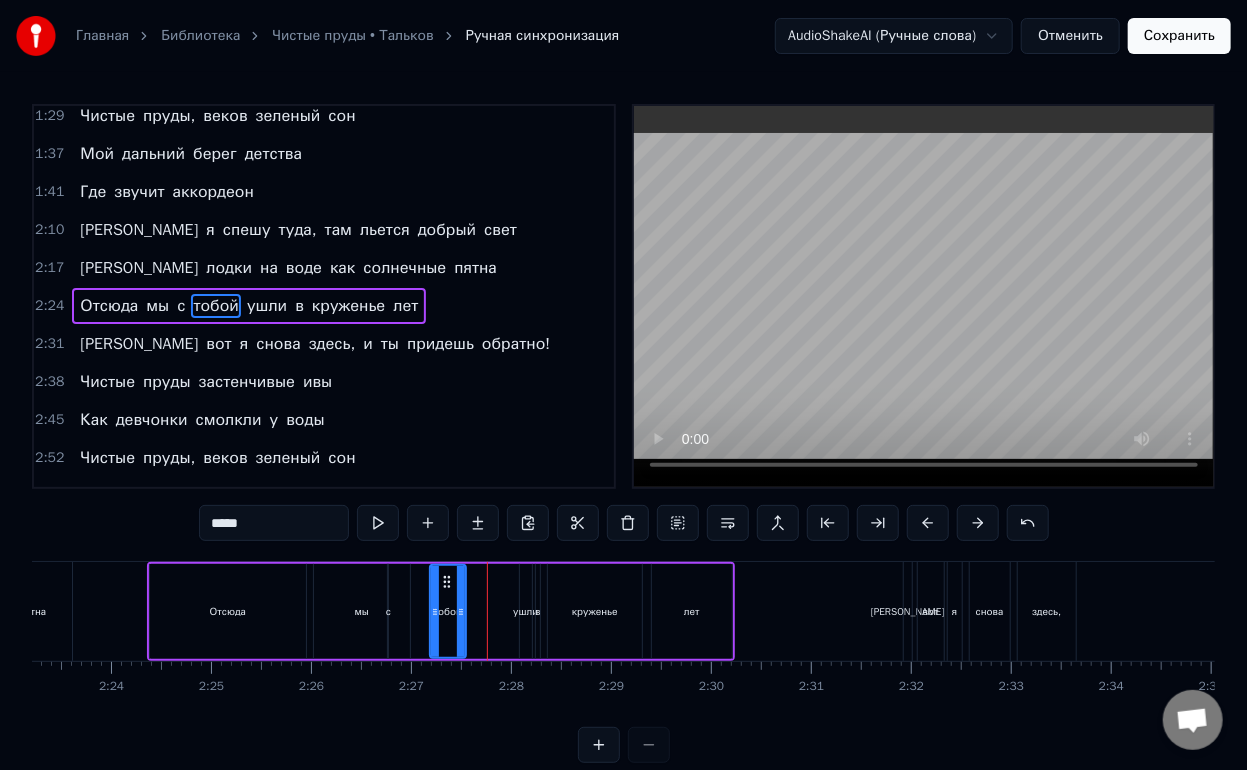 click on "ушли" at bounding box center [525, 611] 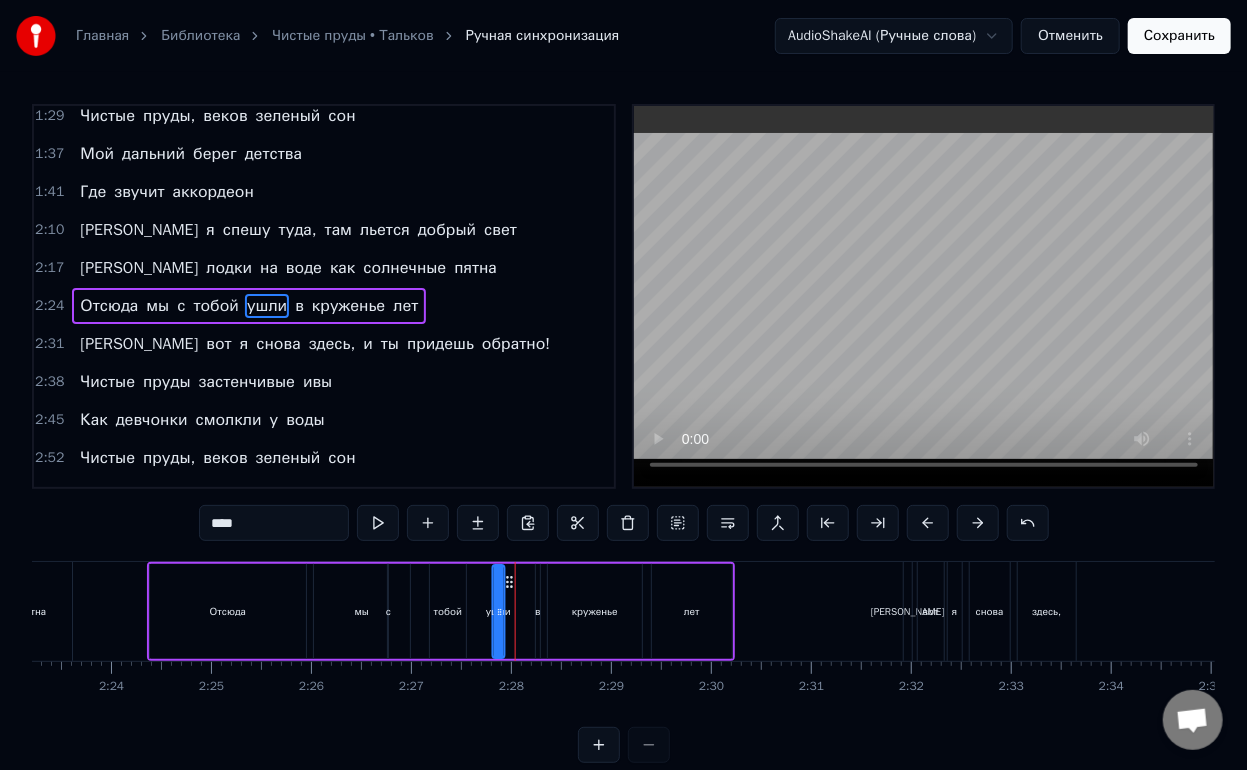 drag, startPoint x: 539, startPoint y: 581, endPoint x: 511, endPoint y: 585, distance: 28.284271 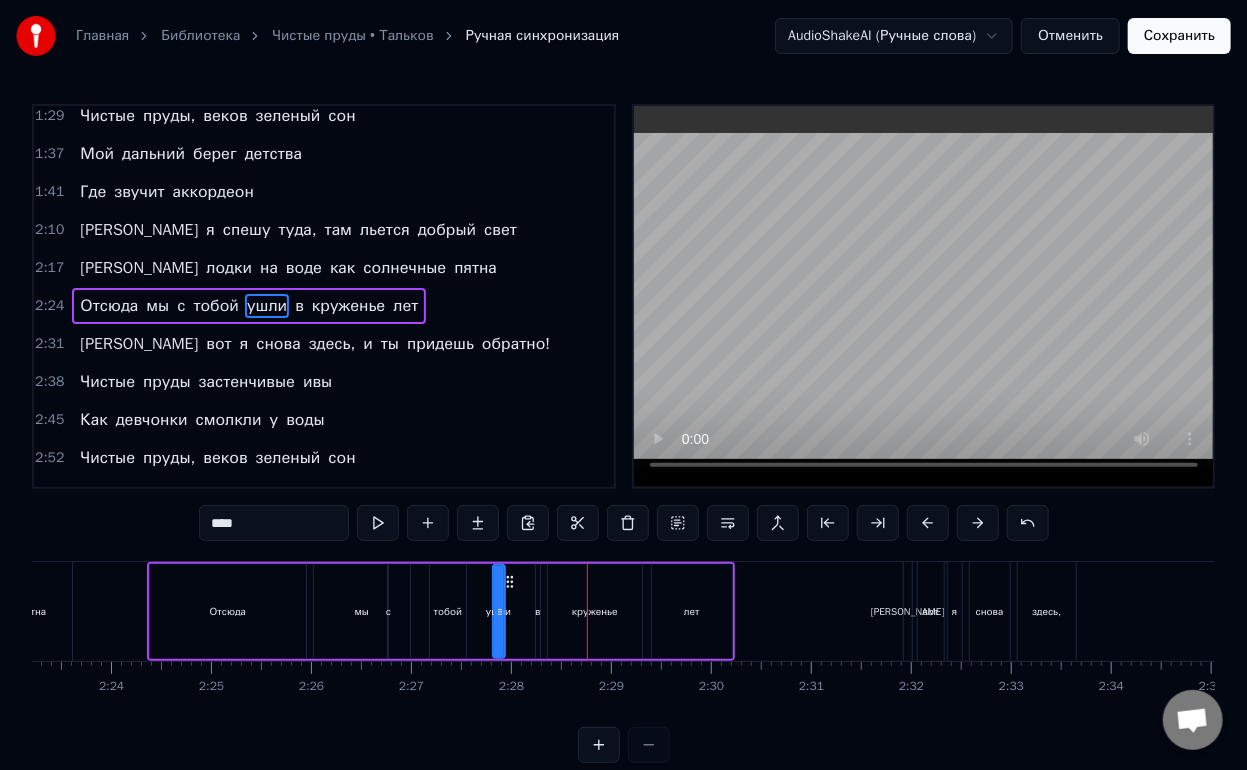 click on "пятна" at bounding box center (33, 611) 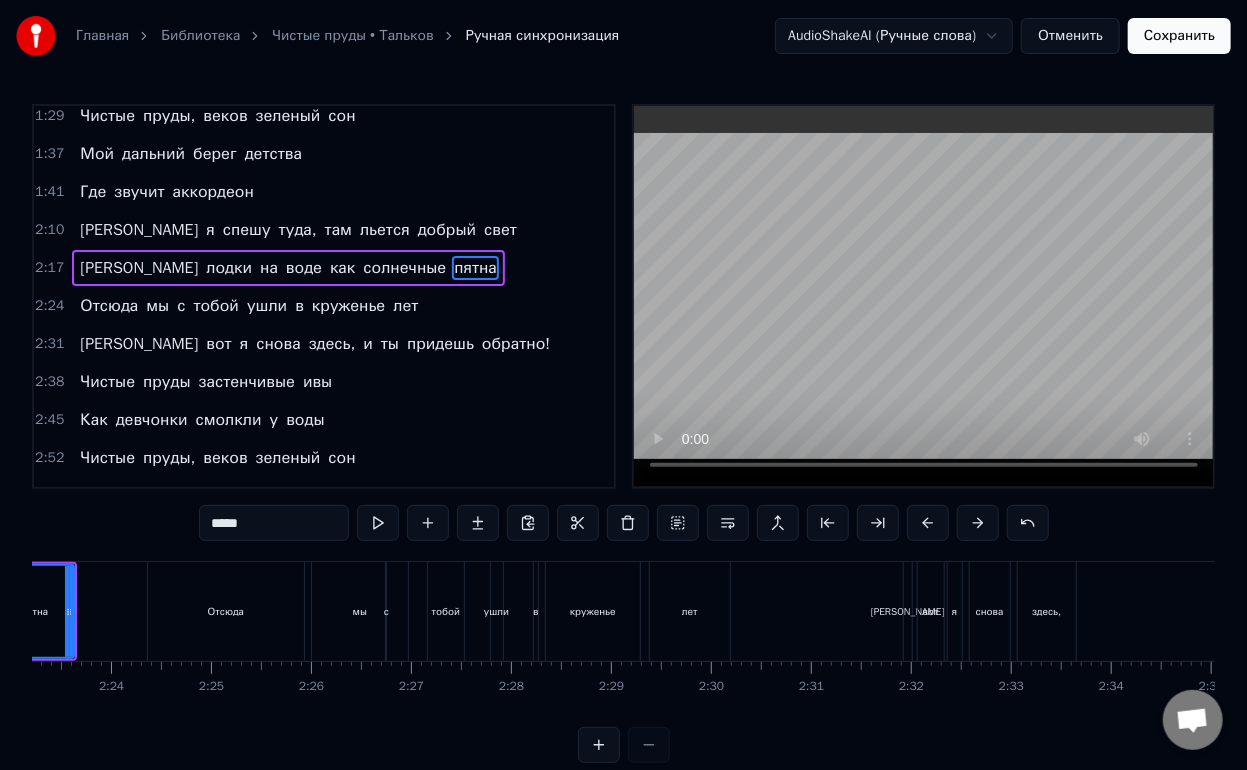 scroll, scrollTop: 200, scrollLeft: 0, axis: vertical 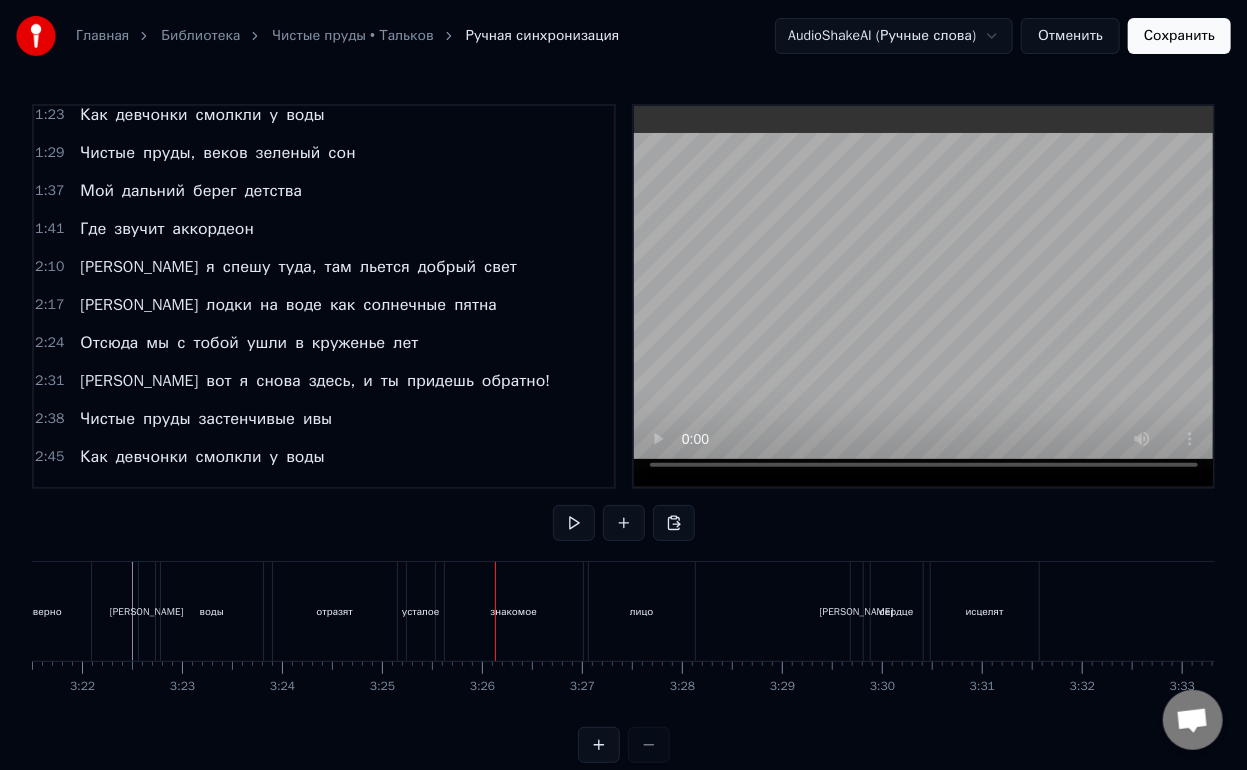 click on "знакомое" at bounding box center [514, 611] 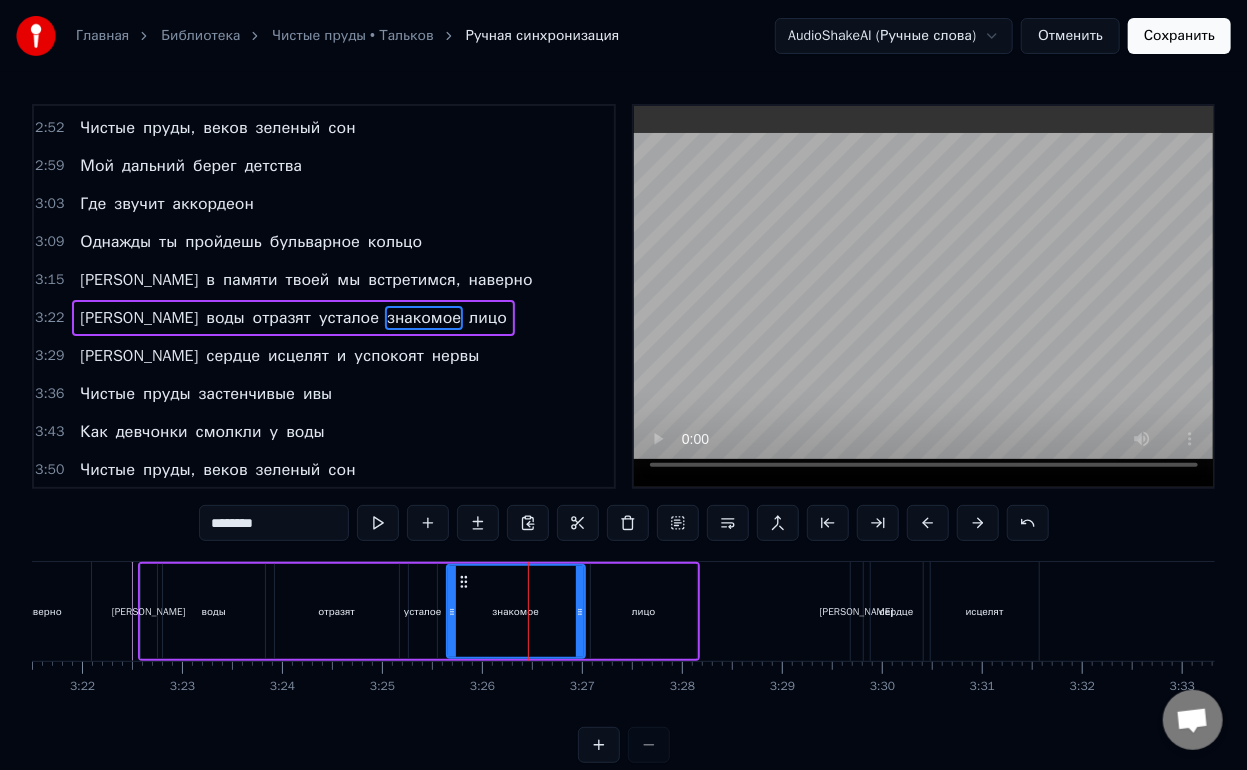 scroll, scrollTop: 572, scrollLeft: 0, axis: vertical 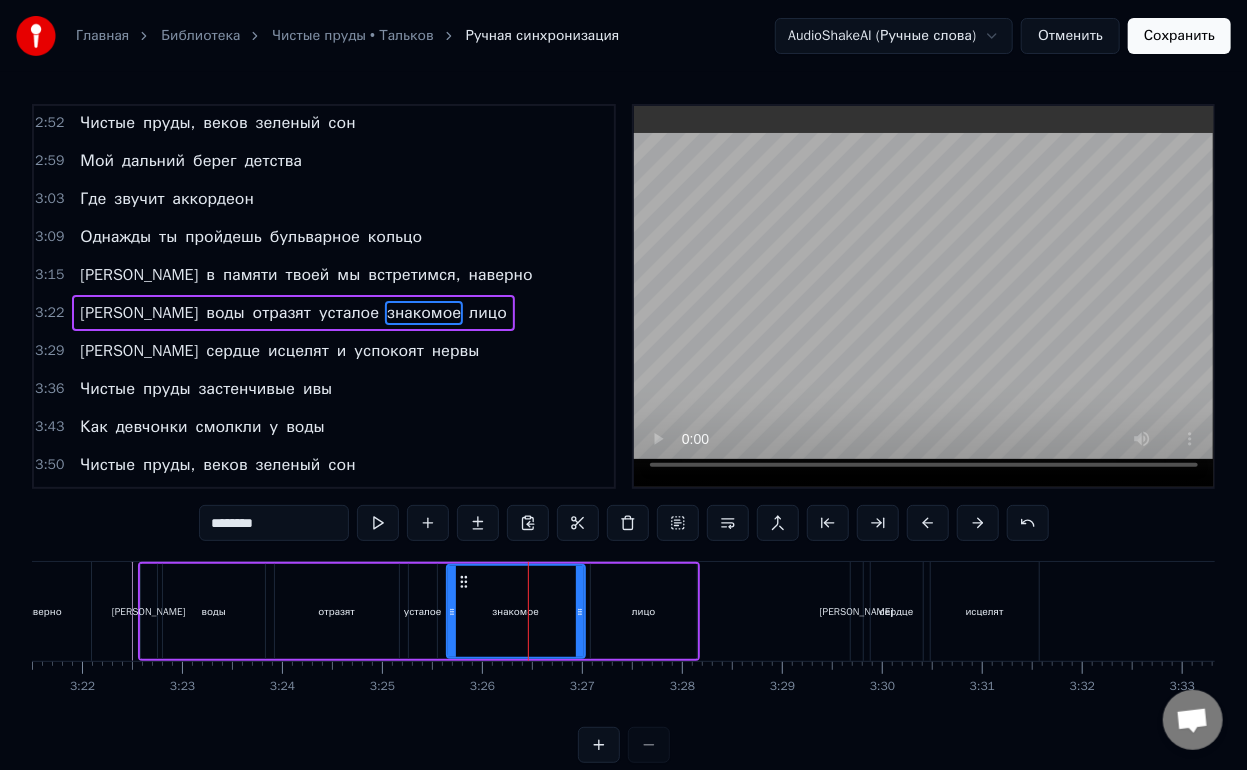 click on "[PERSON_NAME]" at bounding box center [149, 611] 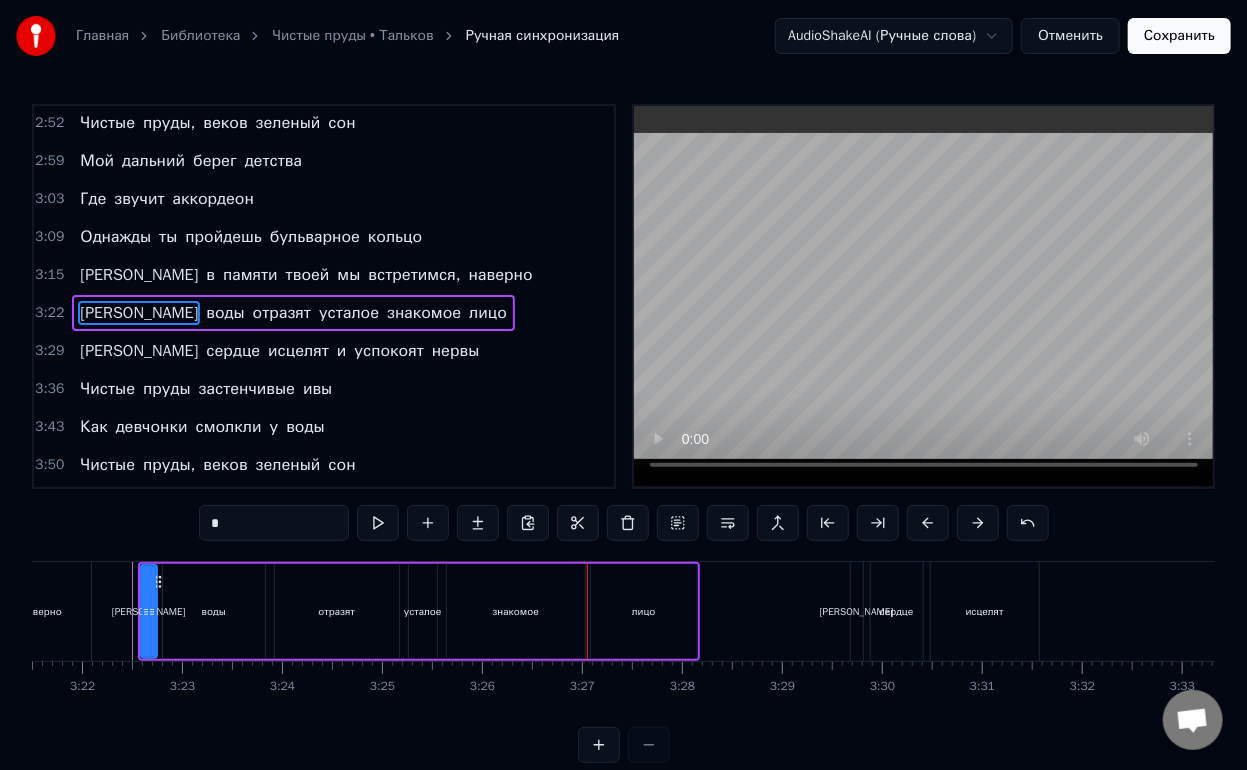 click on "усталое" at bounding box center [423, 611] 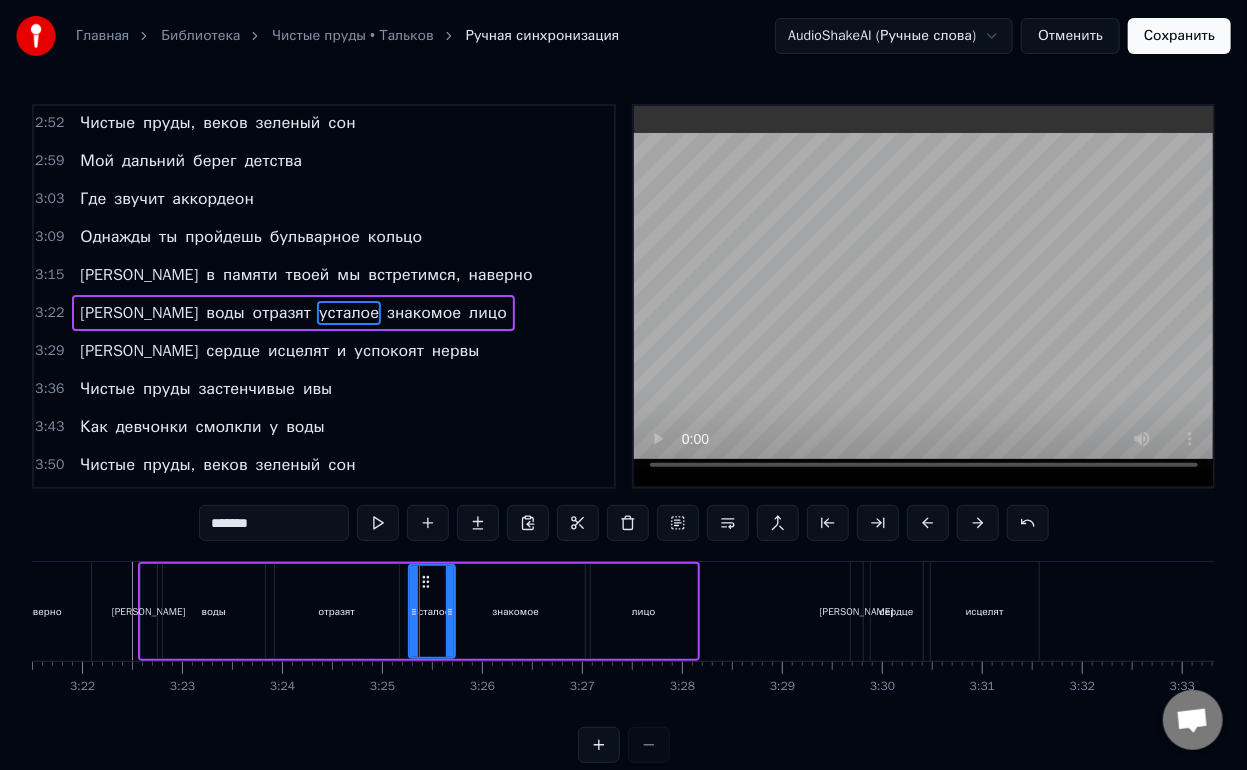 drag, startPoint x: 428, startPoint y: 576, endPoint x: 446, endPoint y: 589, distance: 22.203604 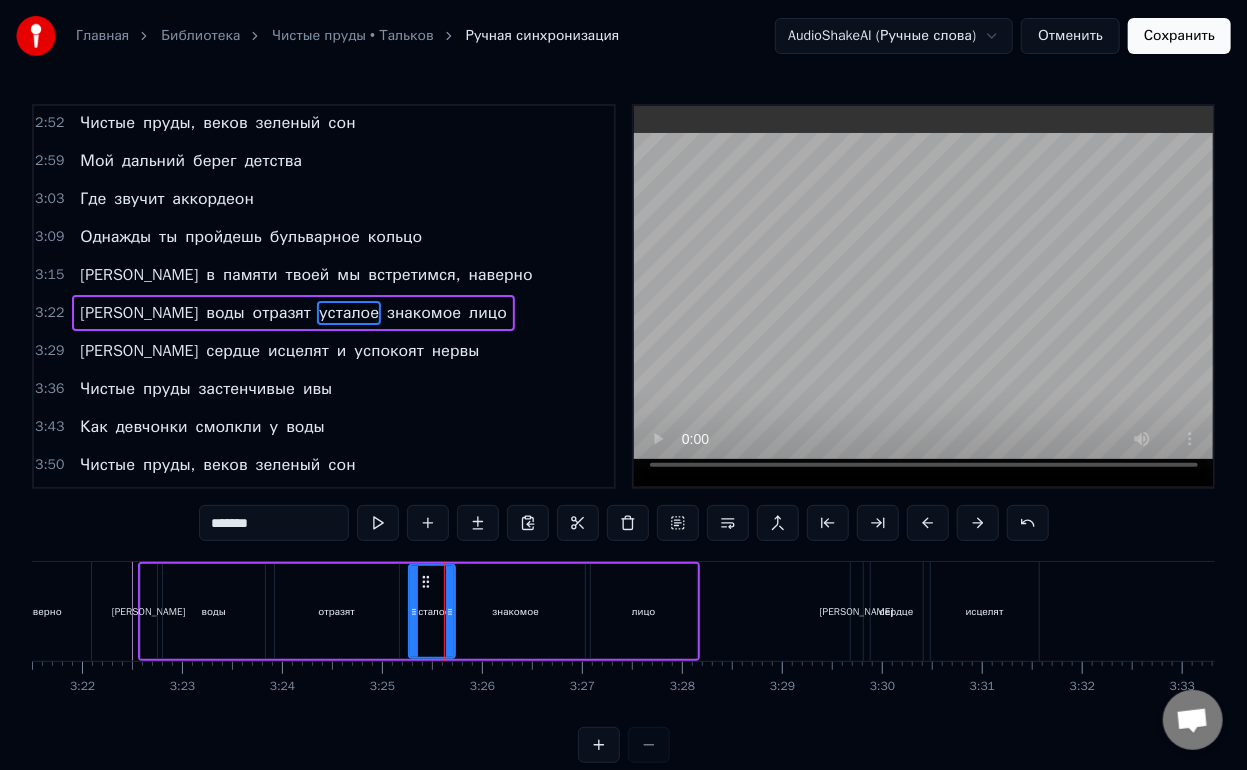 click 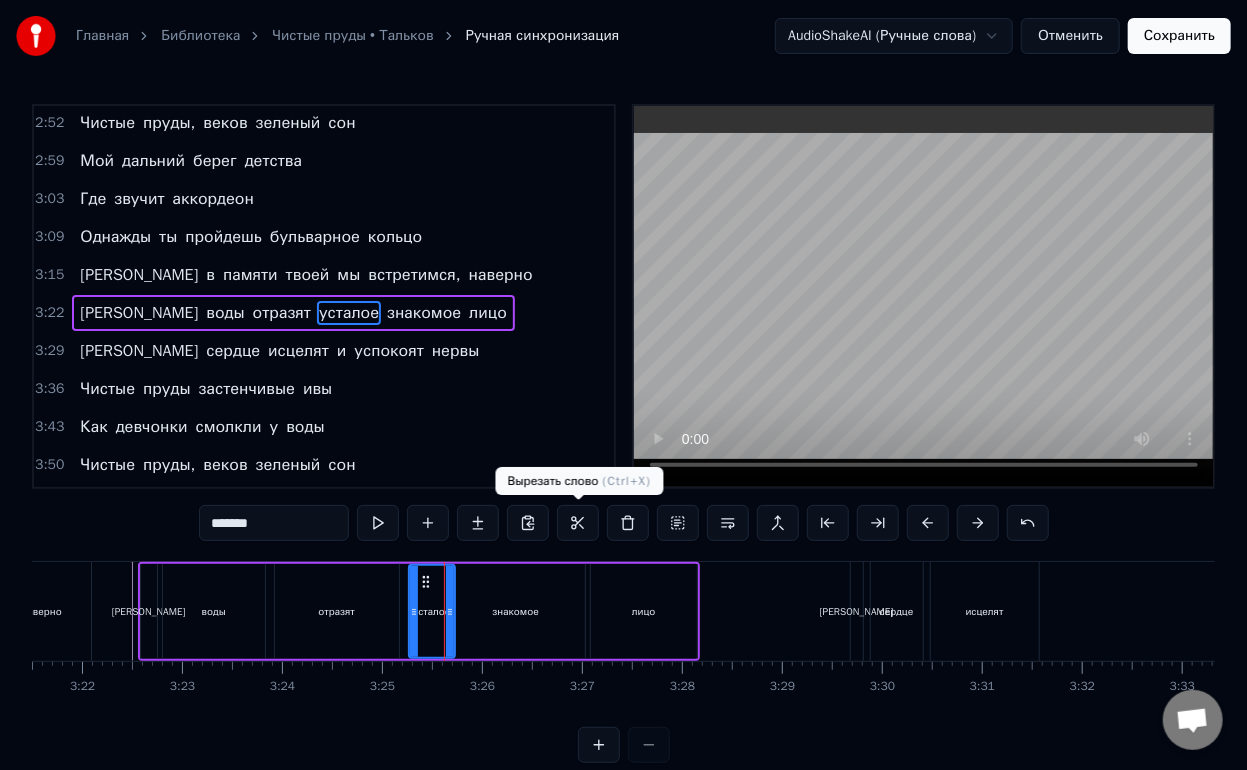 click at bounding box center (578, 523) 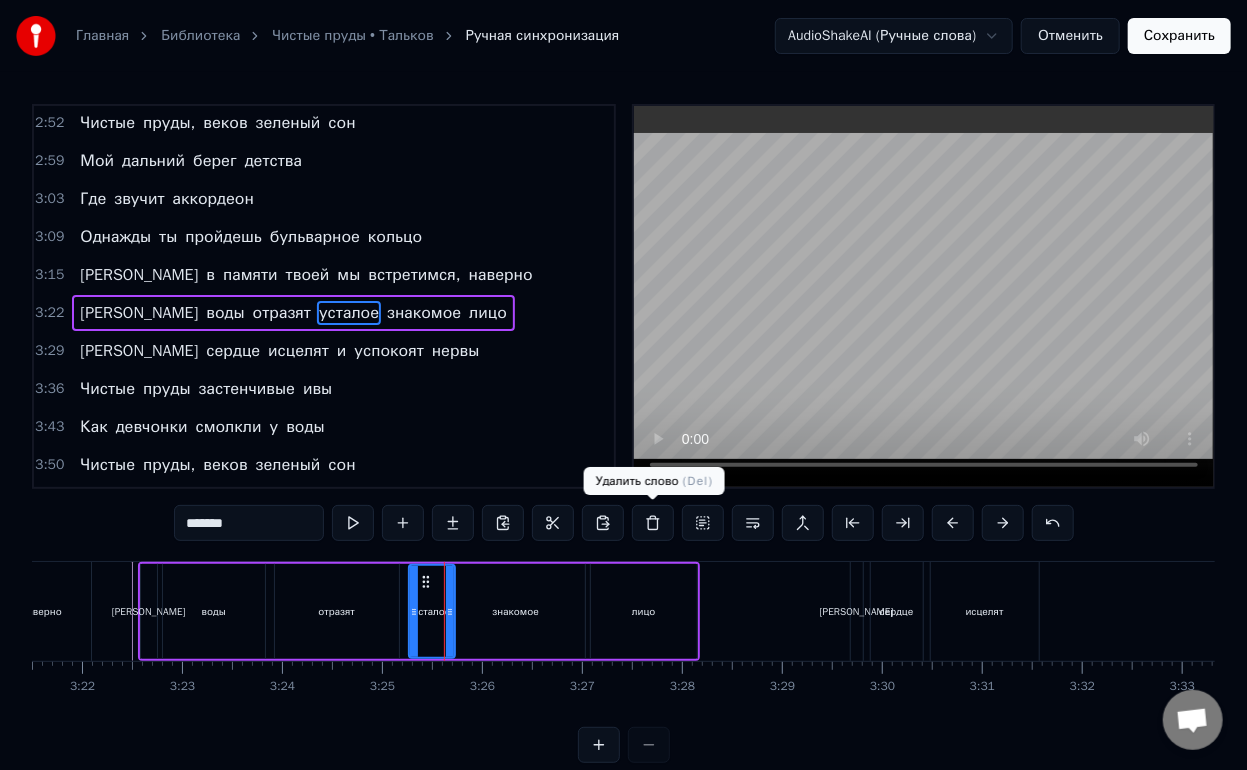 click at bounding box center [653, 523] 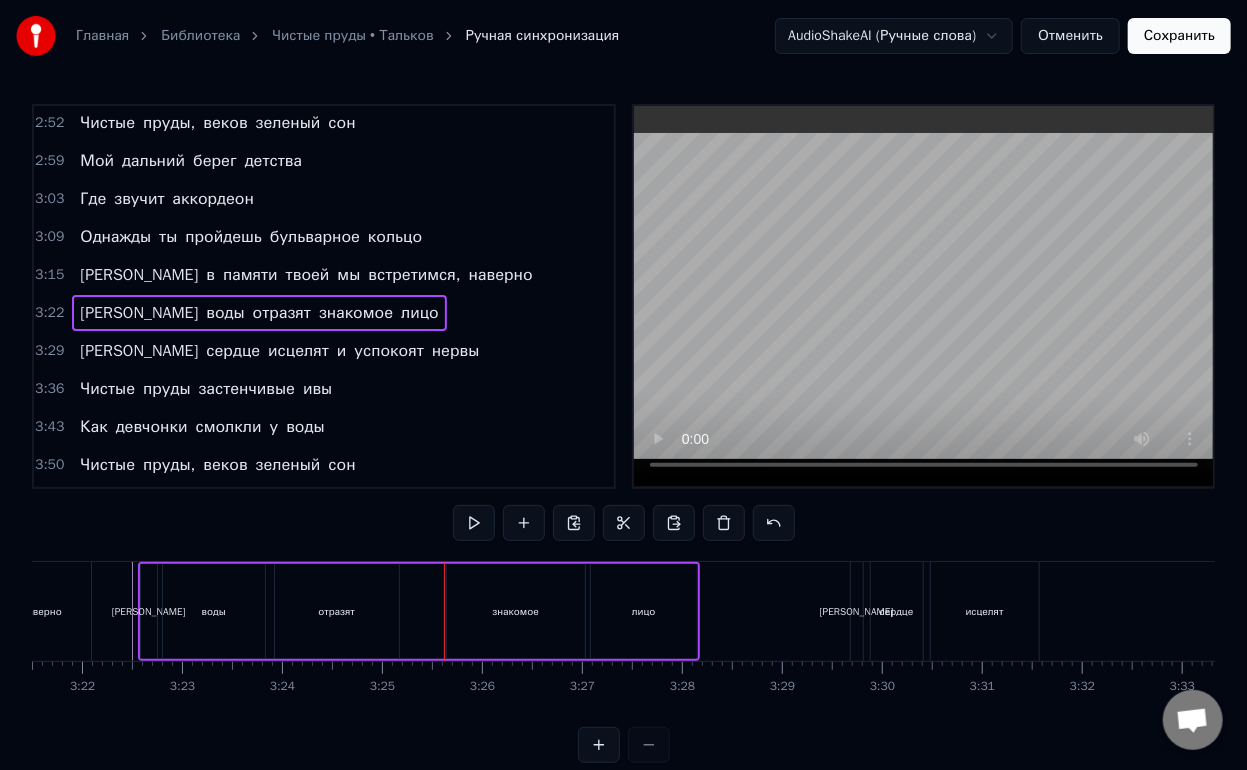 click on "знакомое" at bounding box center (516, 611) 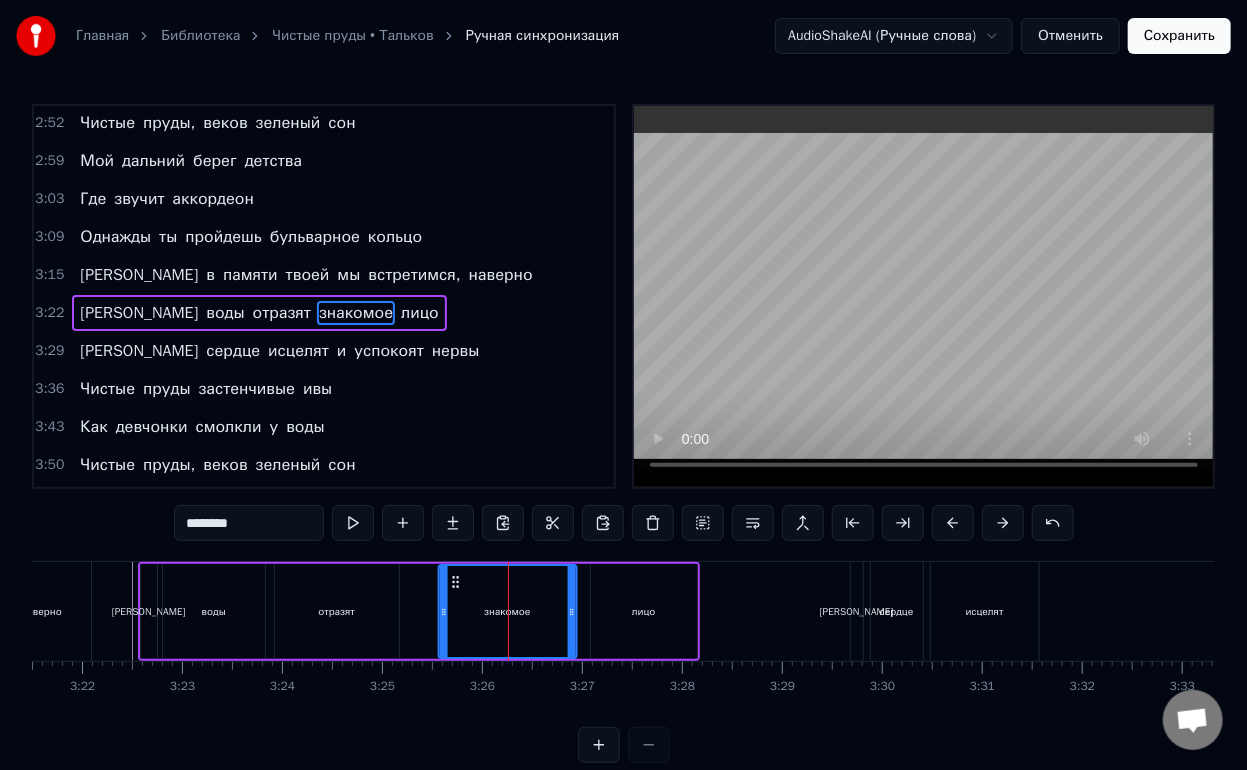 click 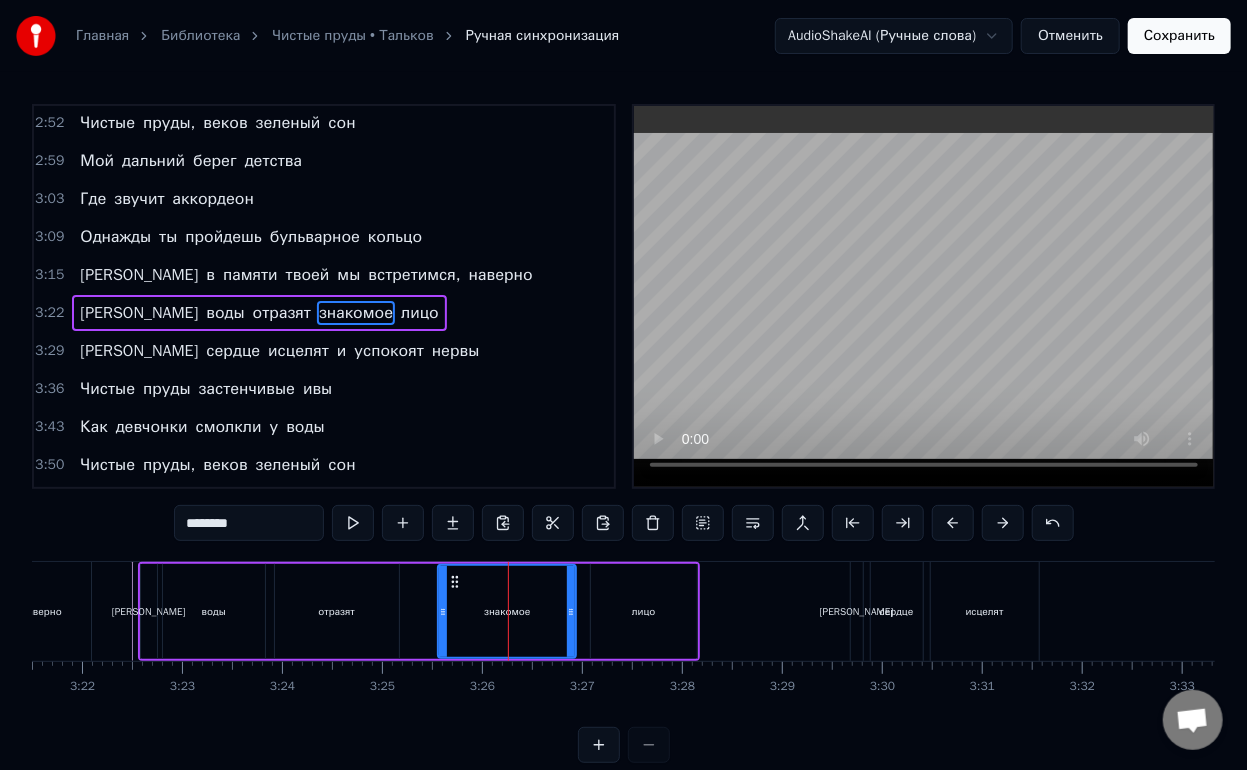click on "воды" at bounding box center (214, 611) 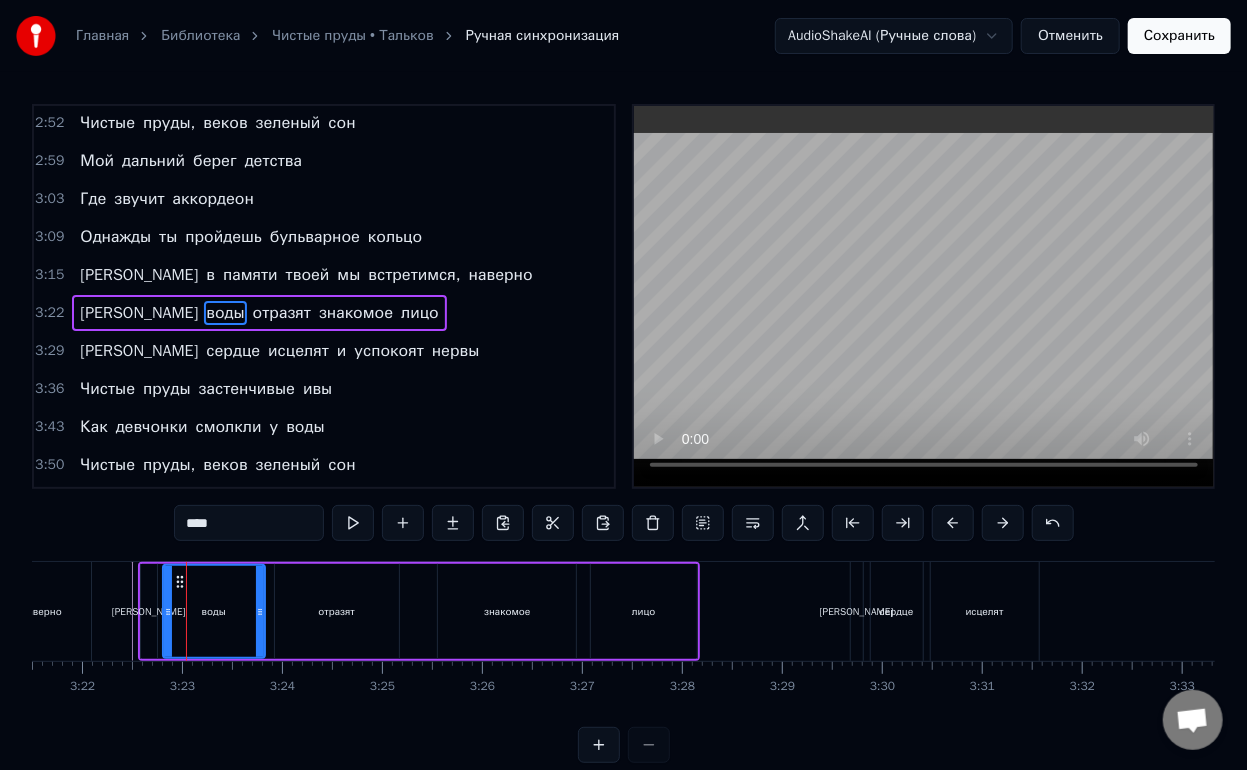 click on "[PERSON_NAME]" at bounding box center [149, 611] 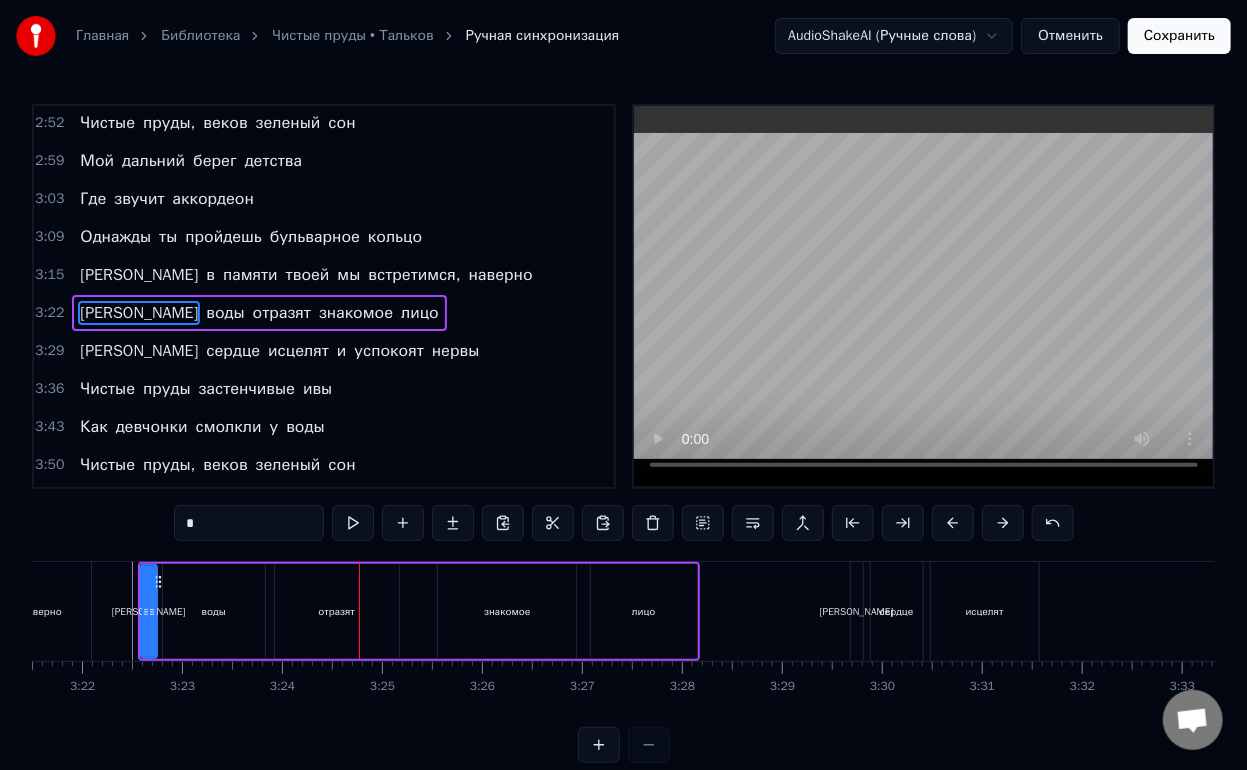 click on "отразят" at bounding box center (337, 611) 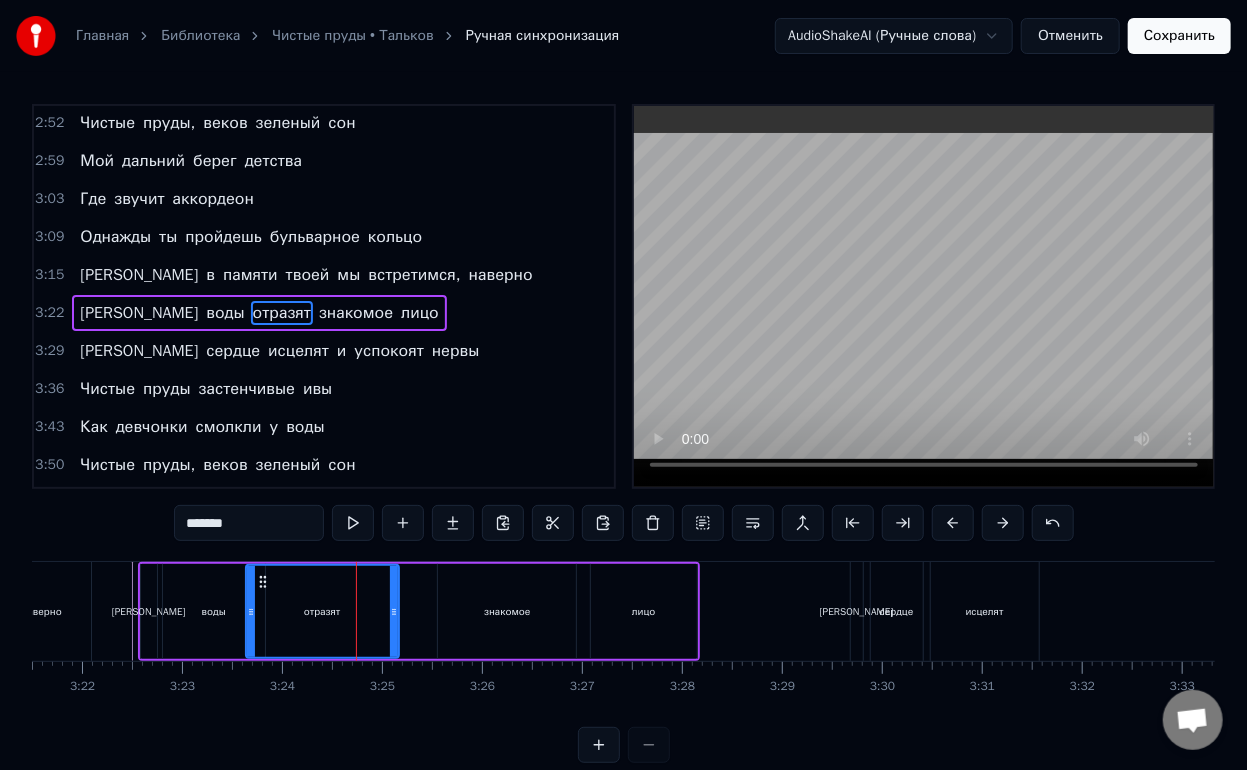 drag, startPoint x: 280, startPoint y: 607, endPoint x: 251, endPoint y: 606, distance: 29.017237 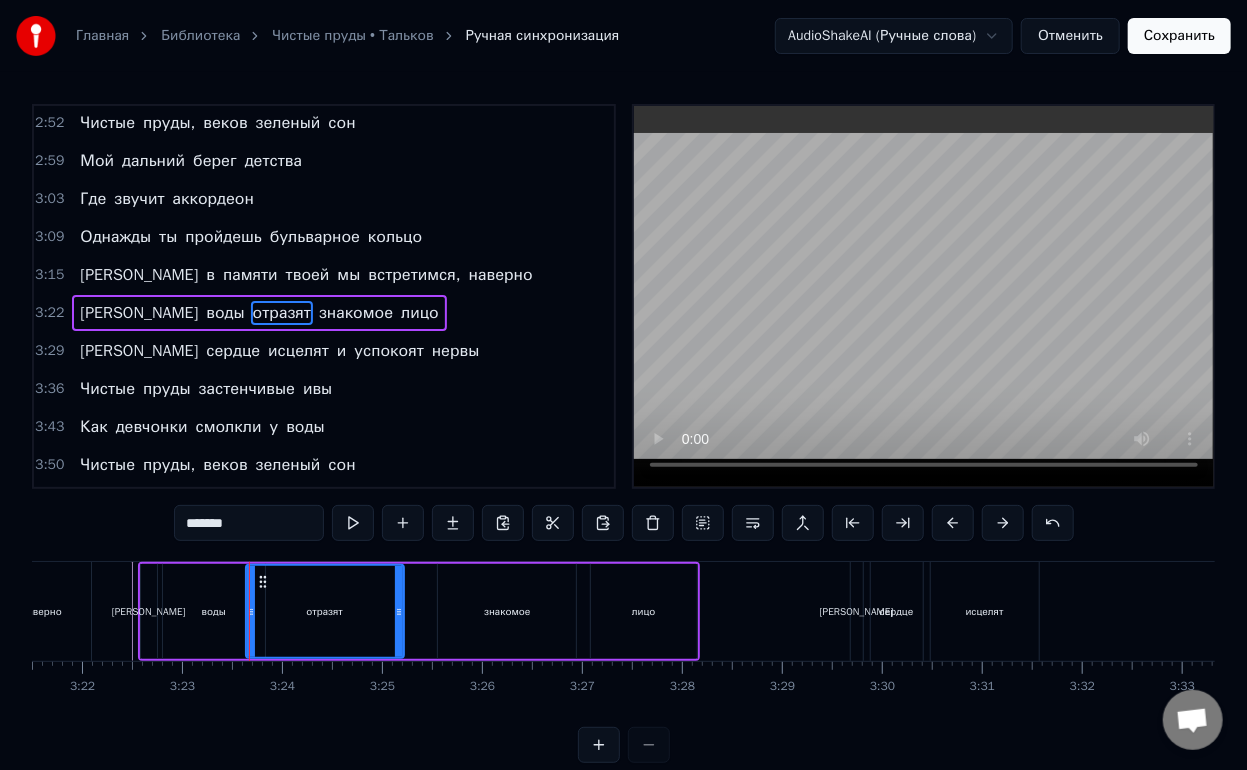 click 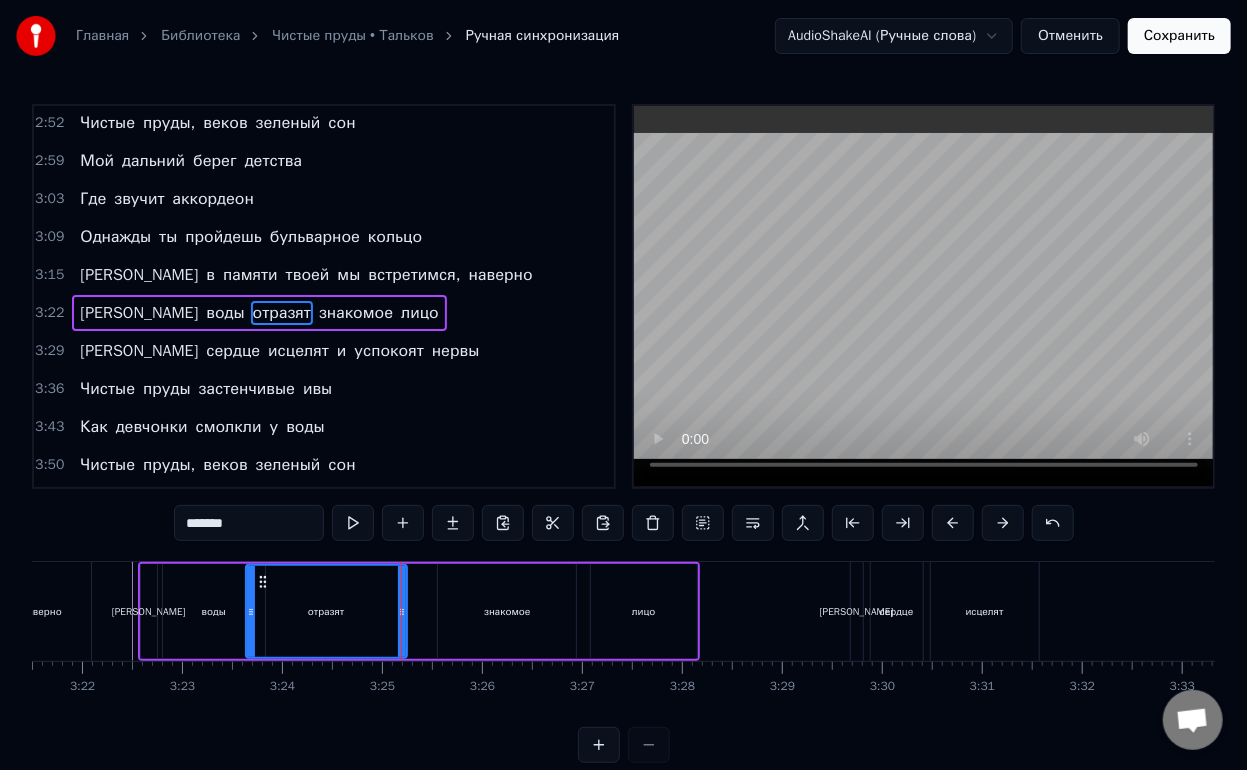 click on "знакомое" at bounding box center [507, 611] 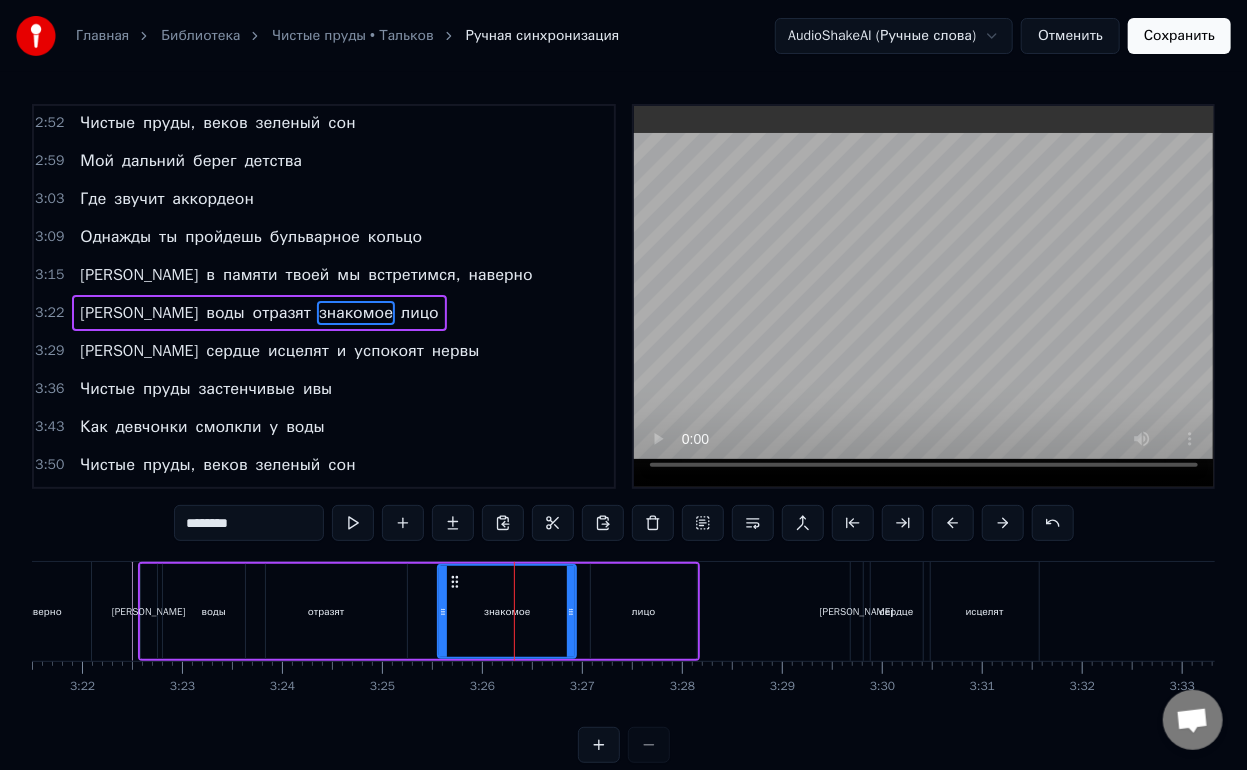 drag, startPoint x: 521, startPoint y: 609, endPoint x: 533, endPoint y: 609, distance: 12 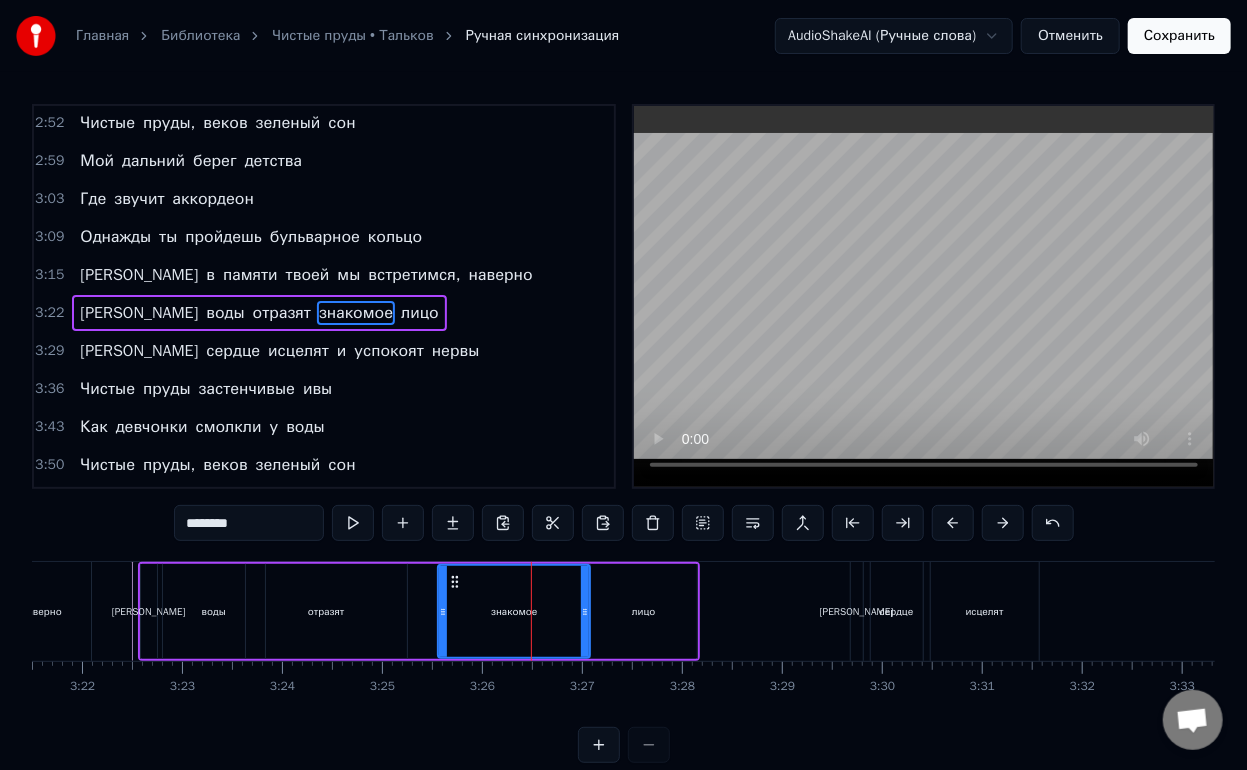 drag, startPoint x: 575, startPoint y: 610, endPoint x: 589, endPoint y: 610, distance: 14 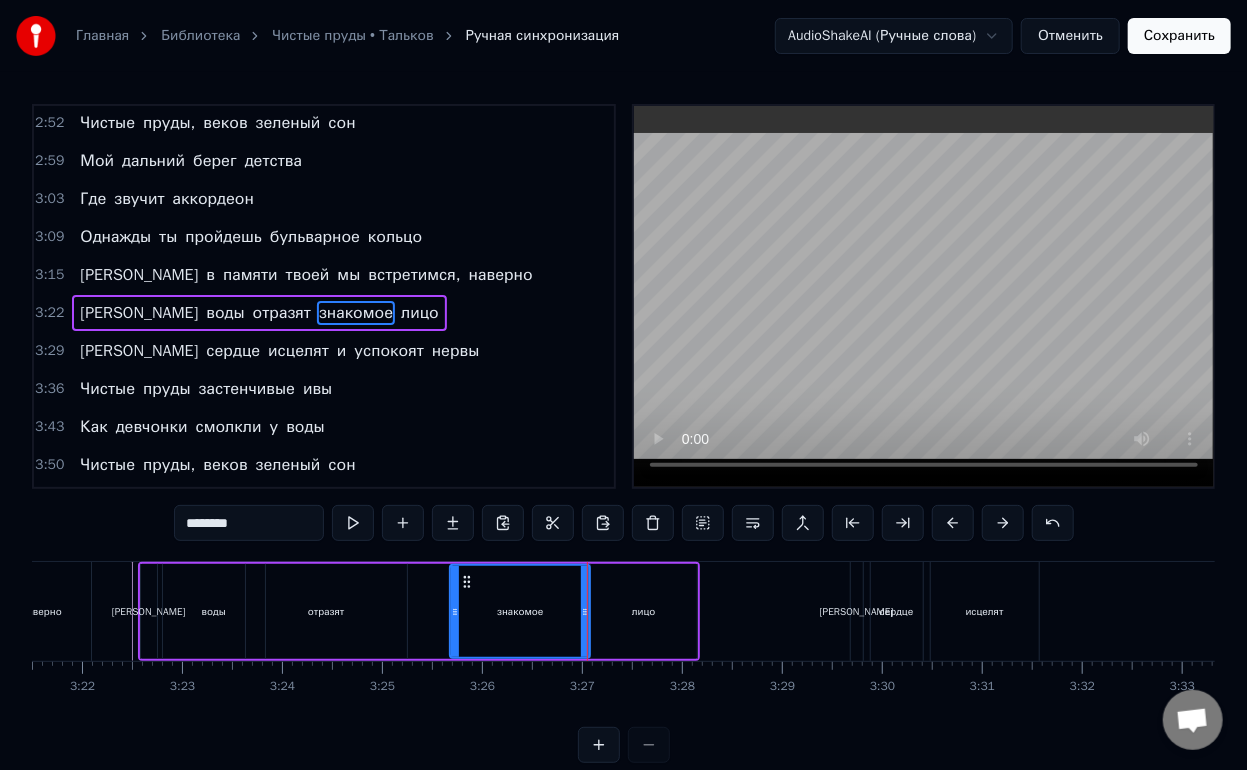 drag, startPoint x: 442, startPoint y: 611, endPoint x: 454, endPoint y: 610, distance: 12.0415945 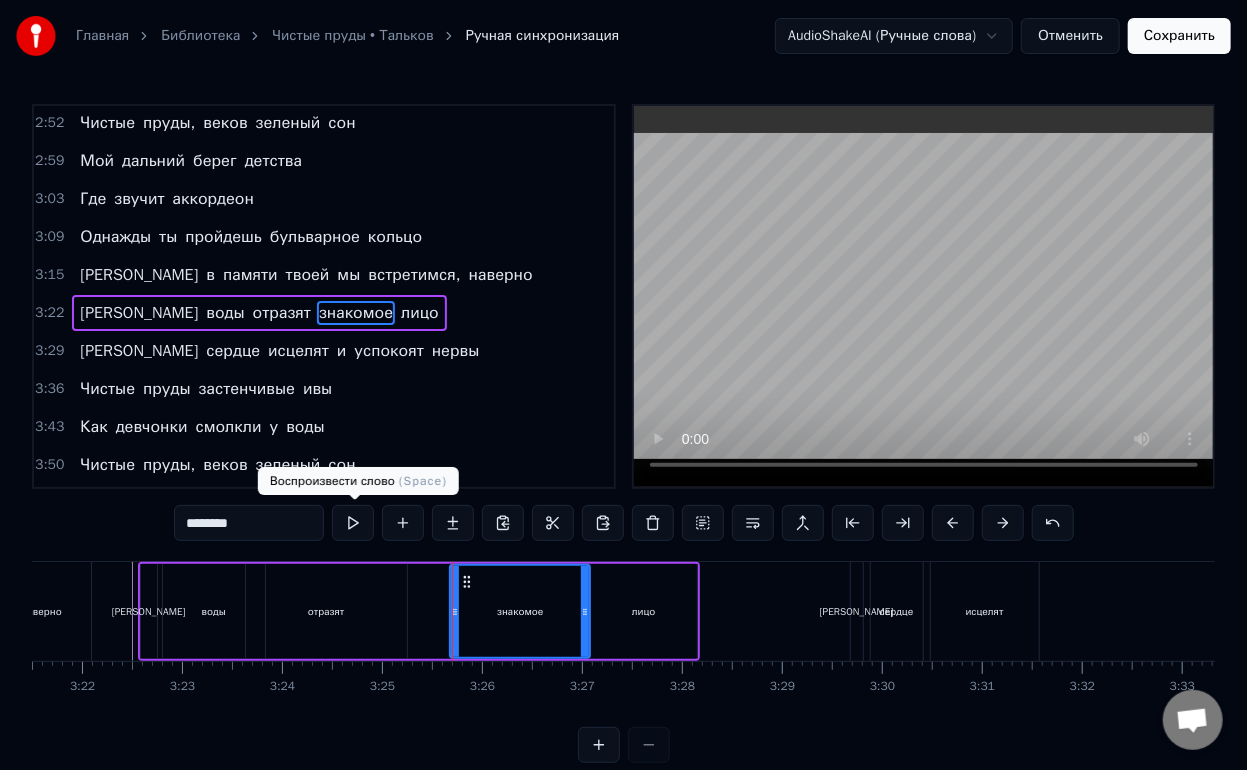 click at bounding box center [353, 523] 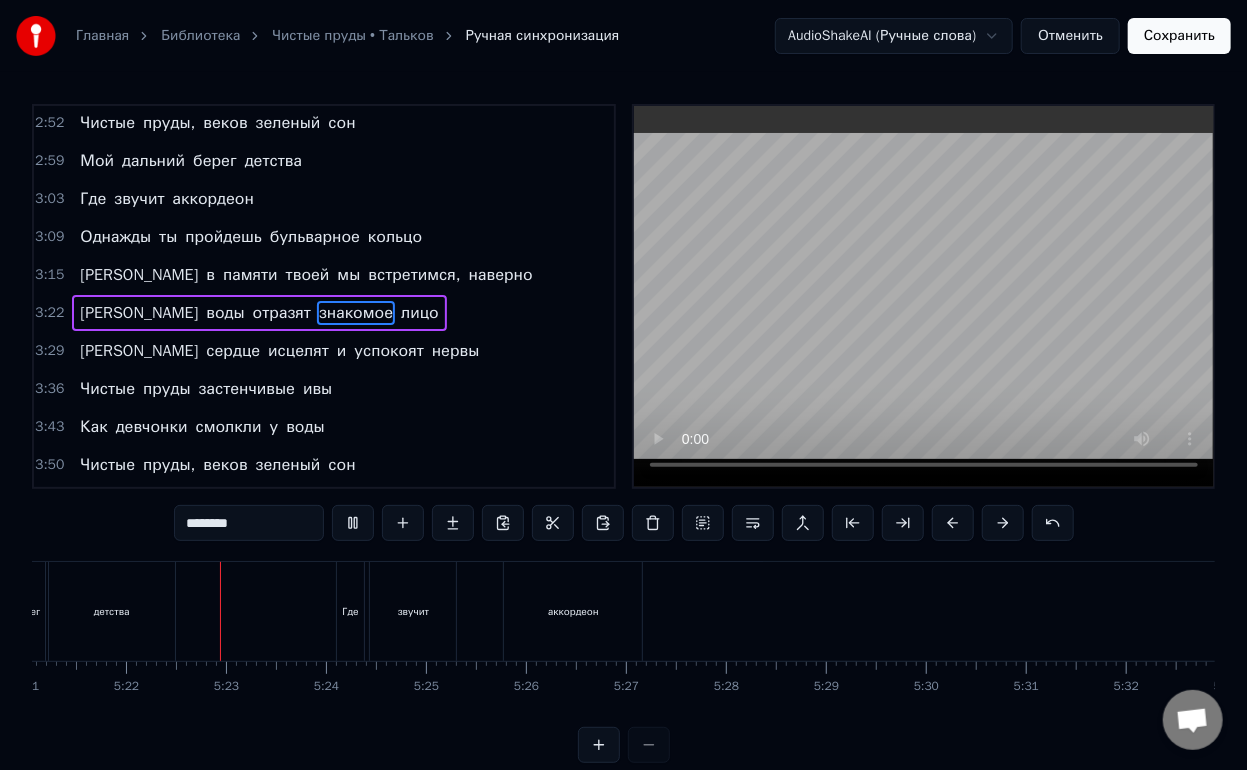scroll, scrollTop: 0, scrollLeft: 32118, axis: horizontal 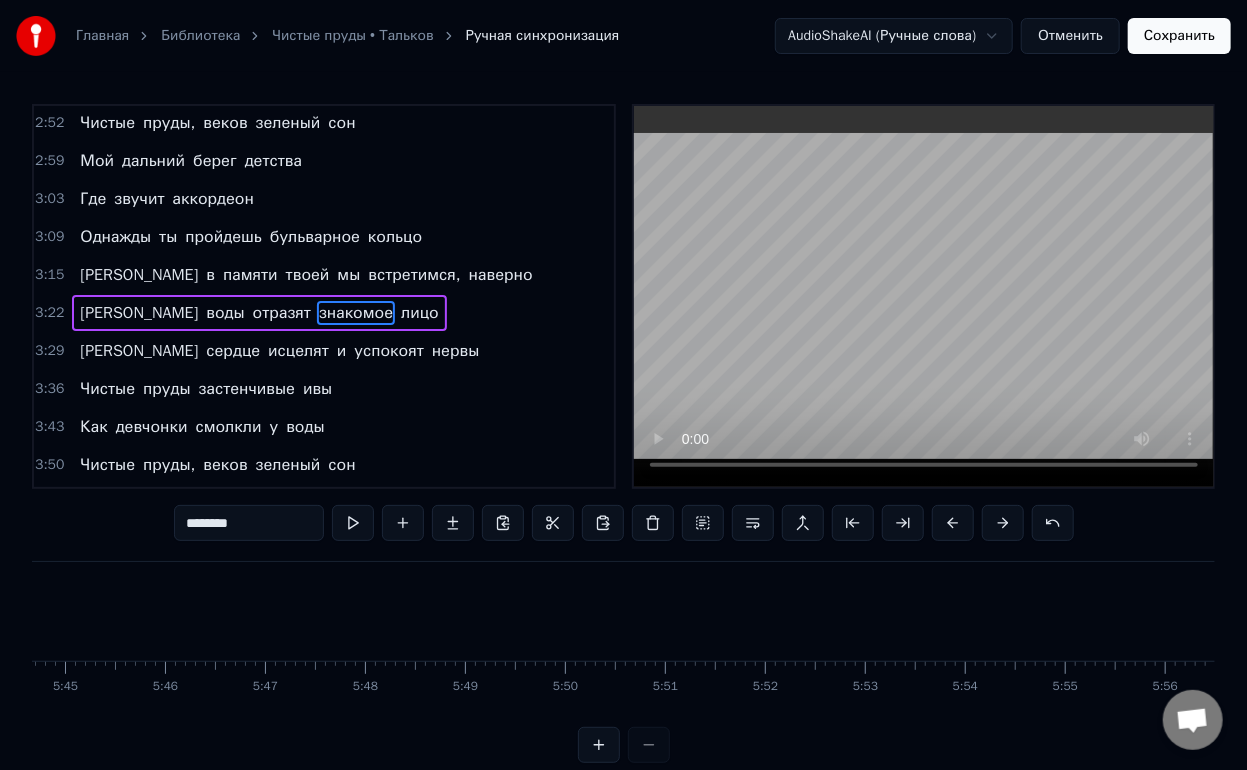 click on "Сохранить" at bounding box center (1179, 36) 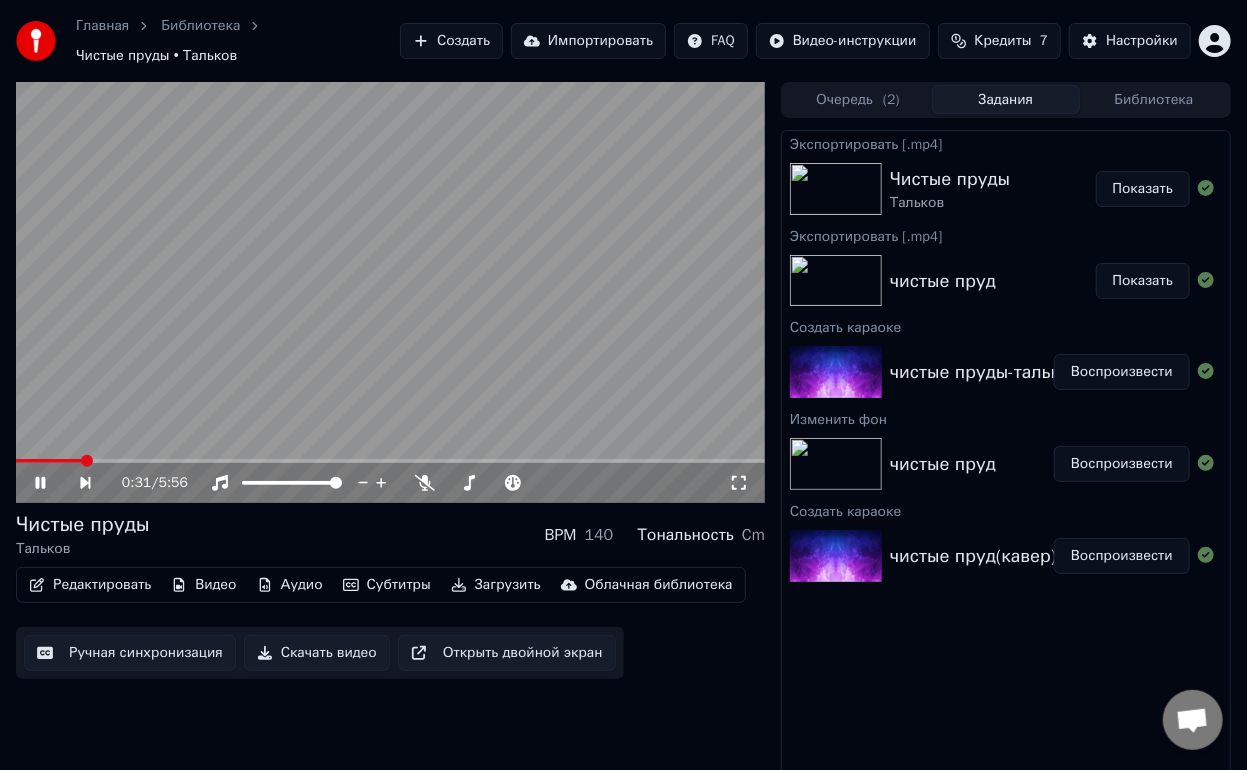 click on "Загрузить" at bounding box center [496, 585] 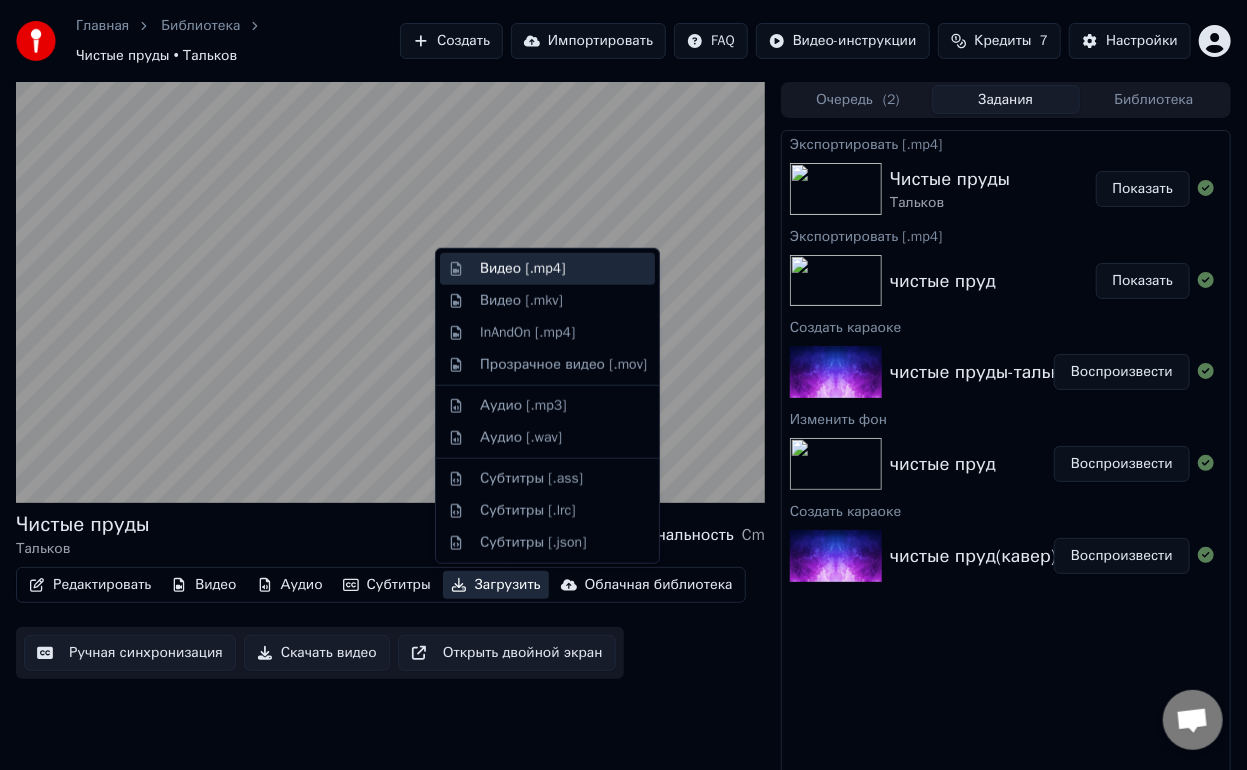 click on "Видео [.mp4]" at bounding box center [522, 269] 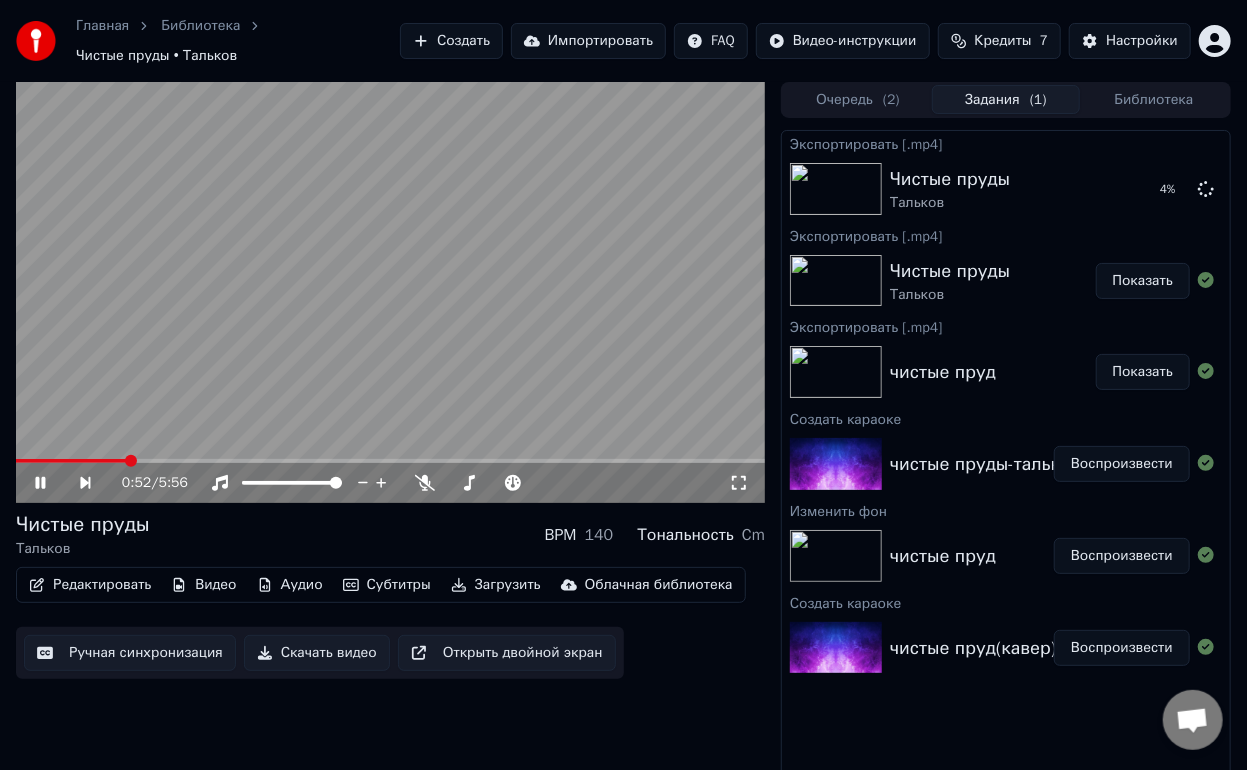 click at bounding box center (71, 461) 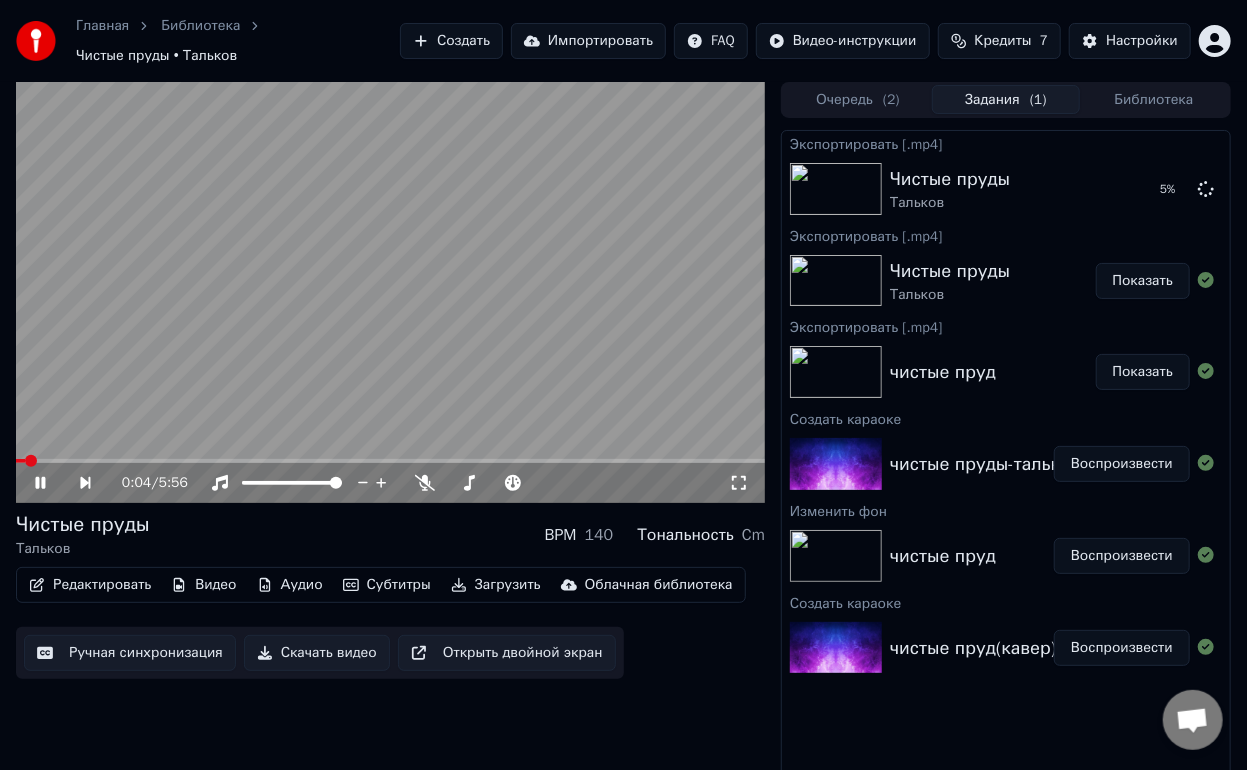 click 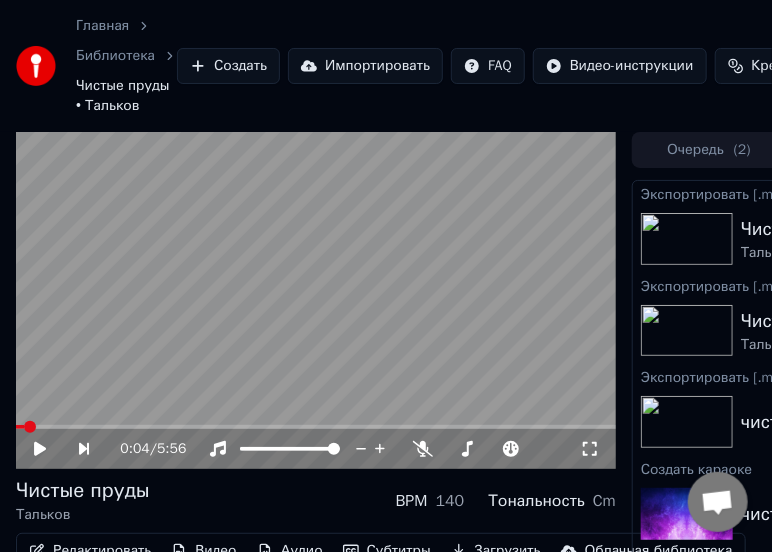 click at bounding box center [316, 301] 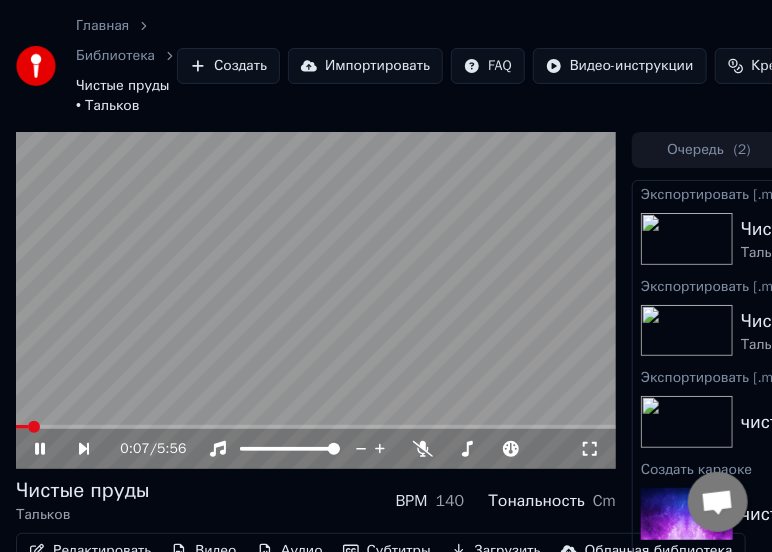 click 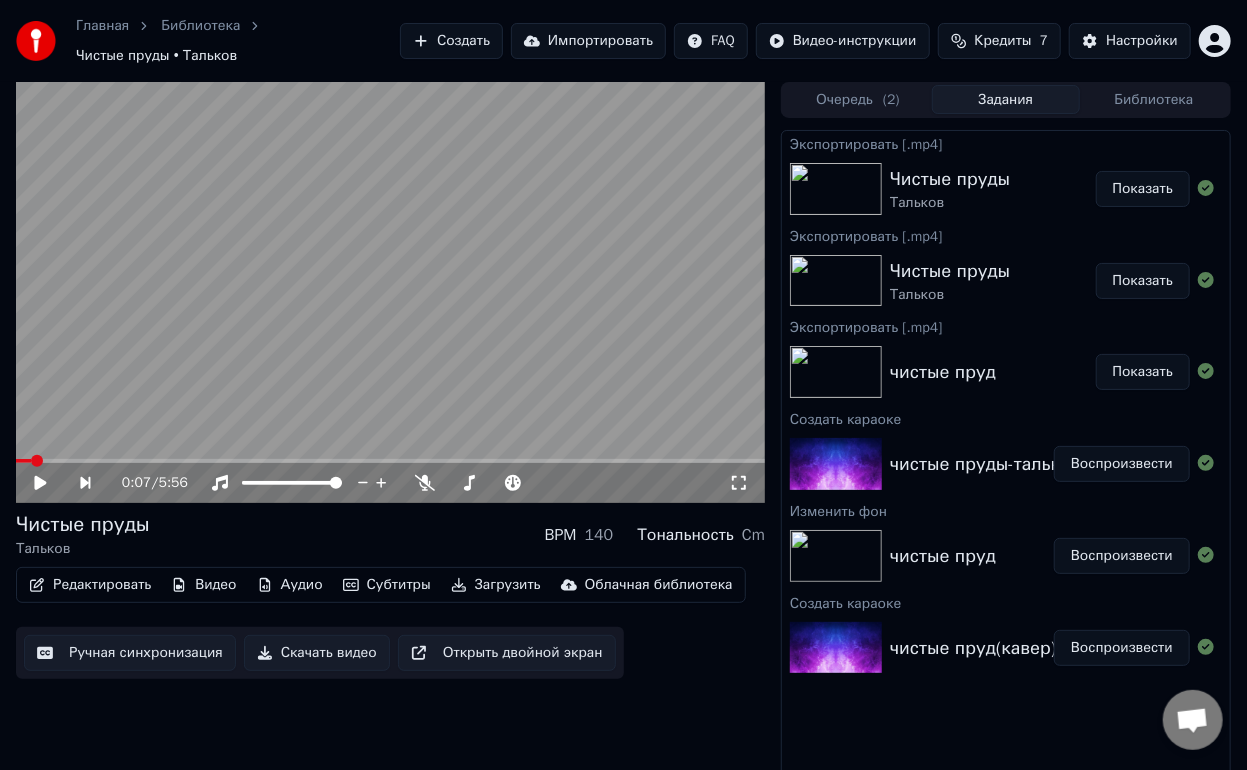 click on "0:07  /  5:56" at bounding box center (425, 483) 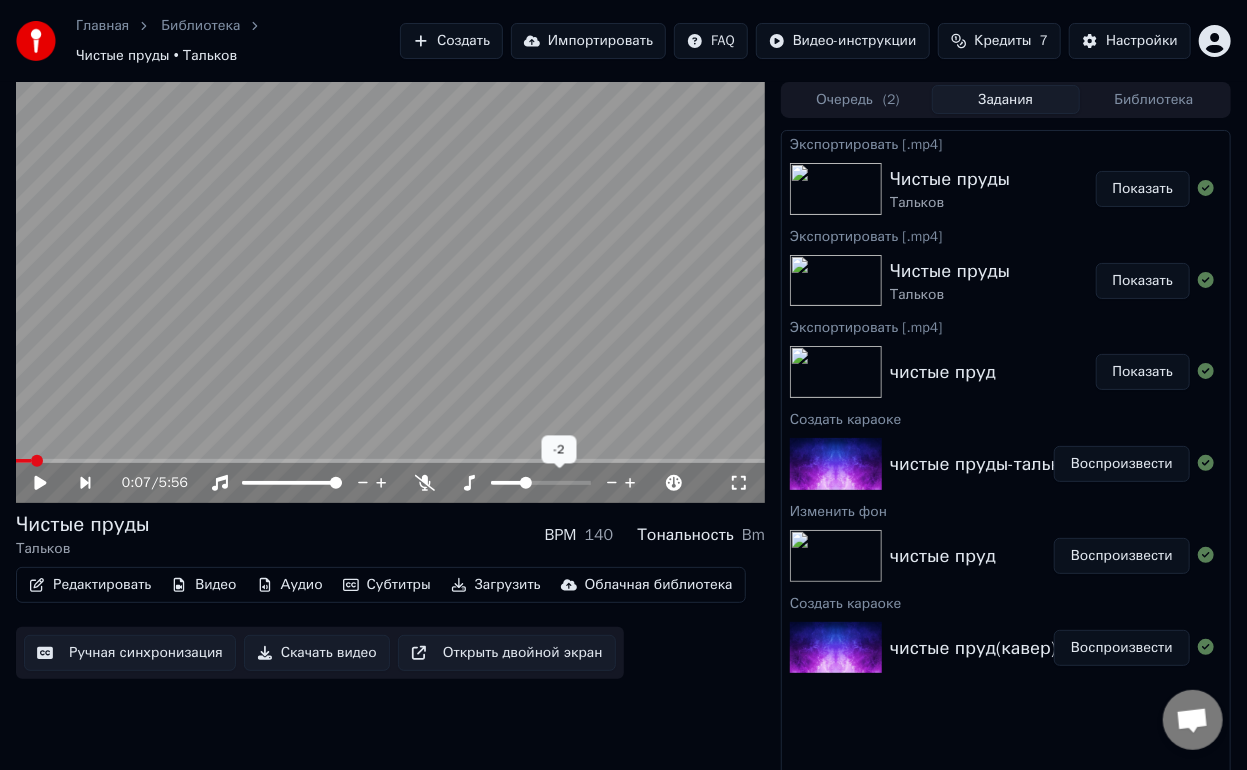 click at bounding box center [526, 483] 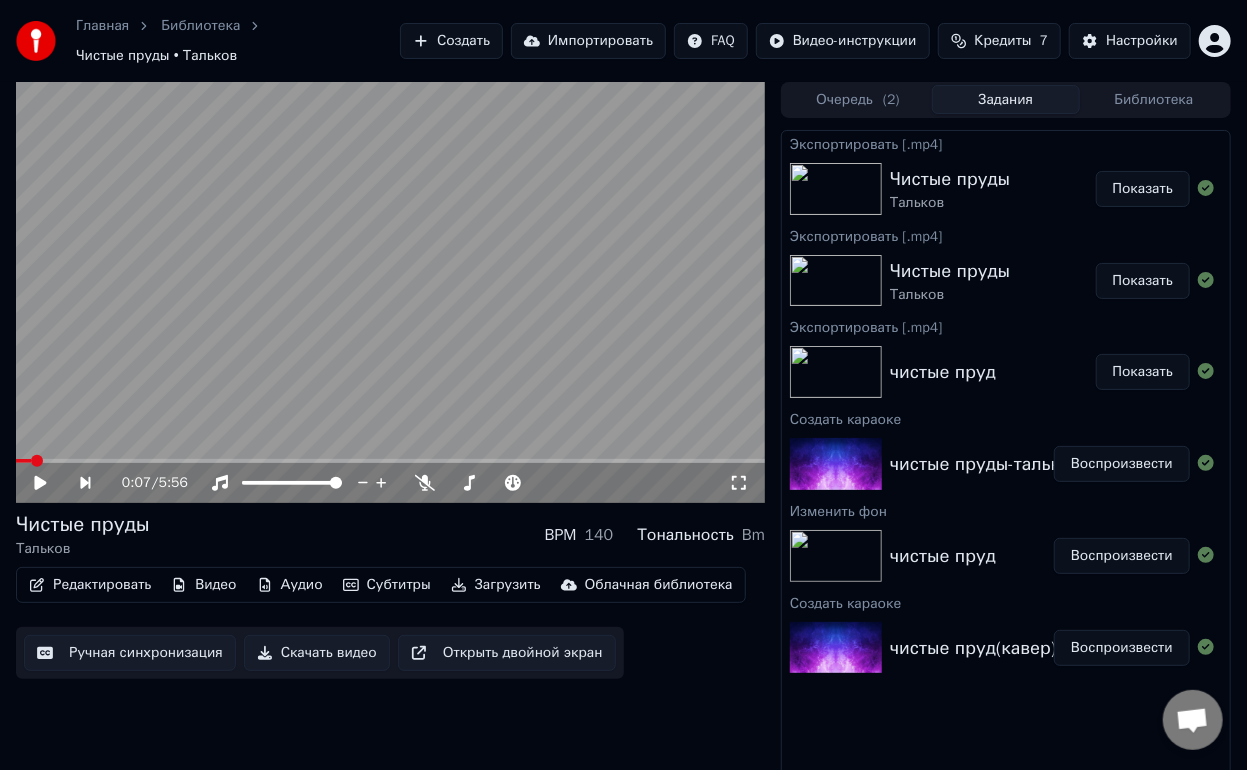 click 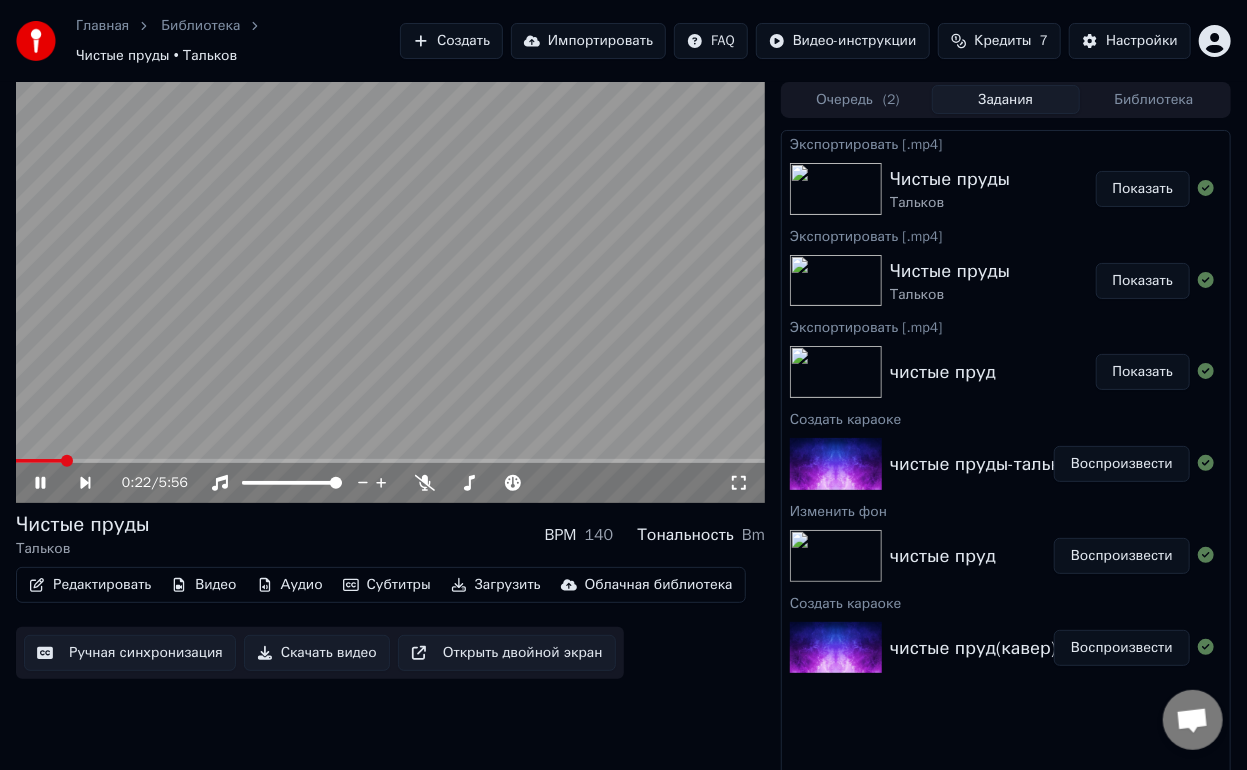 click at bounding box center [390, 461] 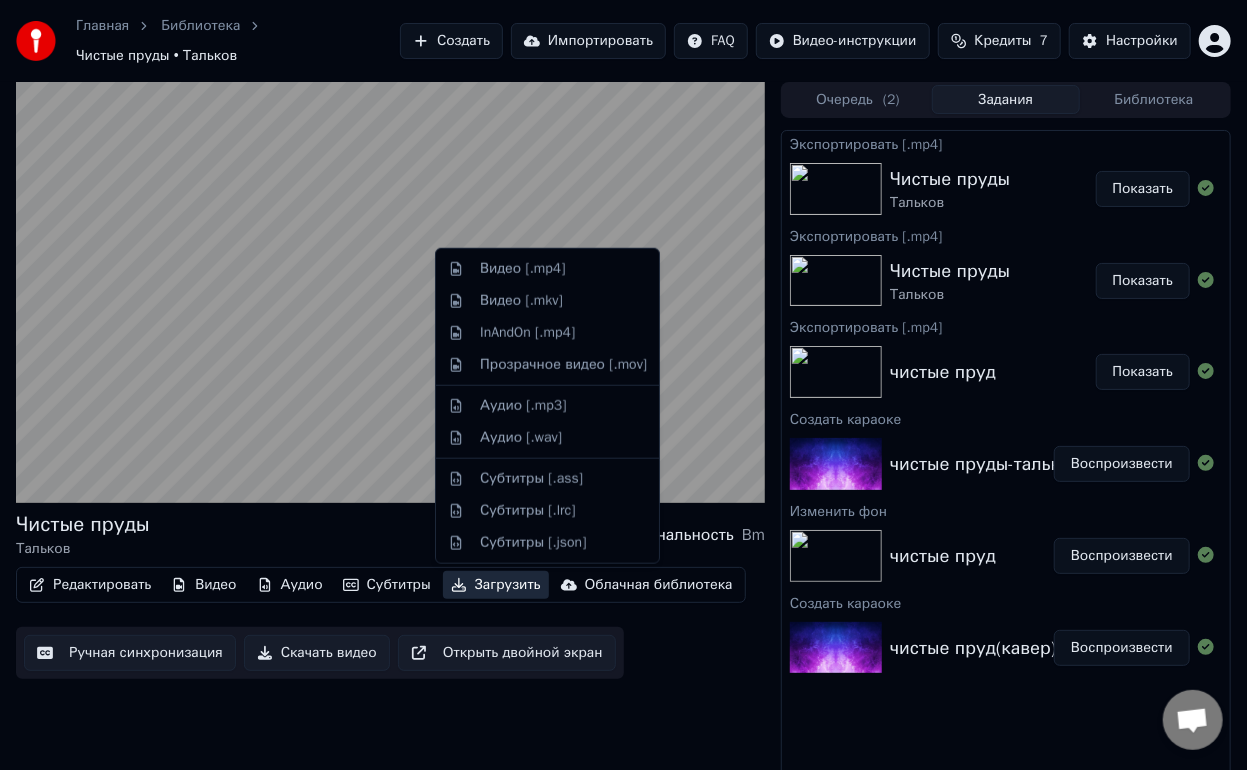 click on "Загрузить" at bounding box center (496, 585) 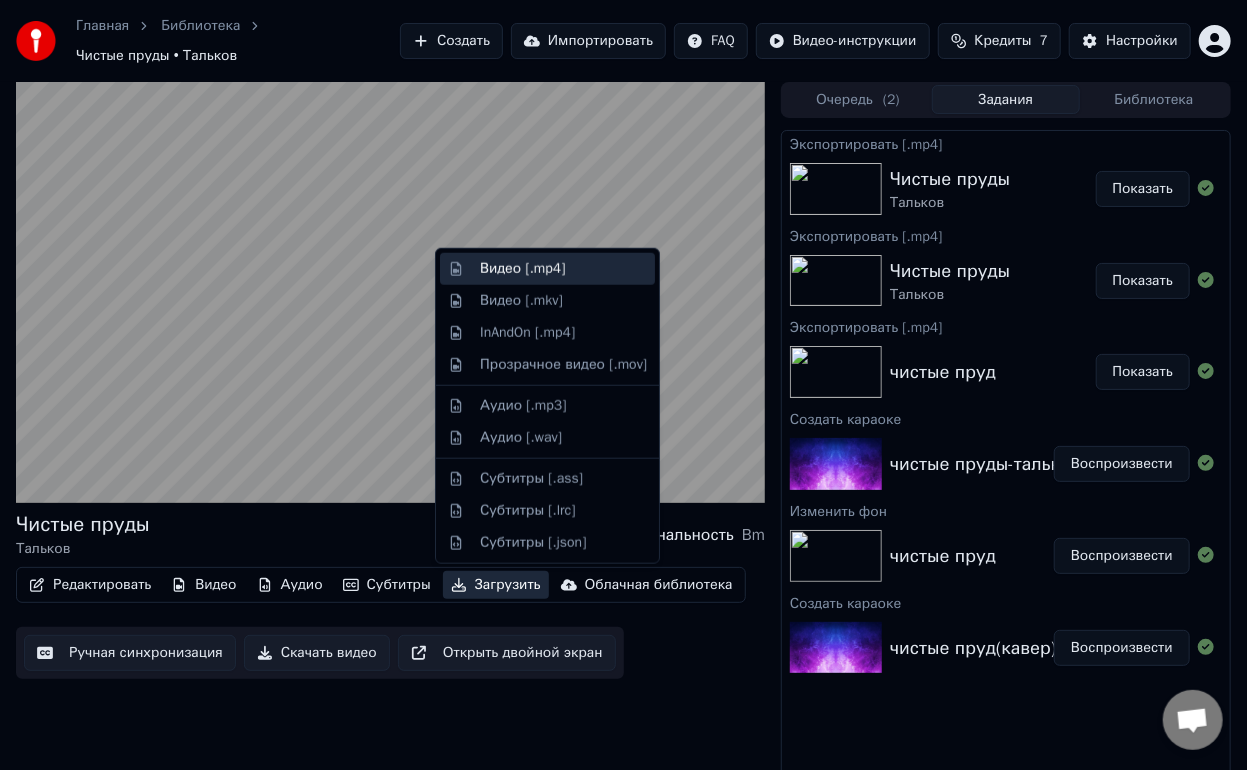 click on "Видео [.mp4]" at bounding box center [522, 269] 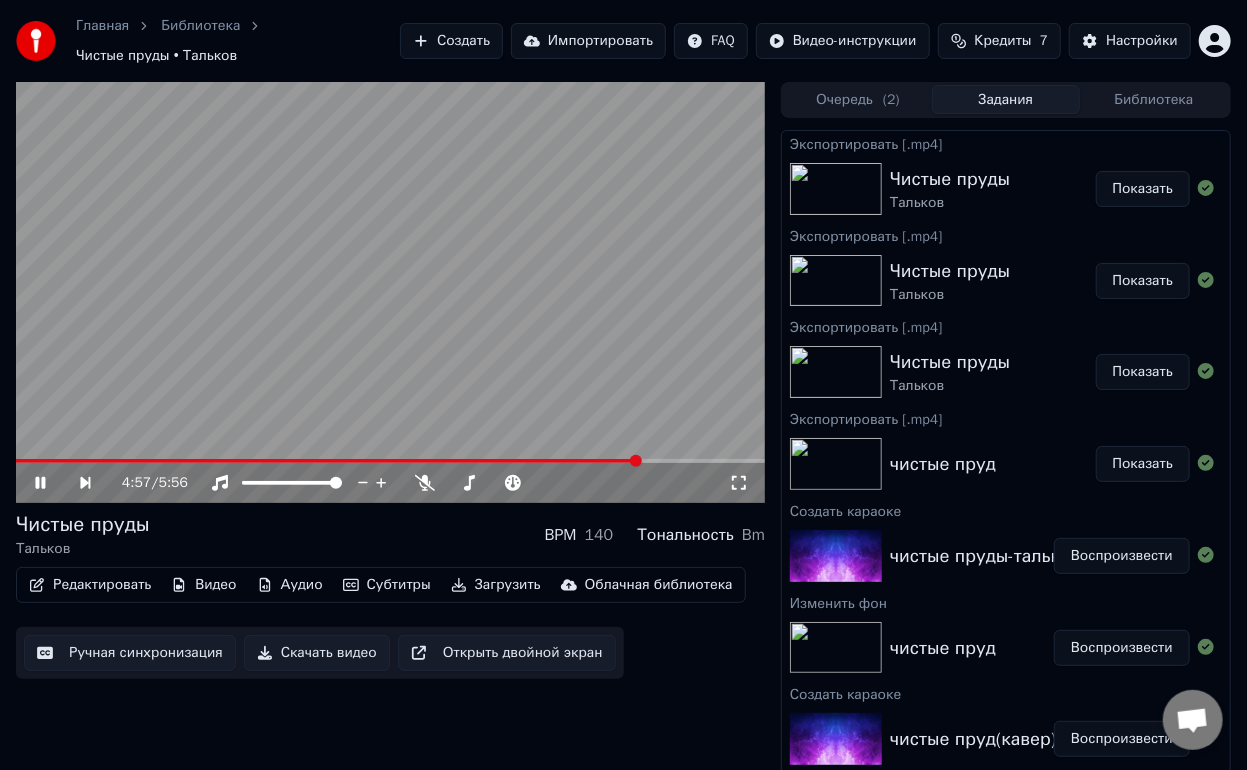 click on "Показать" at bounding box center [1143, 189] 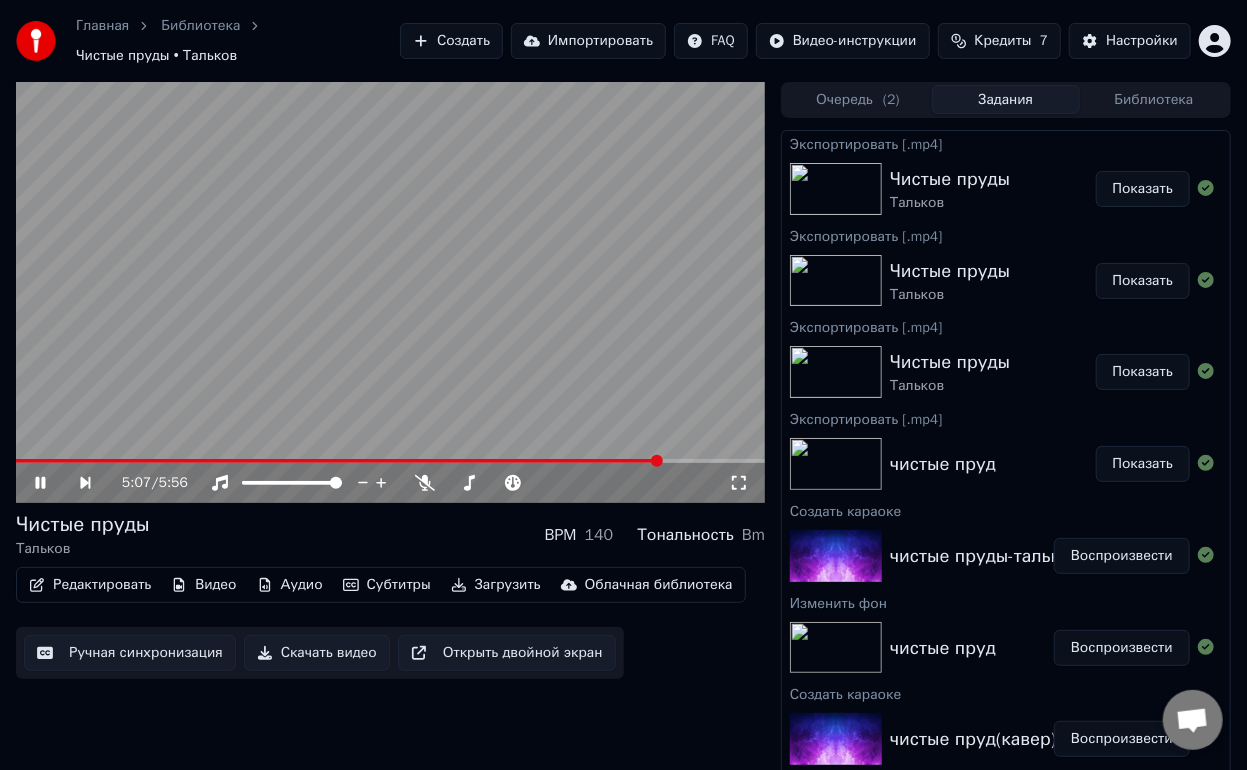 click 